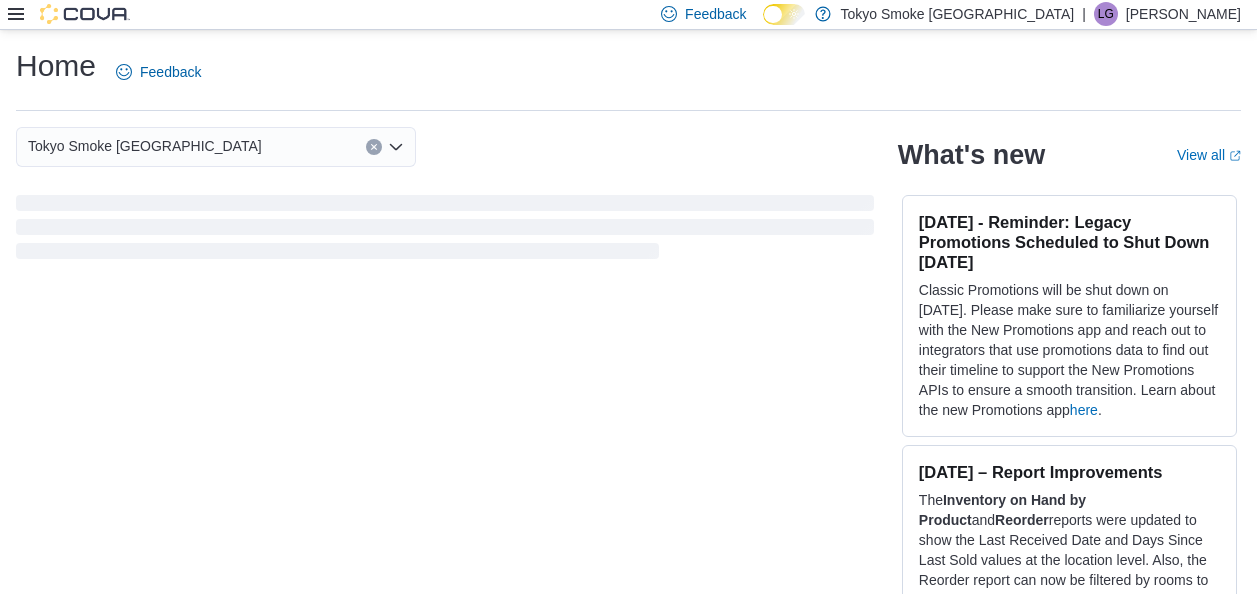 scroll, scrollTop: 0, scrollLeft: 0, axis: both 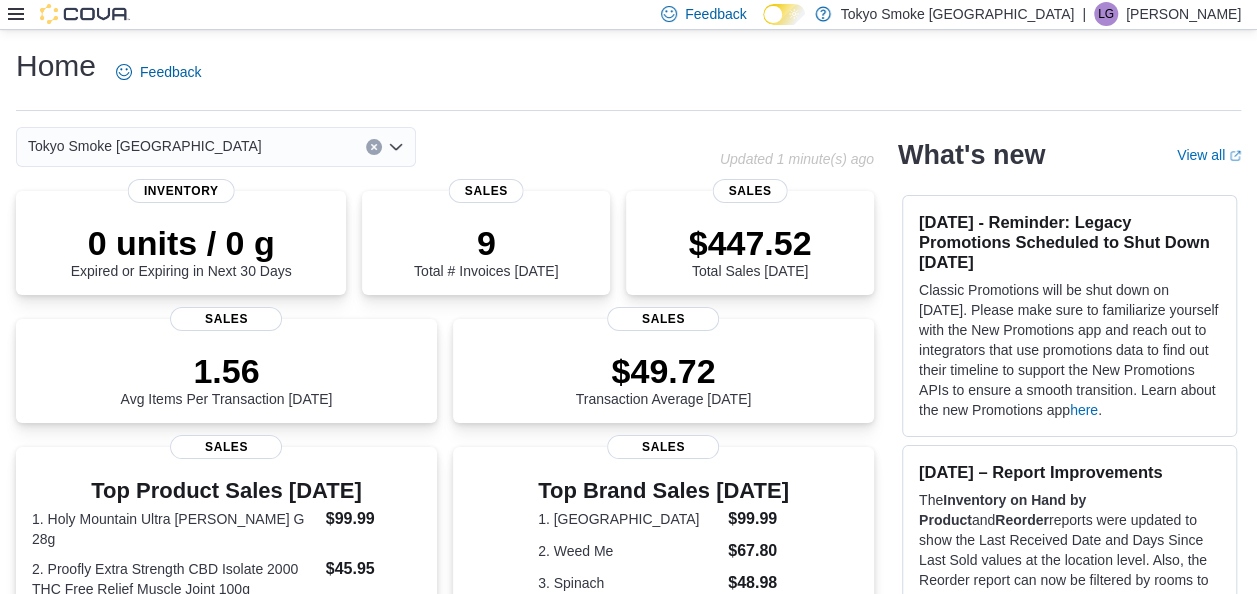 click 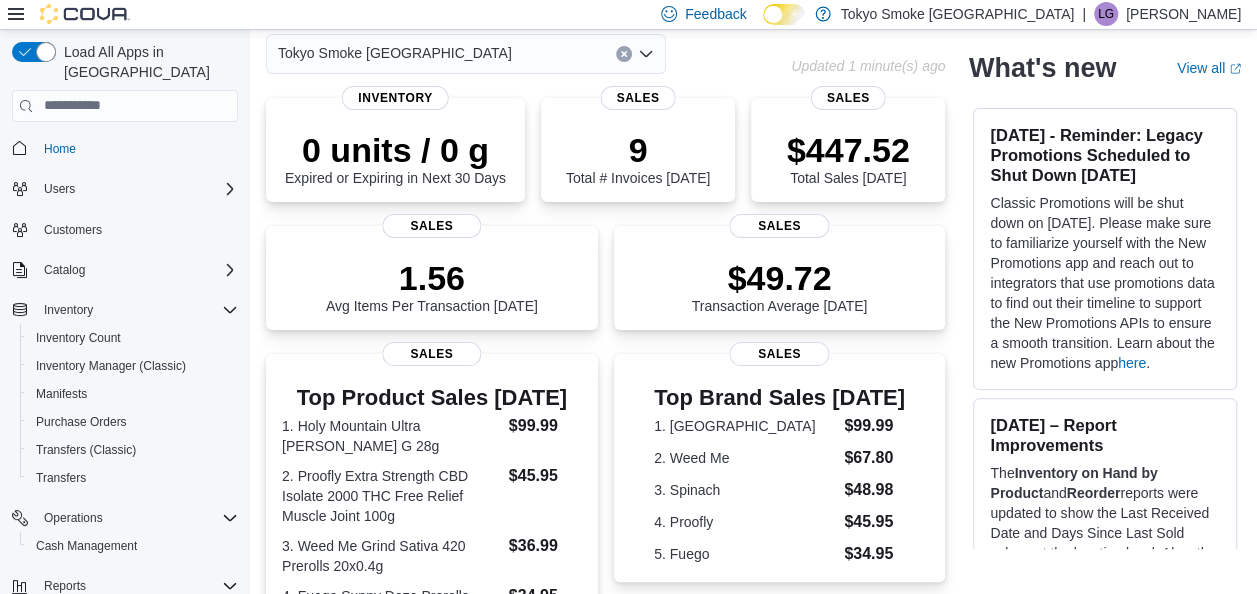 scroll, scrollTop: 200, scrollLeft: 0, axis: vertical 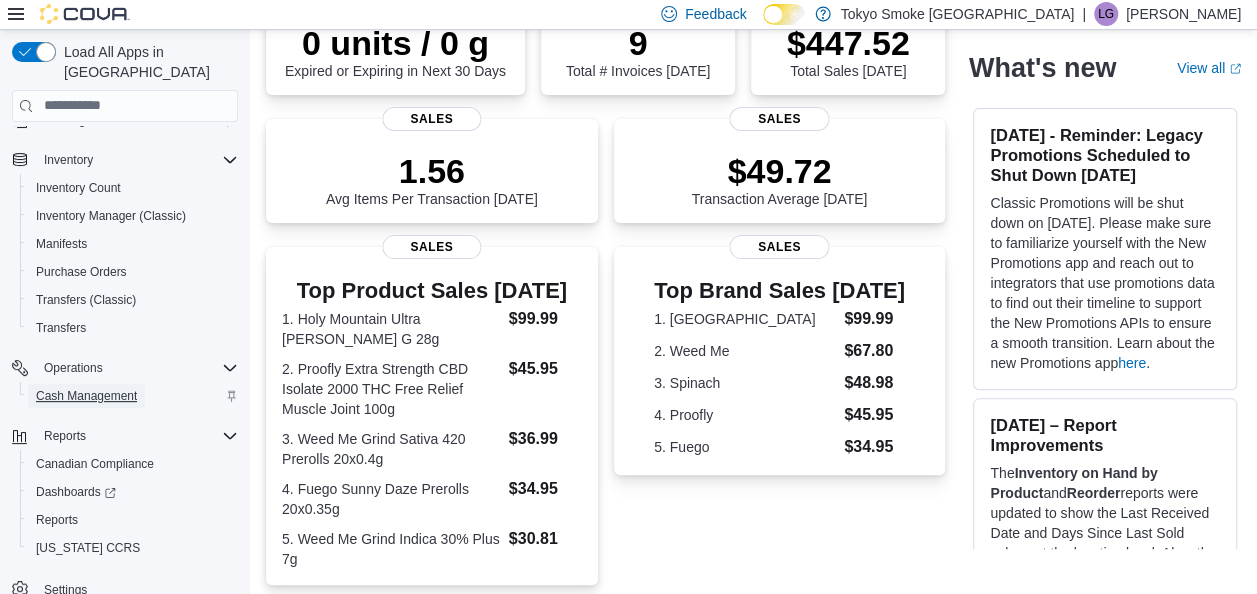 click on "Cash Management" at bounding box center (86, 396) 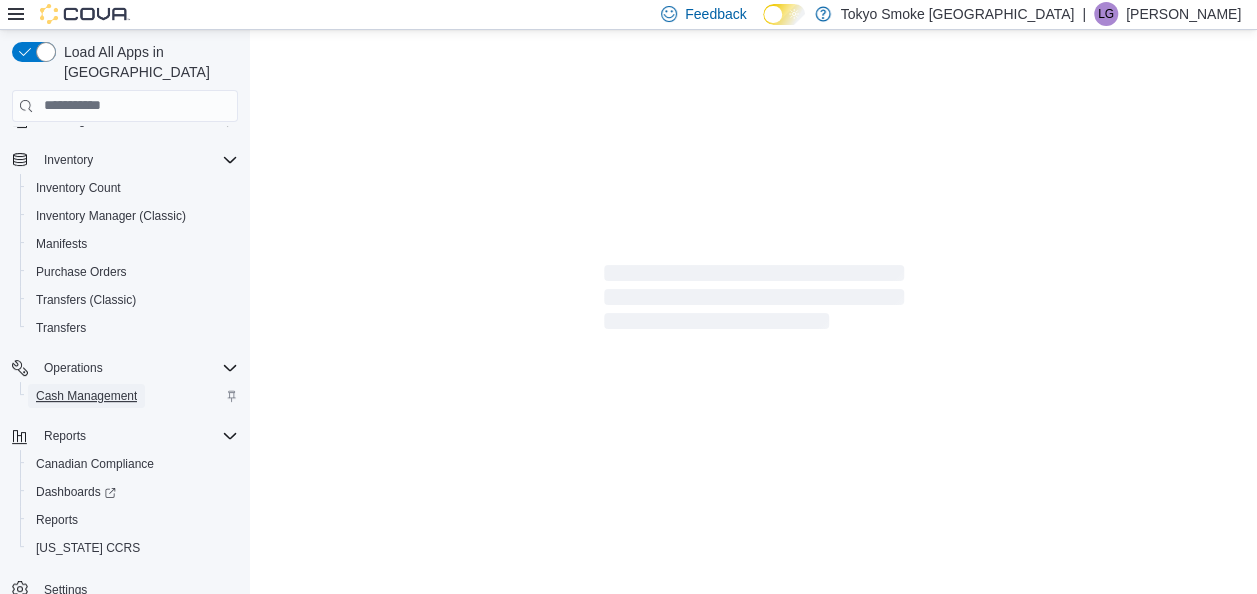 scroll, scrollTop: 0, scrollLeft: 0, axis: both 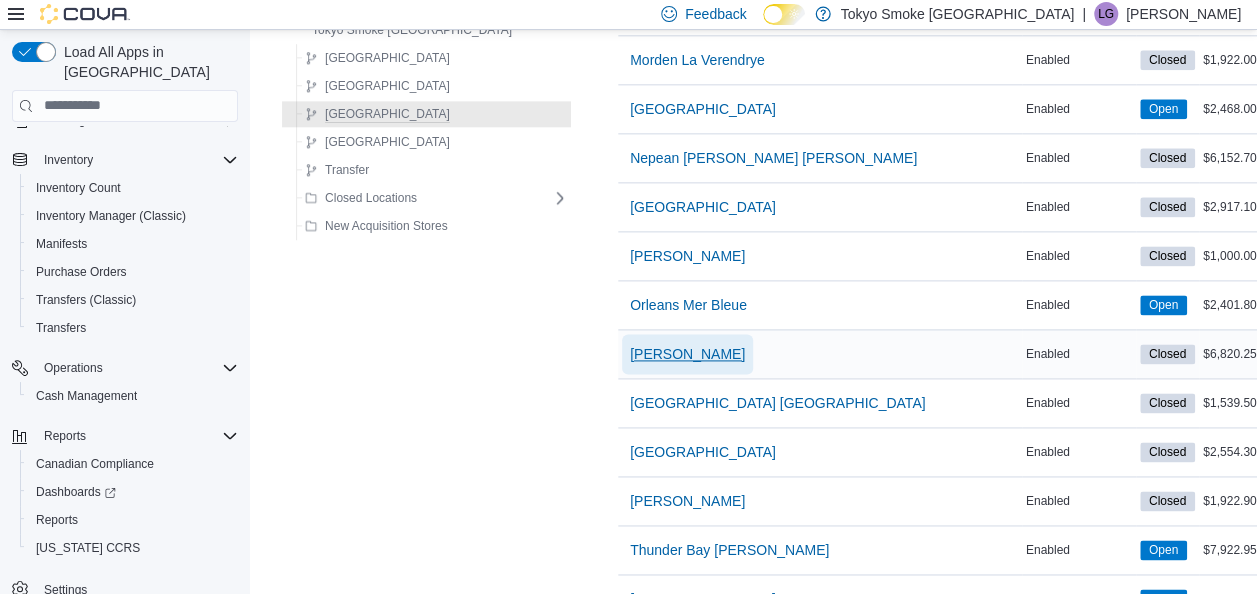 click on "[PERSON_NAME]" at bounding box center [687, 354] 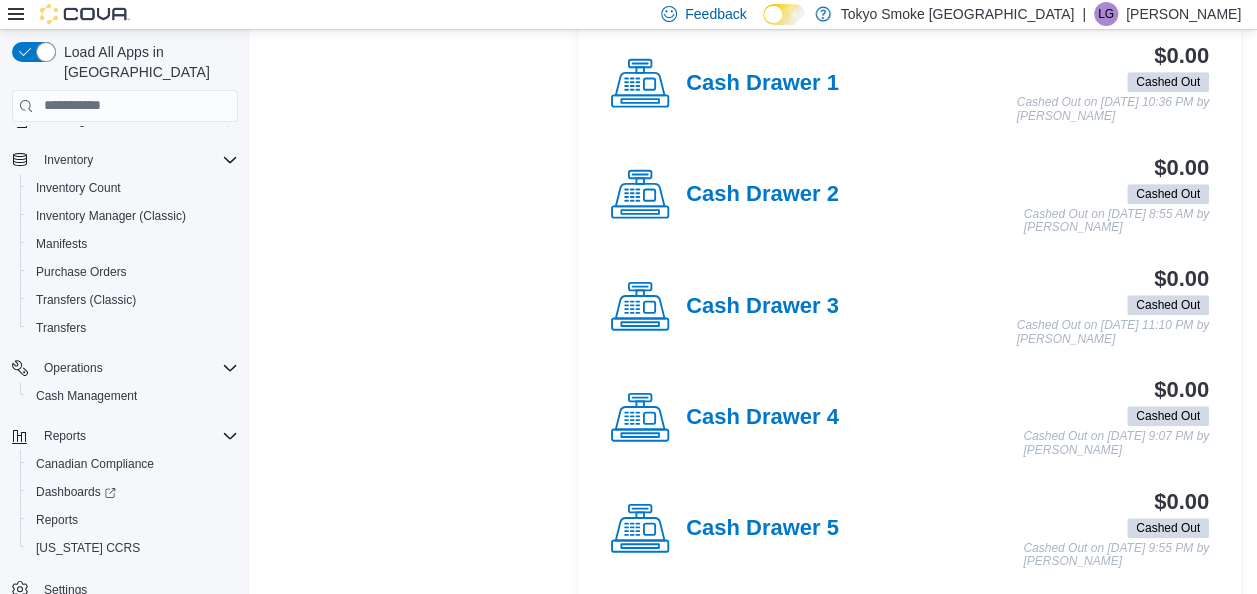 scroll, scrollTop: 400, scrollLeft: 0, axis: vertical 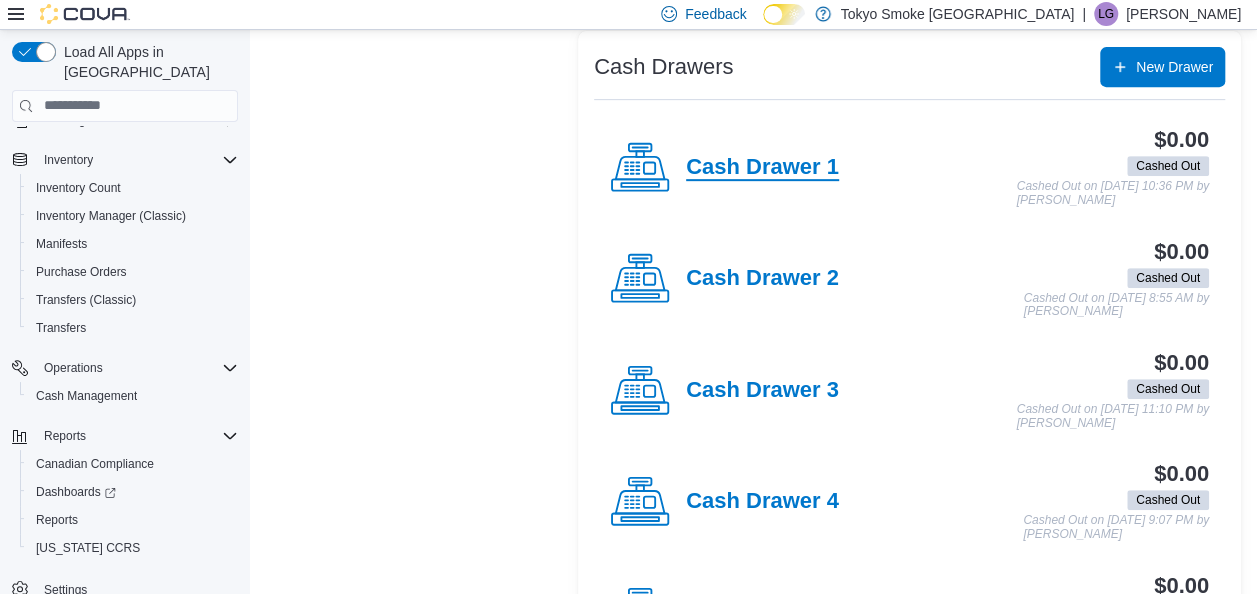click on "Cash Drawer 1" at bounding box center (762, 168) 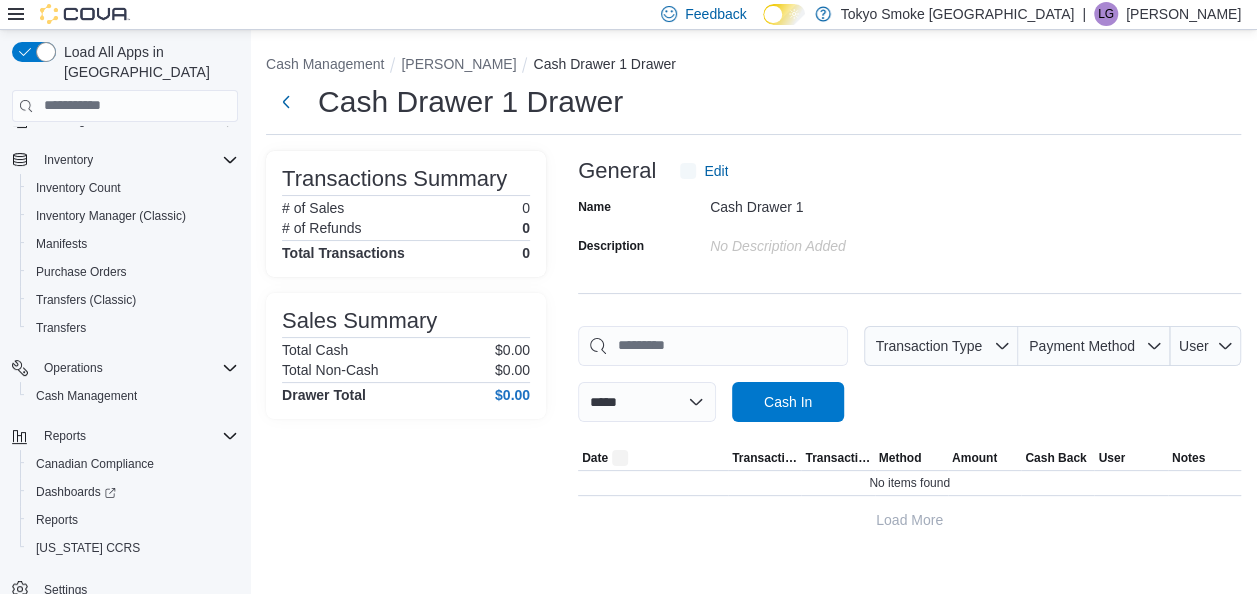 scroll, scrollTop: 0, scrollLeft: 0, axis: both 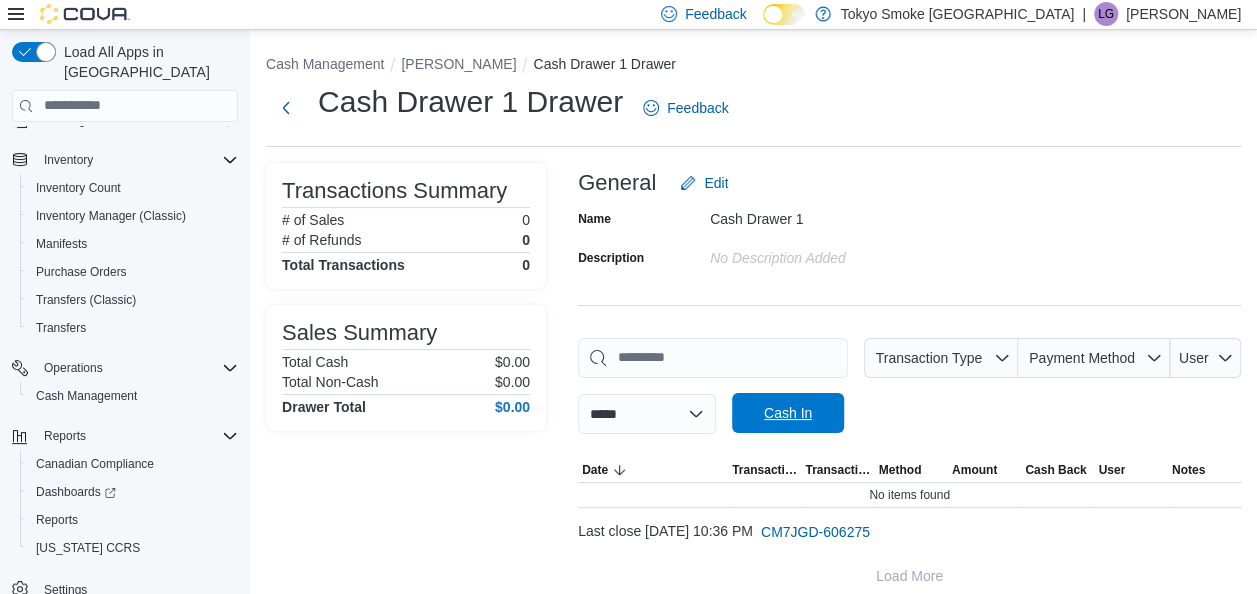click on "Cash In" at bounding box center [788, 413] 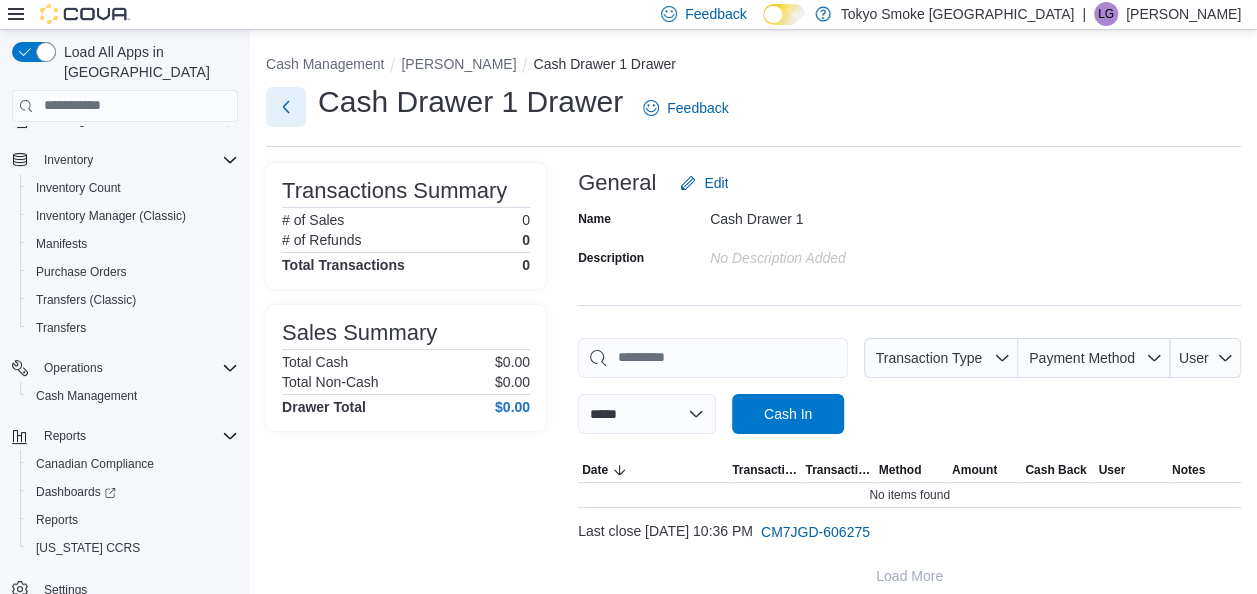 click at bounding box center [286, 107] 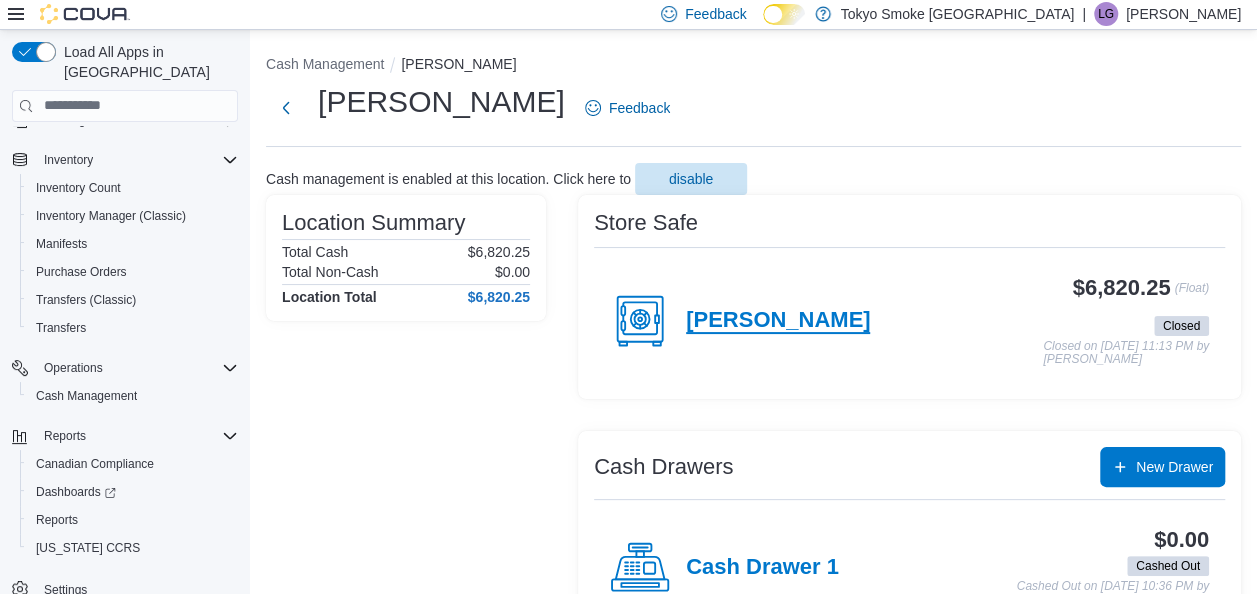 click on "[PERSON_NAME]" at bounding box center (778, 321) 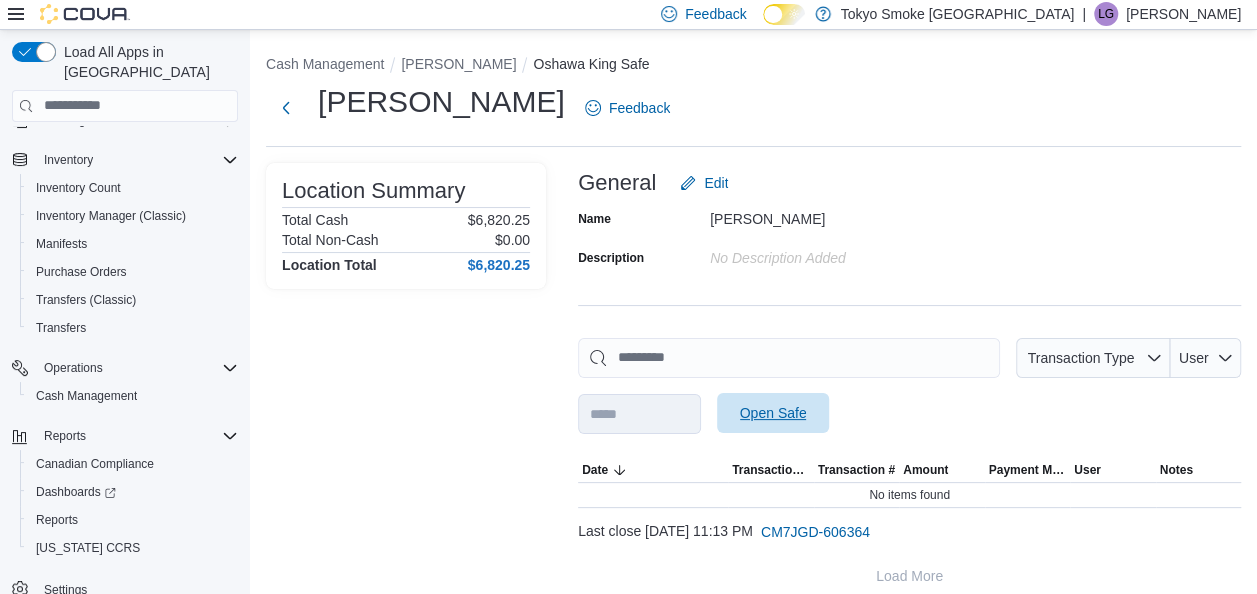 click on "Open Safe" at bounding box center [773, 413] 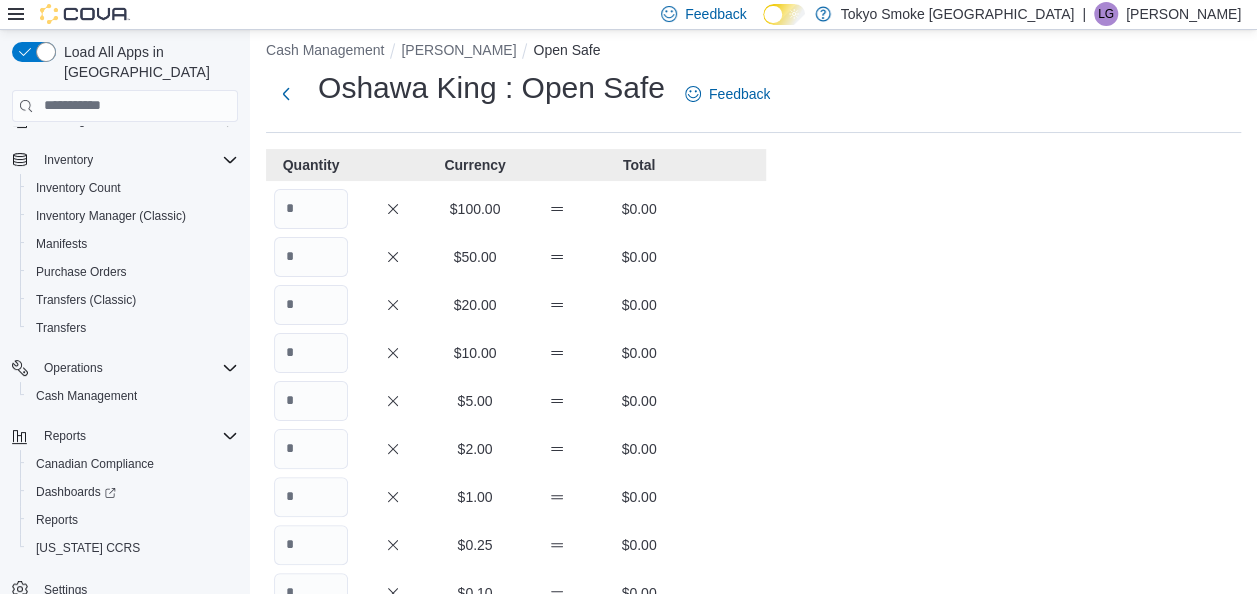 scroll, scrollTop: 0, scrollLeft: 0, axis: both 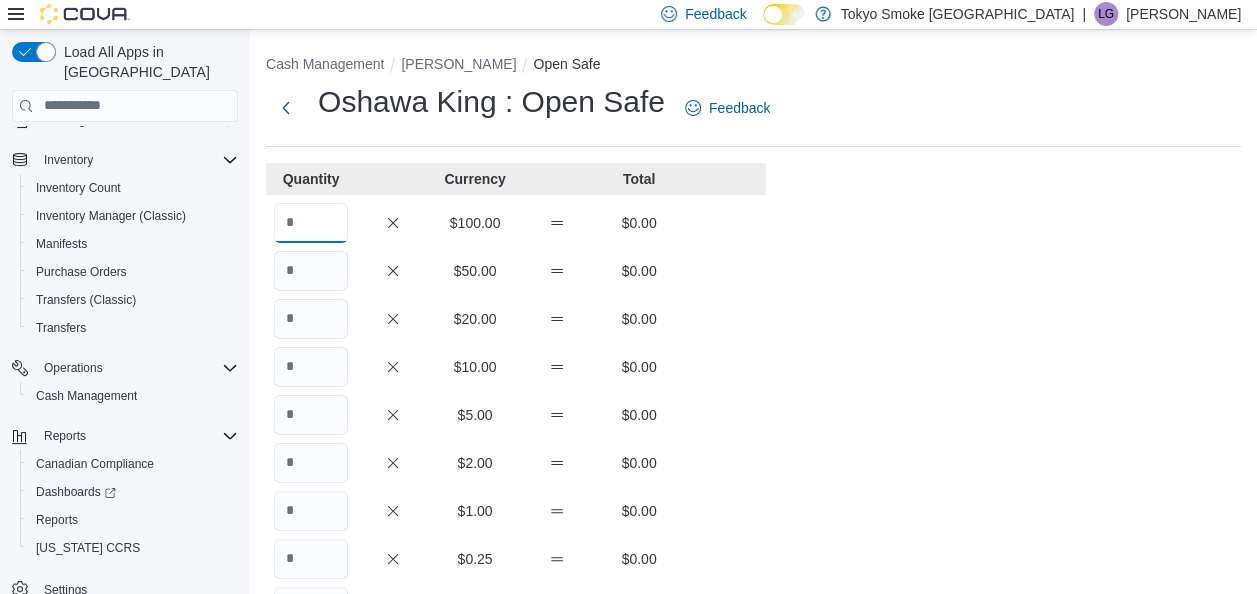 click at bounding box center (311, 223) 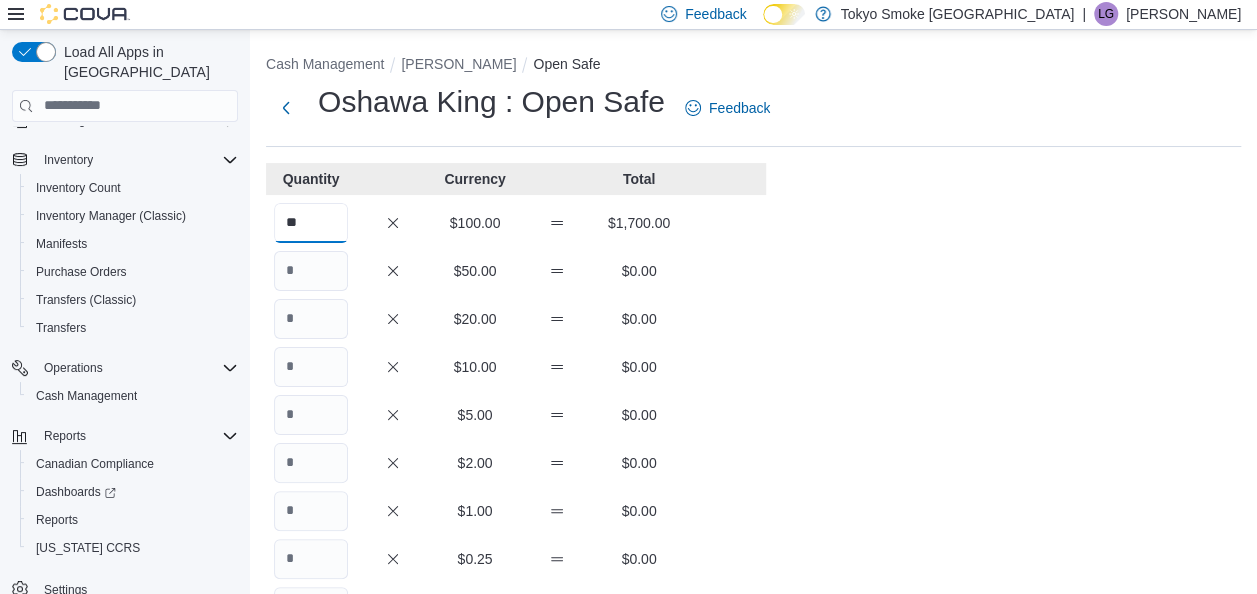 type on "**" 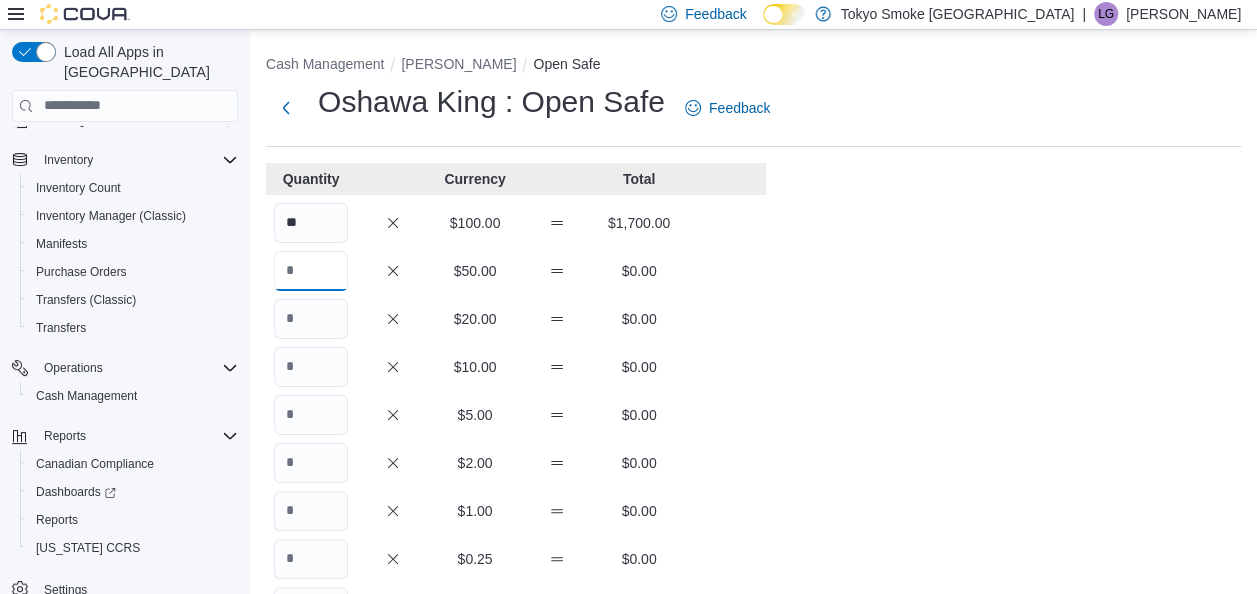 click at bounding box center (311, 271) 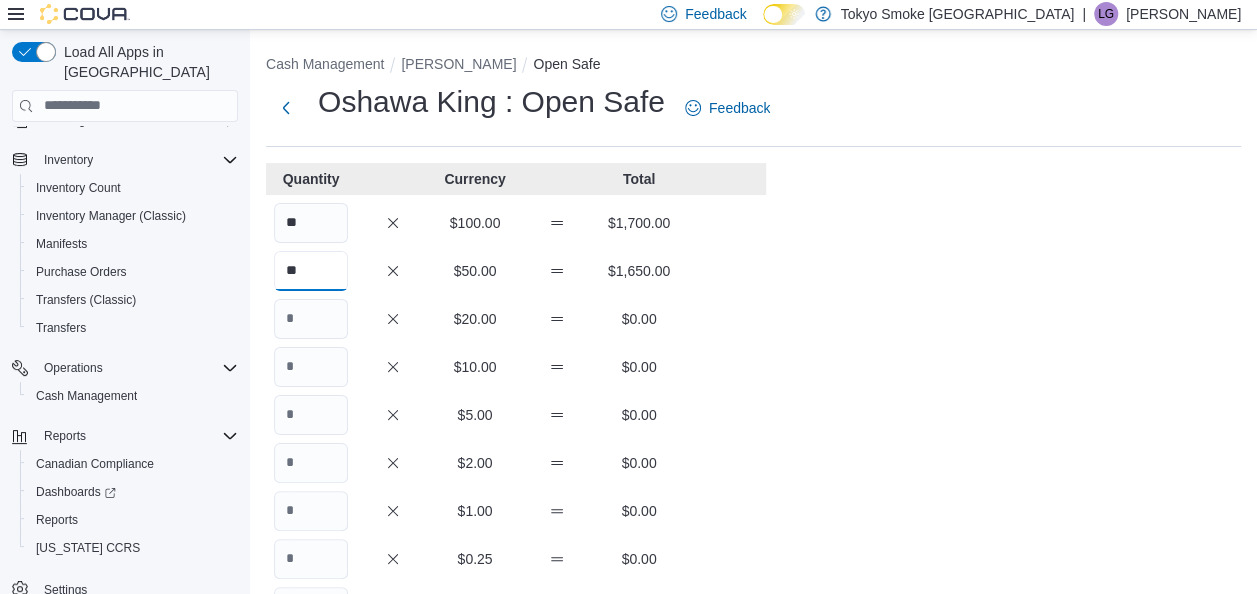 type on "**" 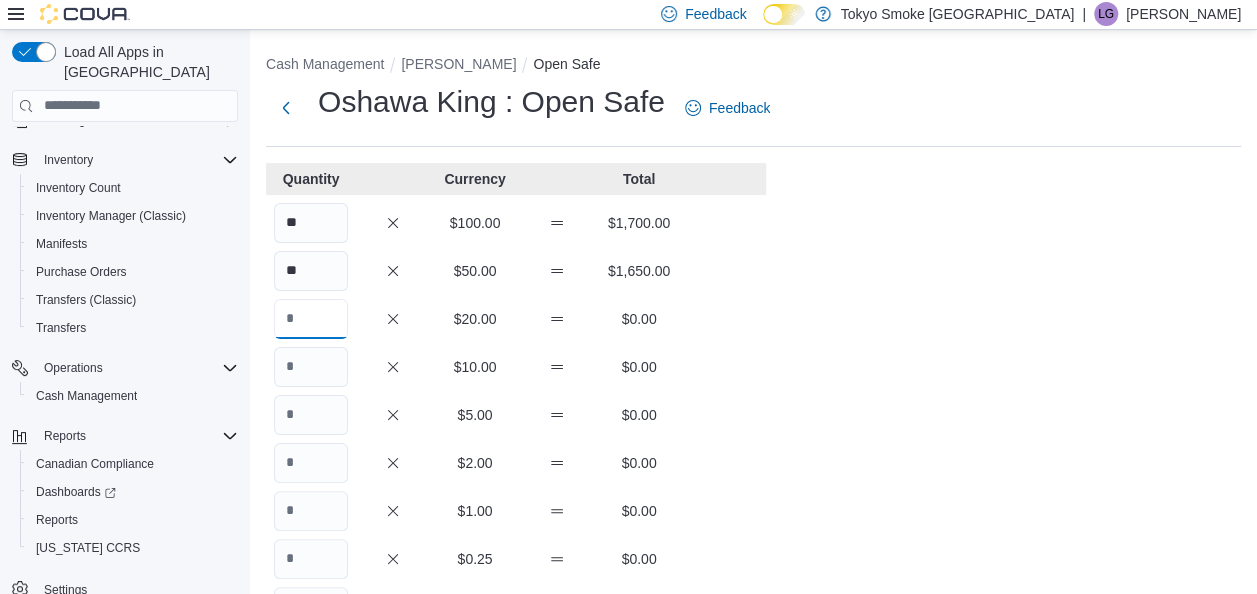 click at bounding box center [311, 319] 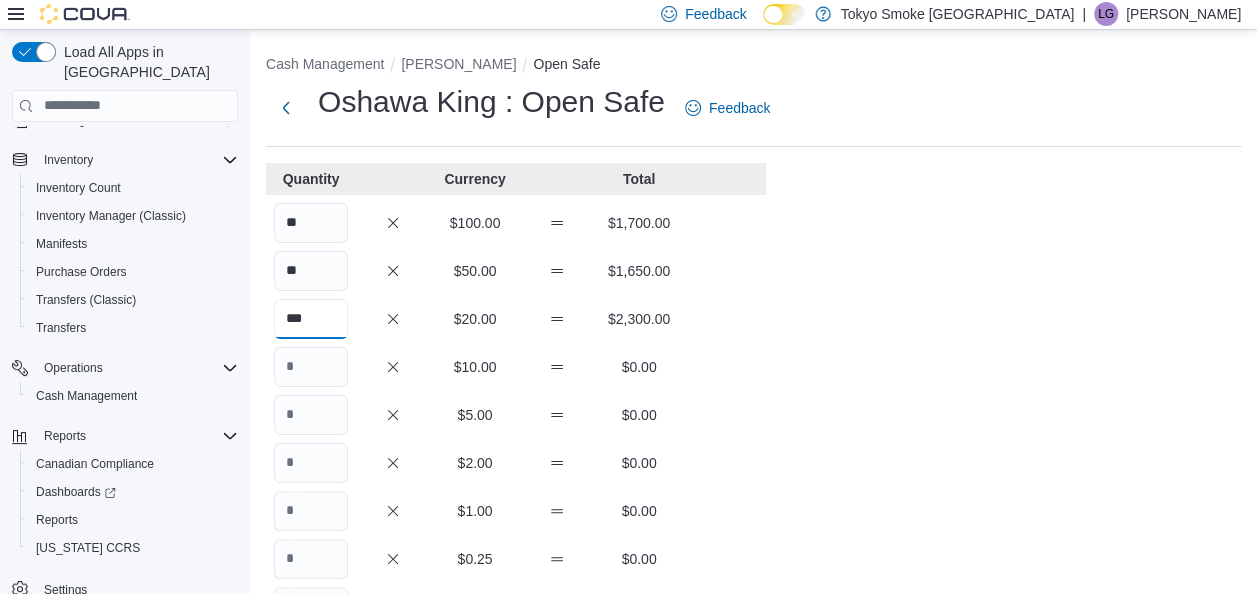 type on "***" 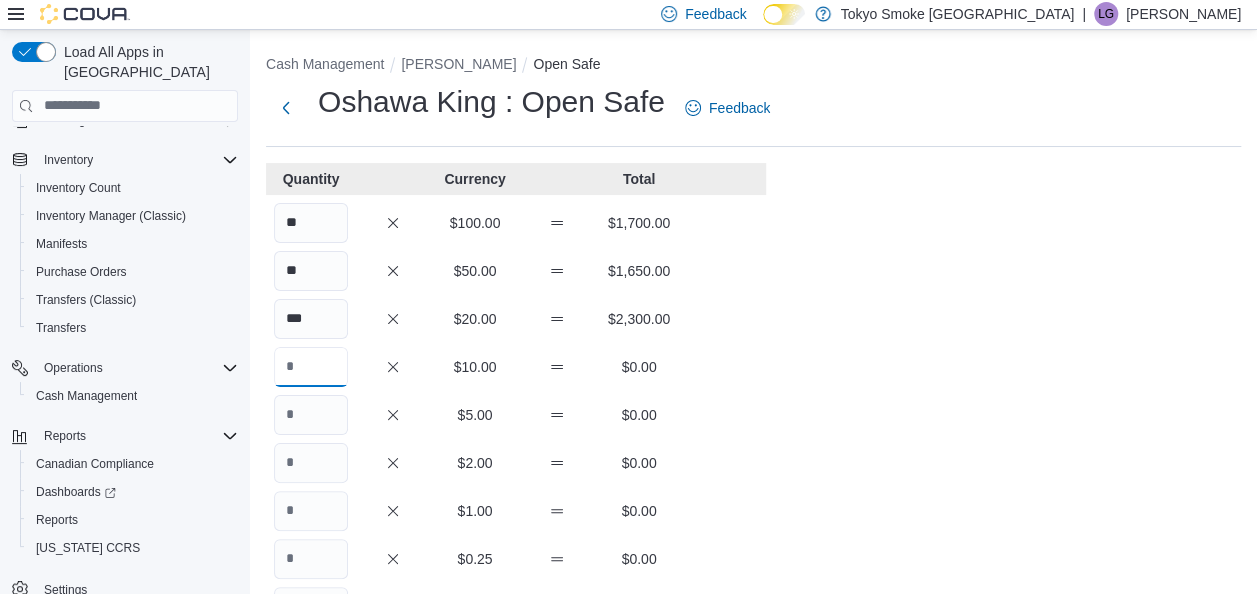 drag, startPoint x: 323, startPoint y: 350, endPoint x: 343, endPoint y: 360, distance: 22.36068 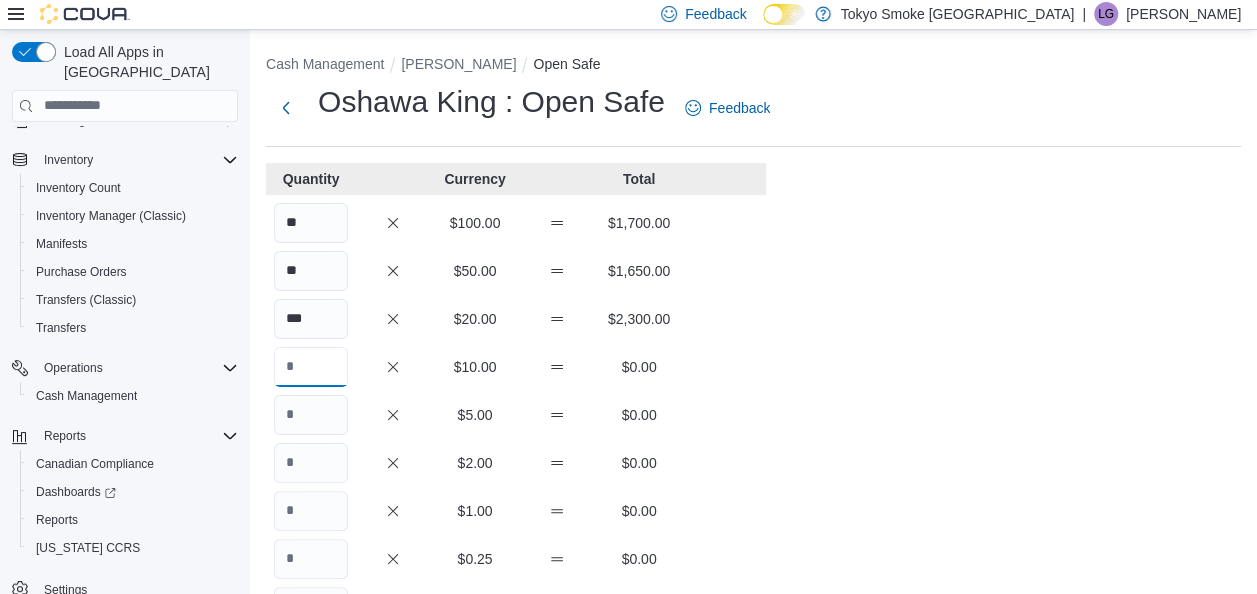 click at bounding box center [311, 367] 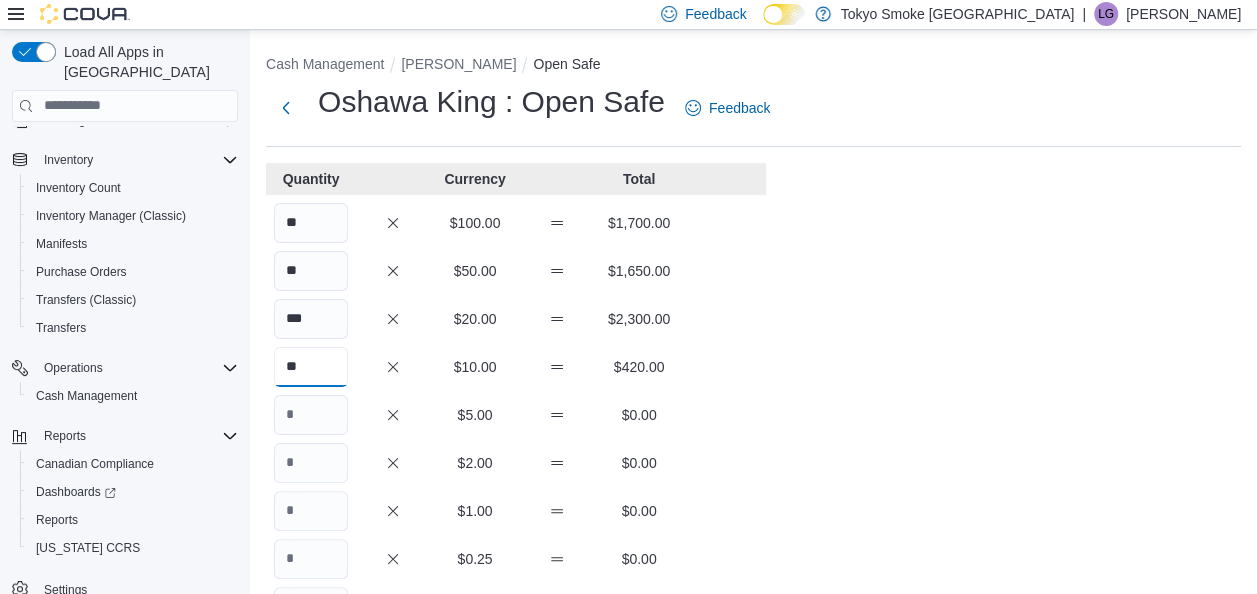 type on "**" 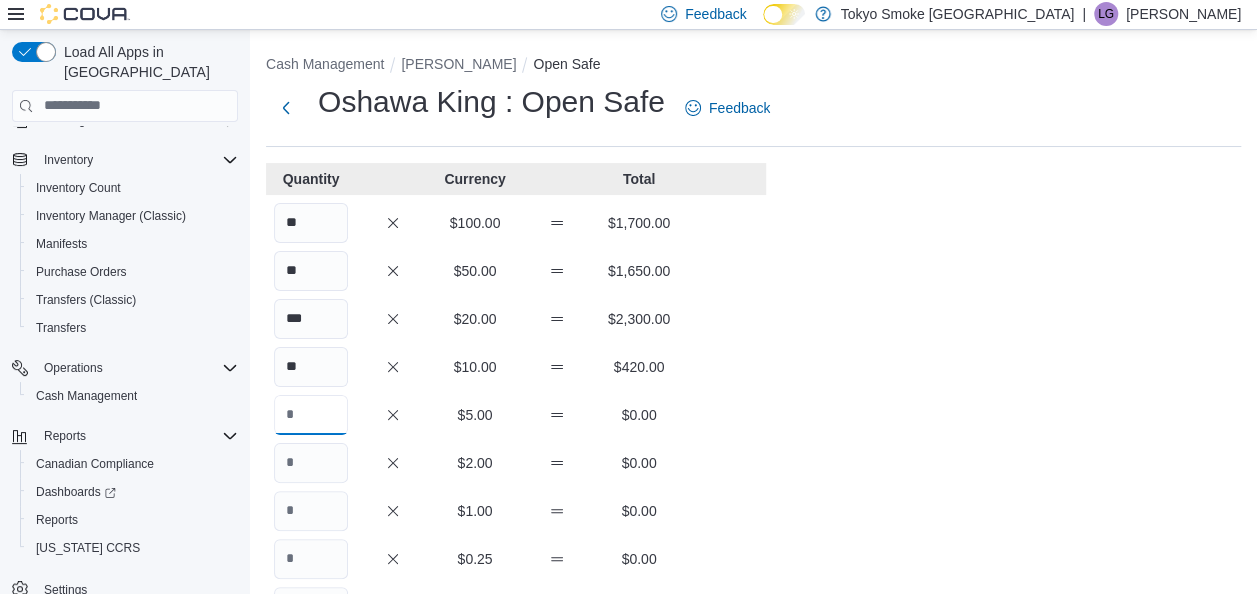 drag, startPoint x: 322, startPoint y: 416, endPoint x: 332, endPoint y: 422, distance: 11.661903 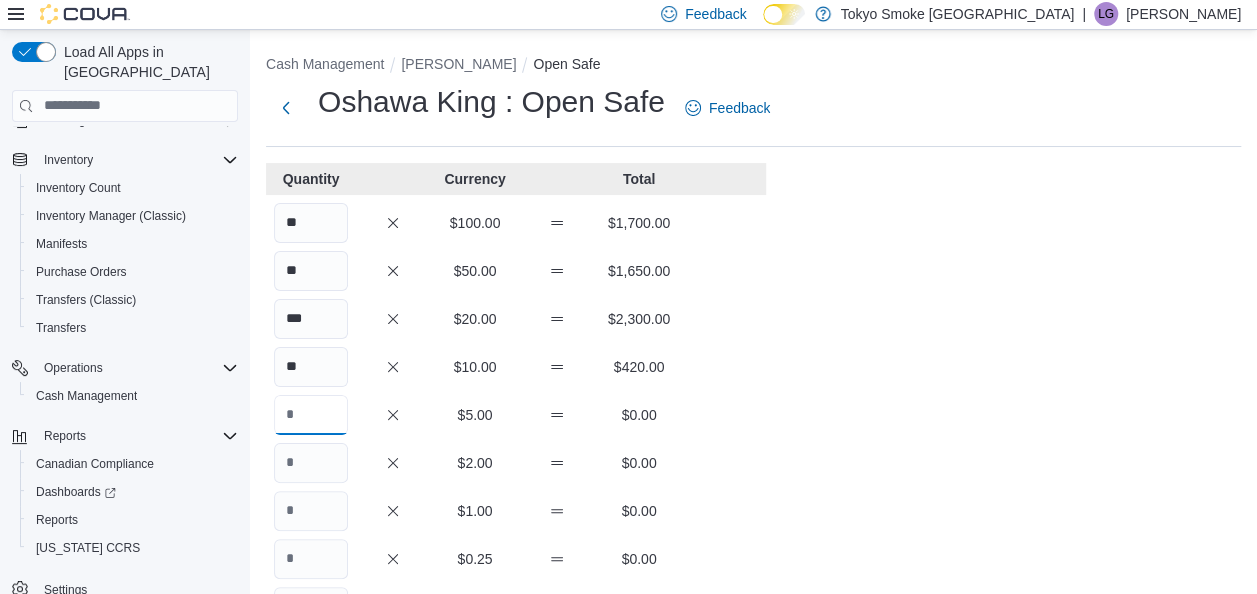 click at bounding box center [311, 415] 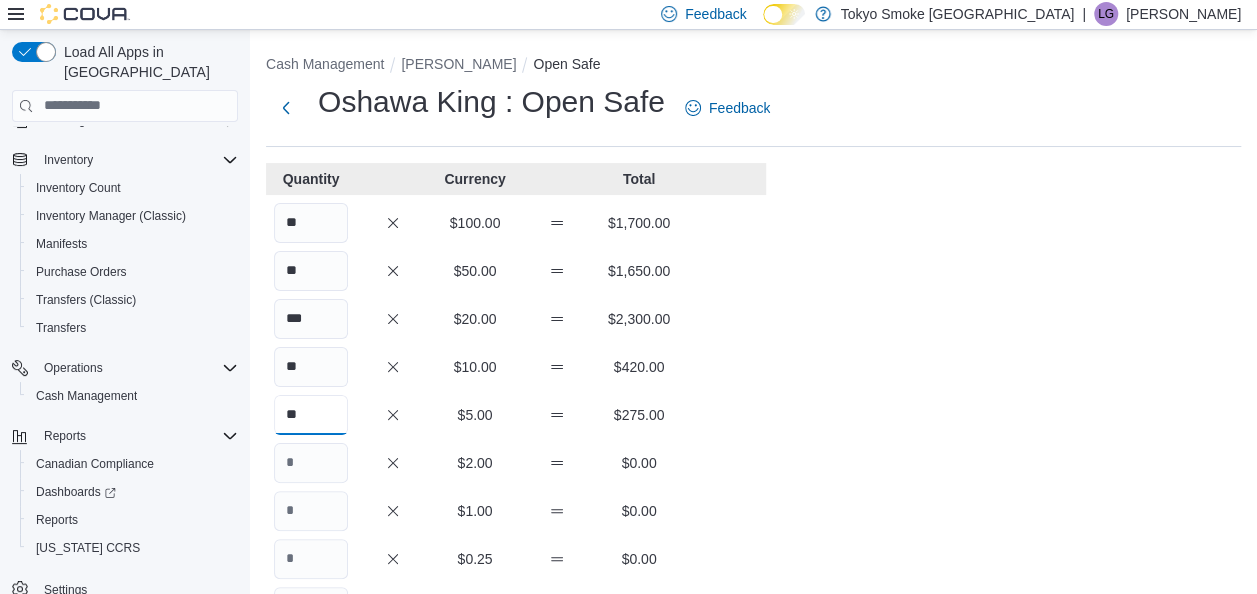 type on "**" 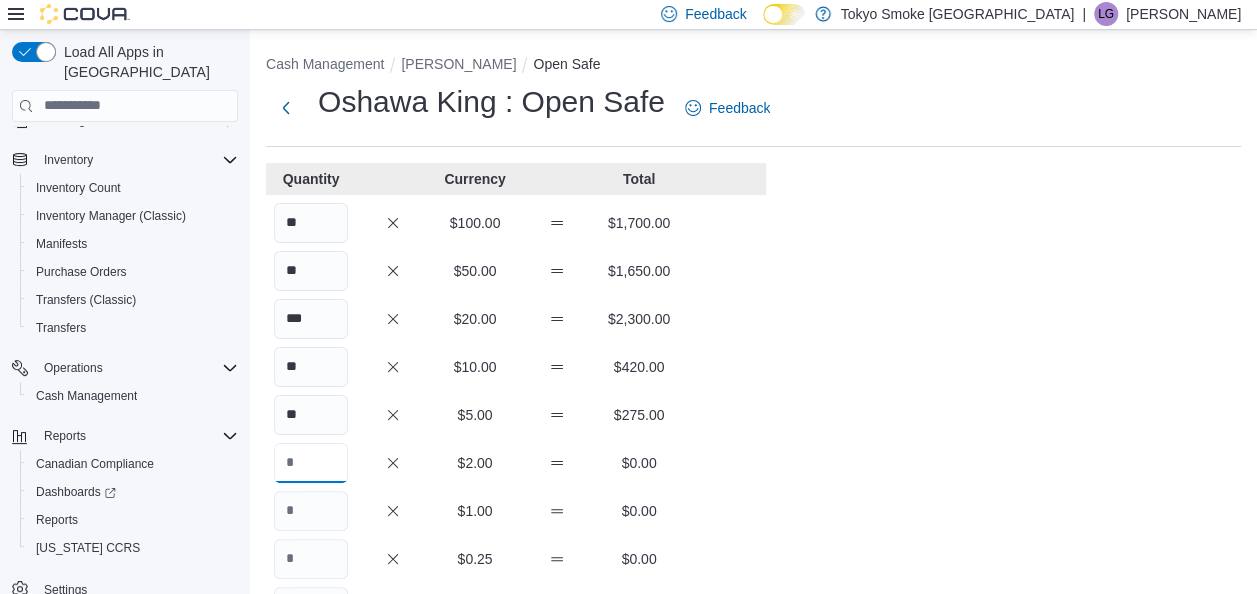 click at bounding box center [311, 463] 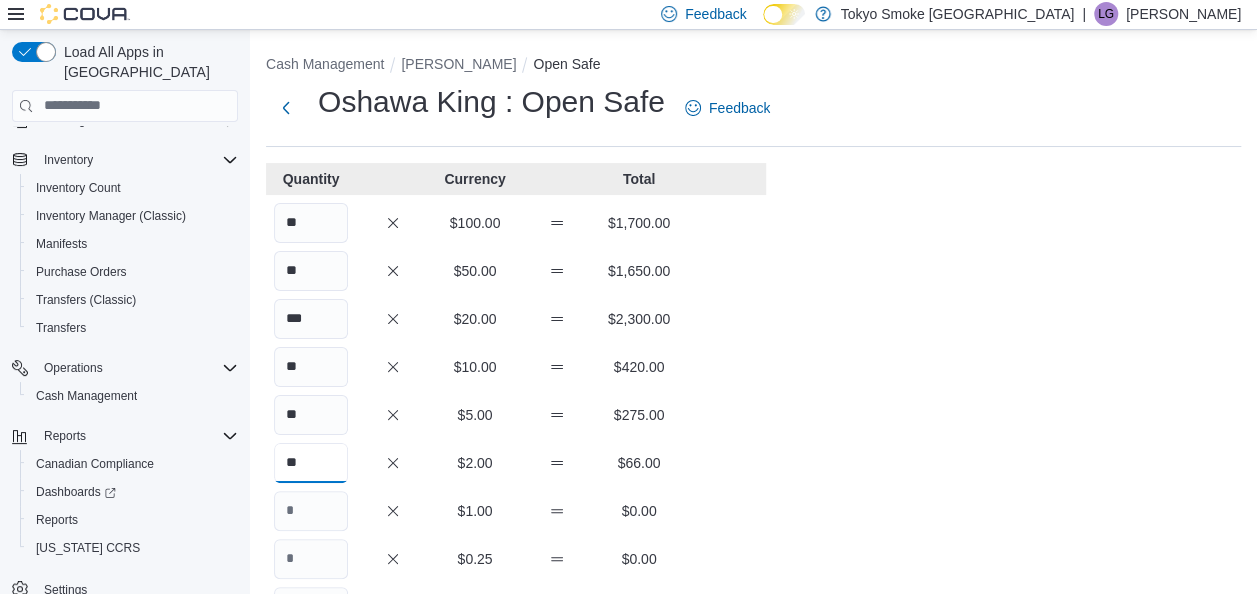 type on "**" 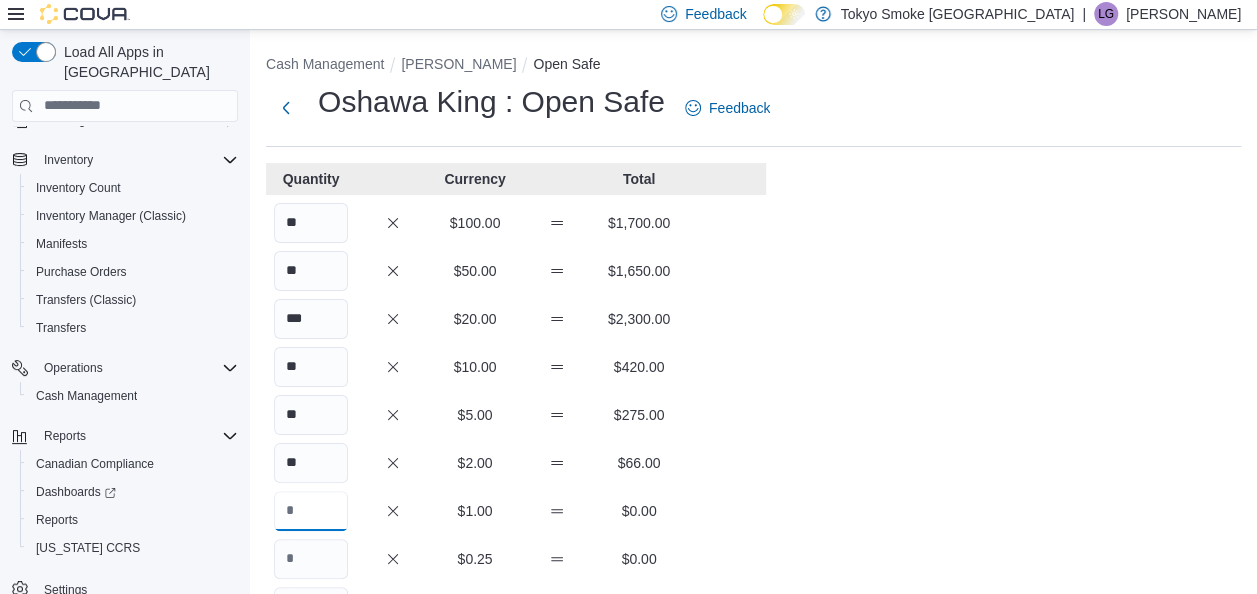 click at bounding box center (311, 511) 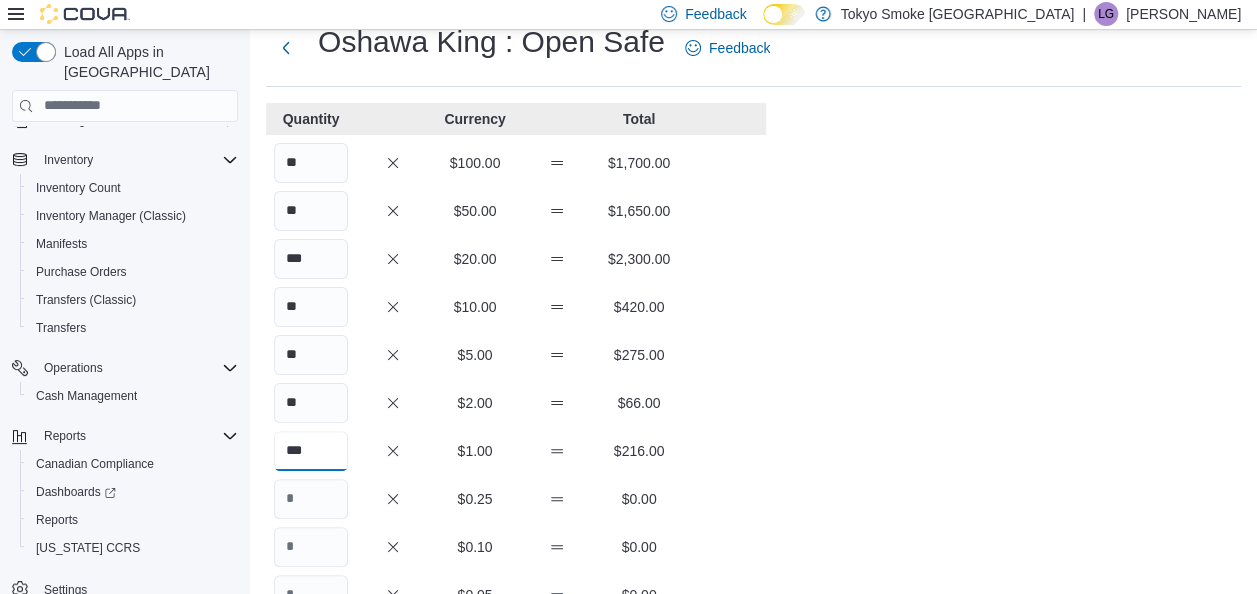 scroll, scrollTop: 200, scrollLeft: 0, axis: vertical 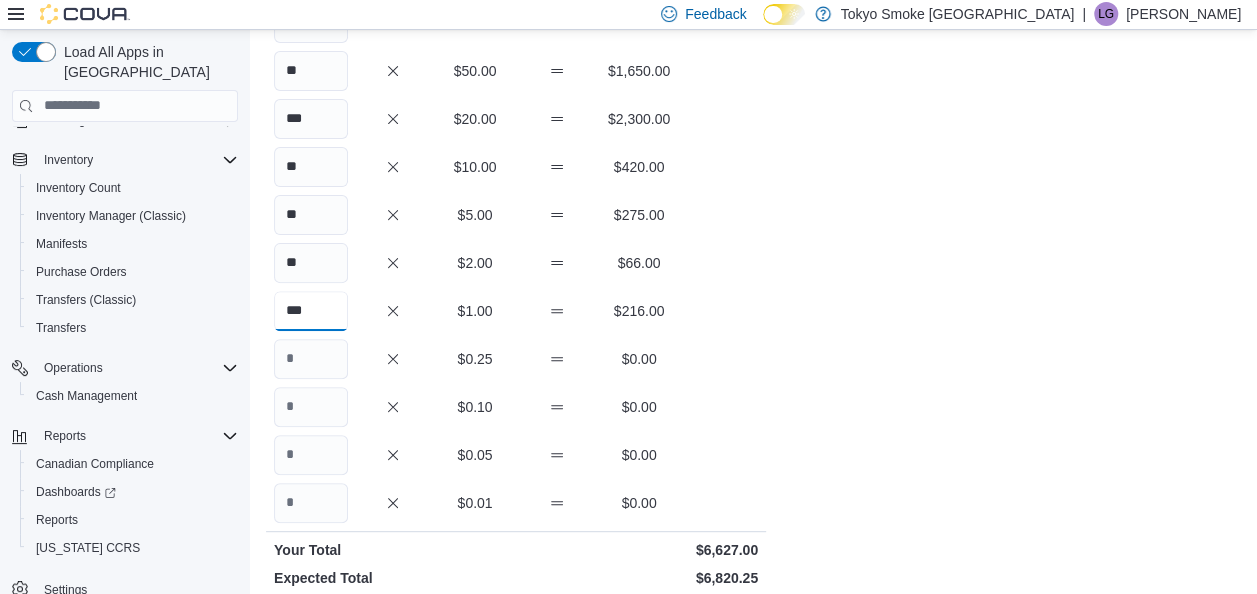 type on "***" 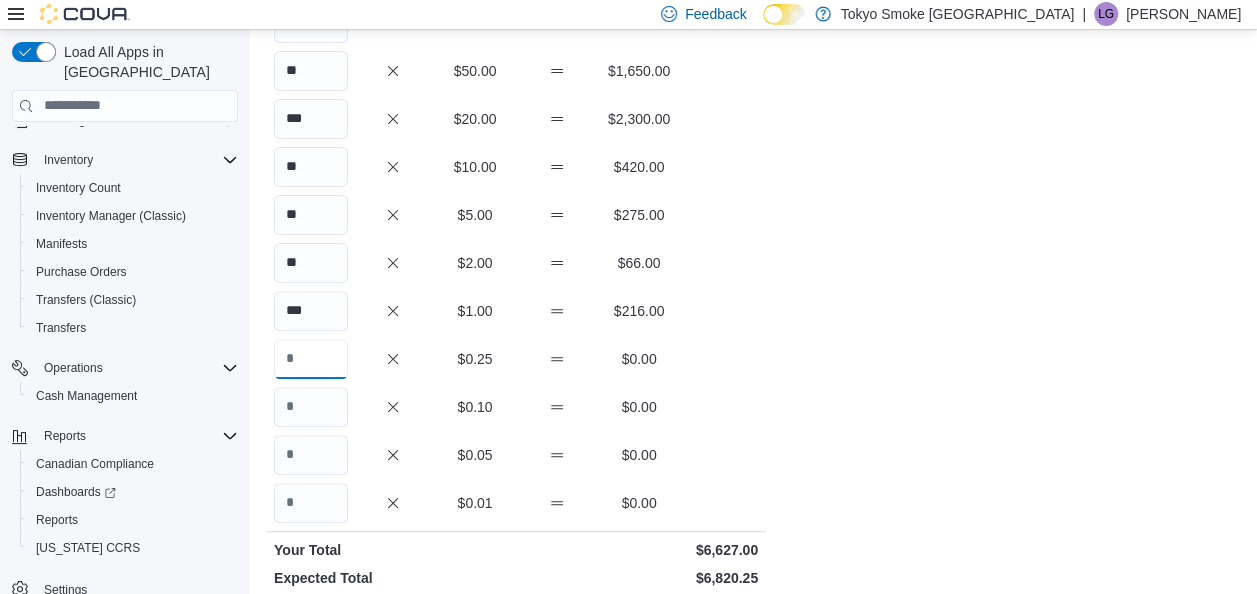 click at bounding box center (311, 359) 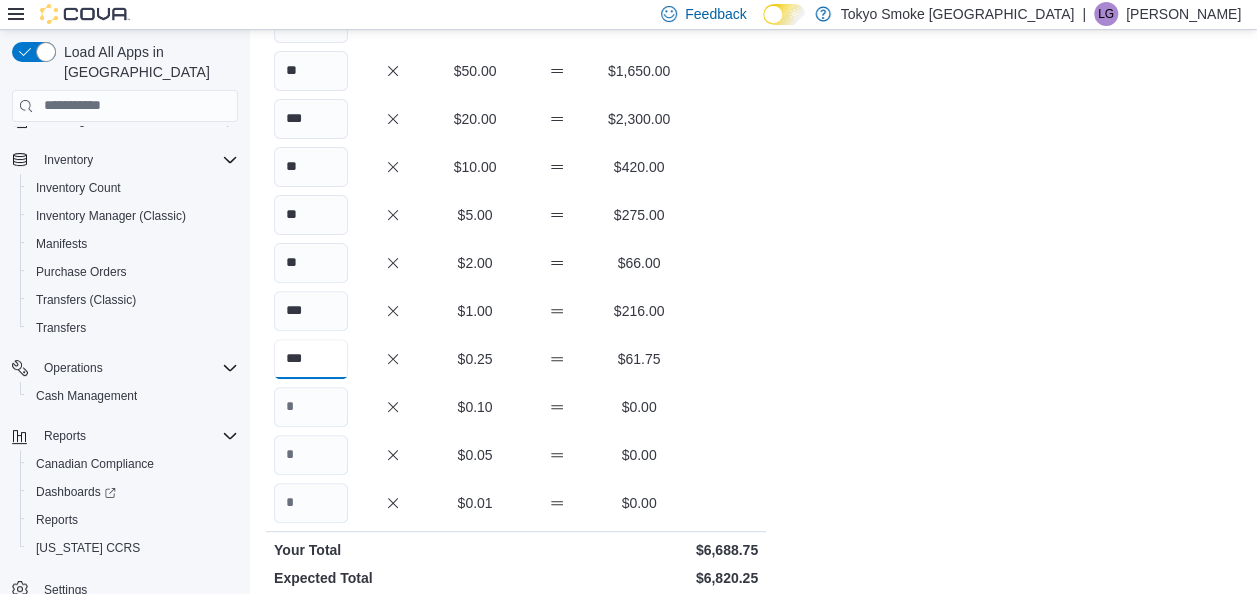 type on "***" 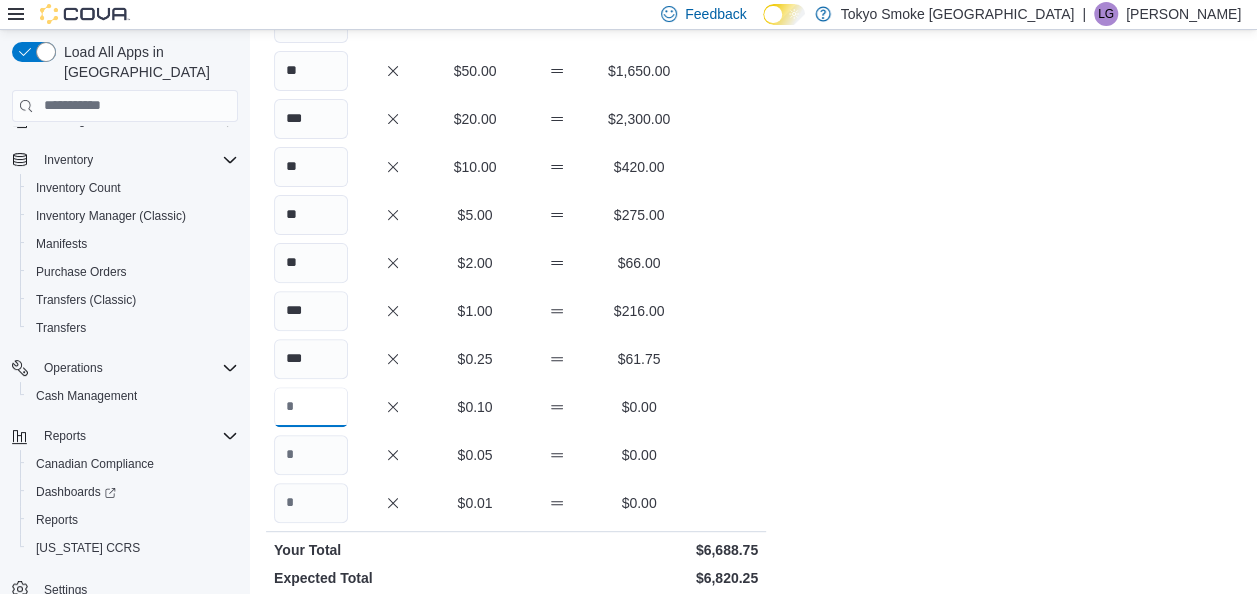 click at bounding box center [311, 407] 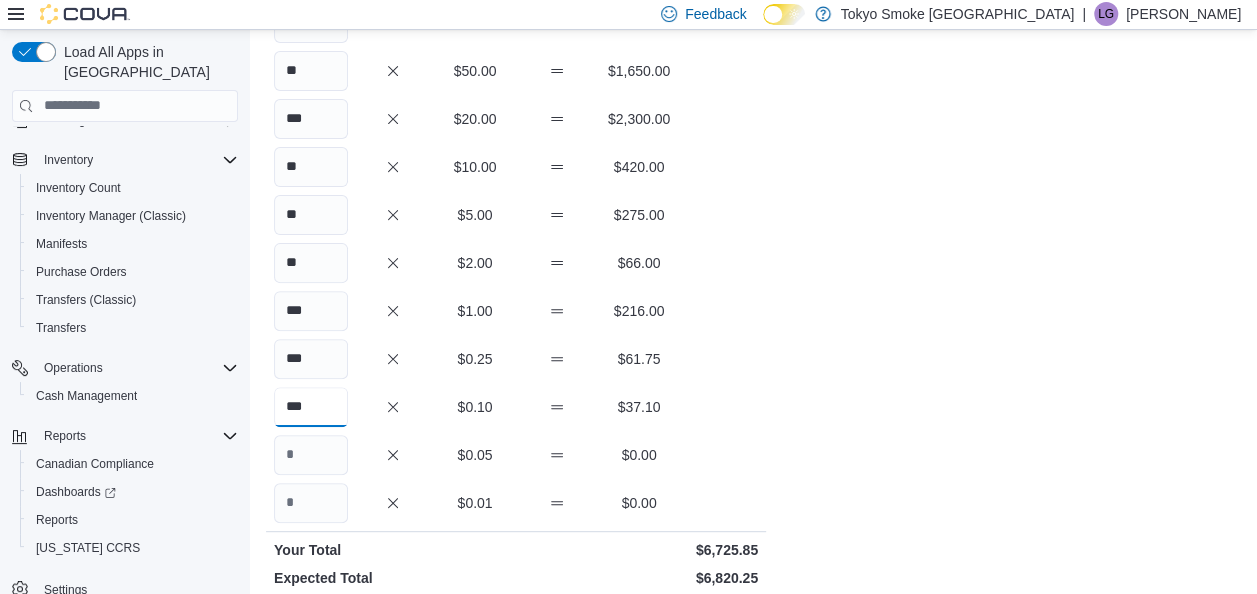 type on "***" 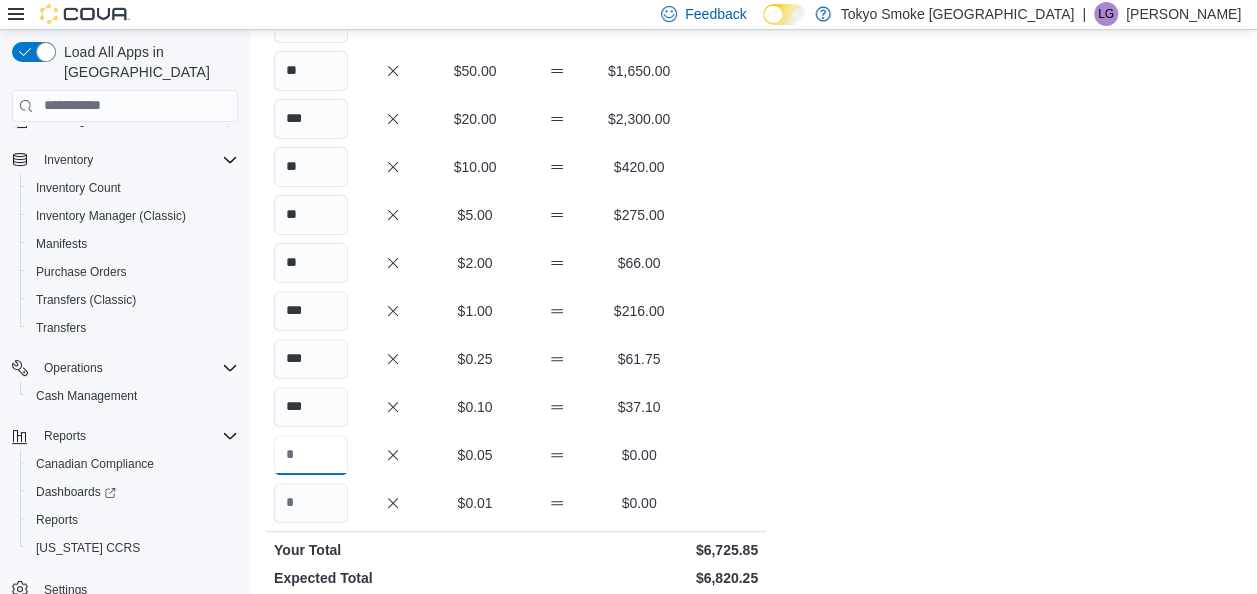 click at bounding box center (311, 455) 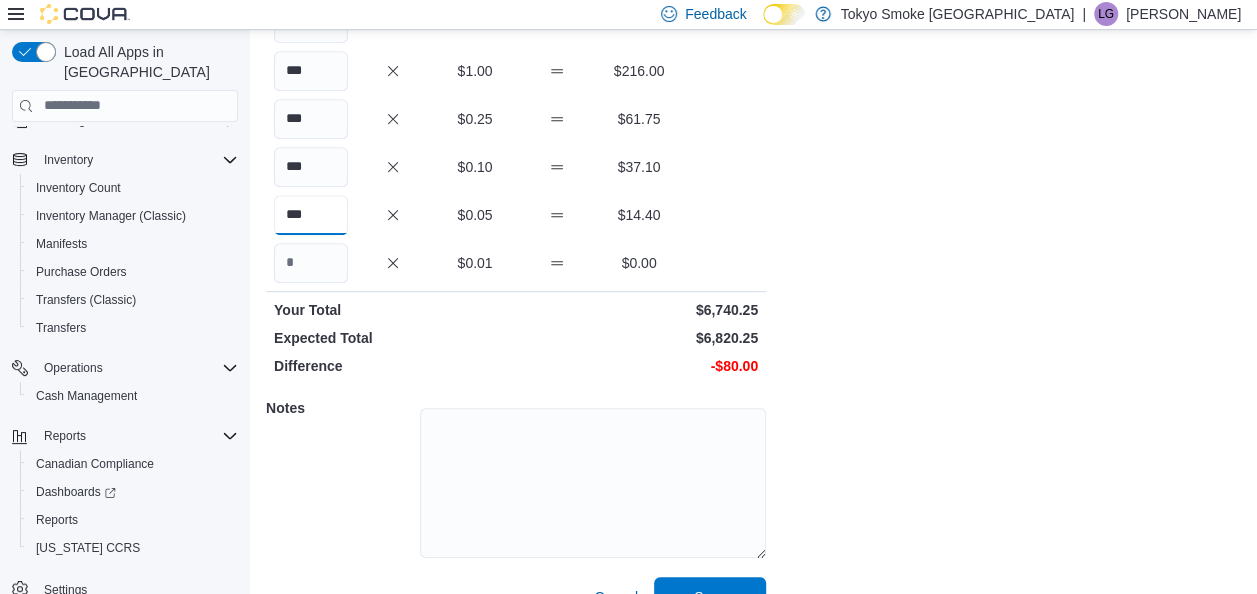 scroll, scrollTop: 479, scrollLeft: 0, axis: vertical 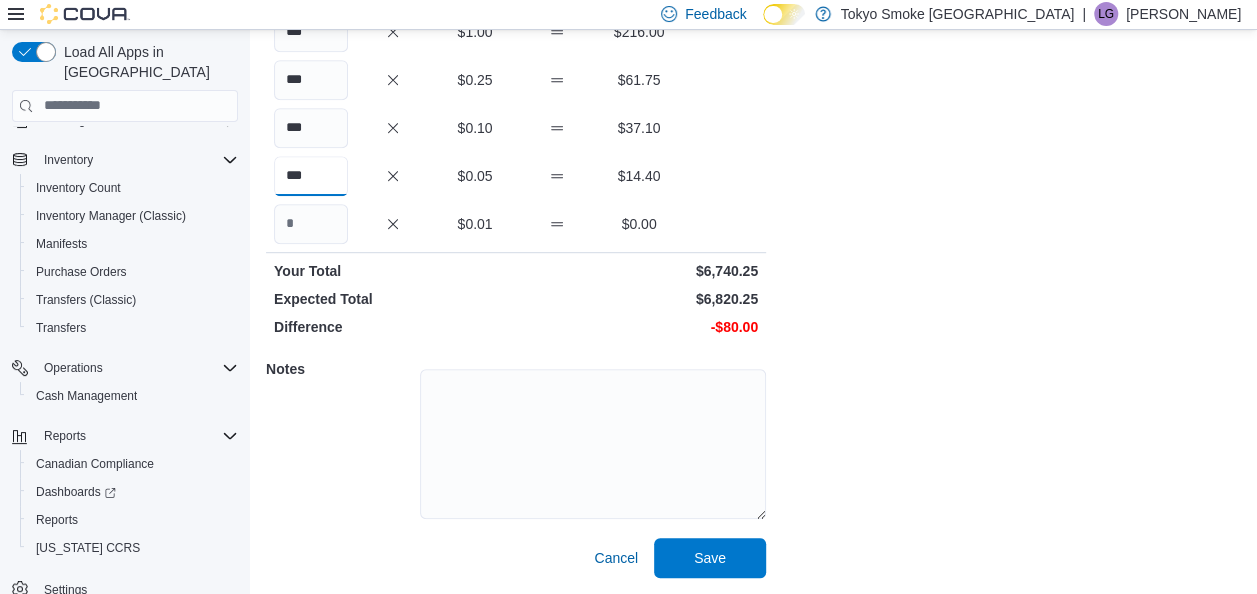 type on "***" 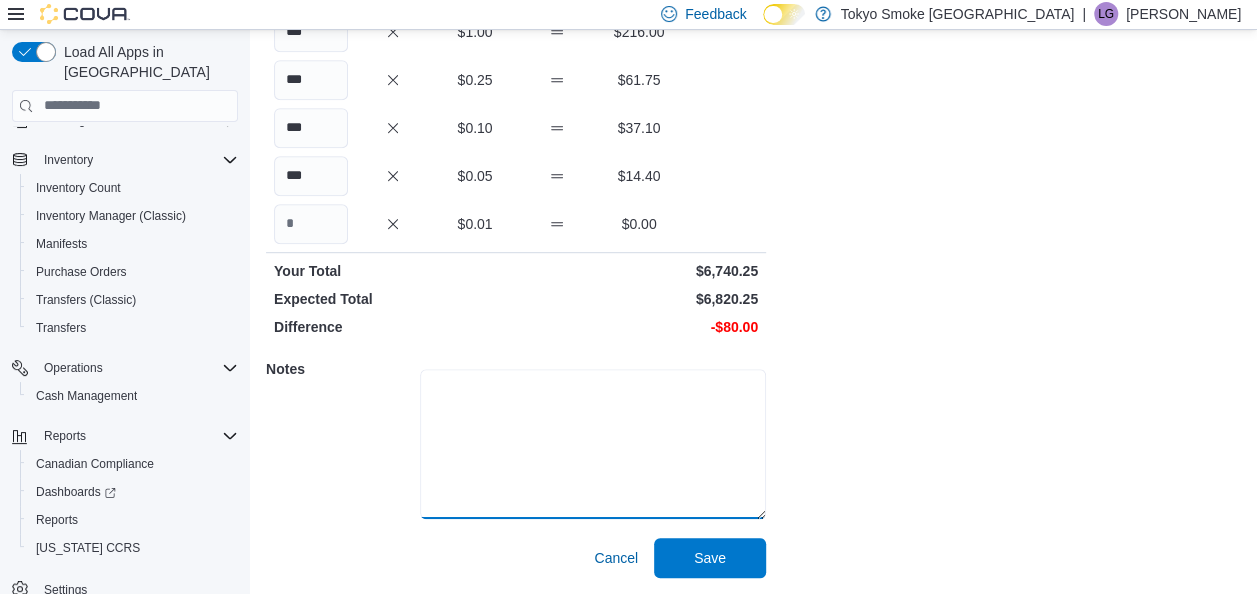 click at bounding box center [593, 444] 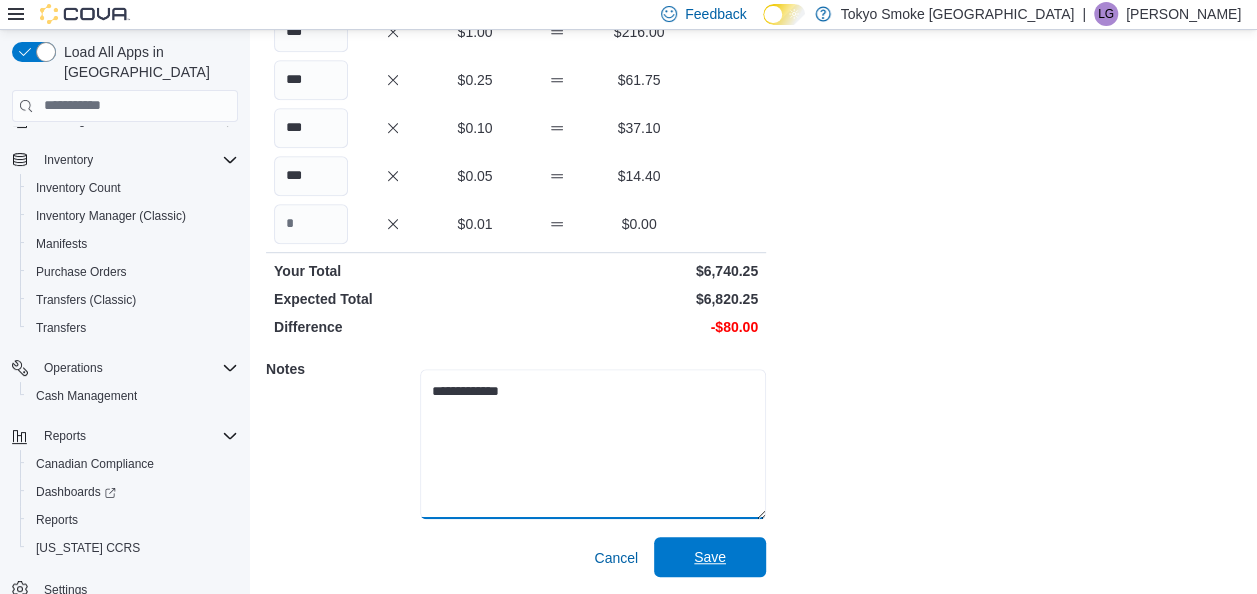 type on "**********" 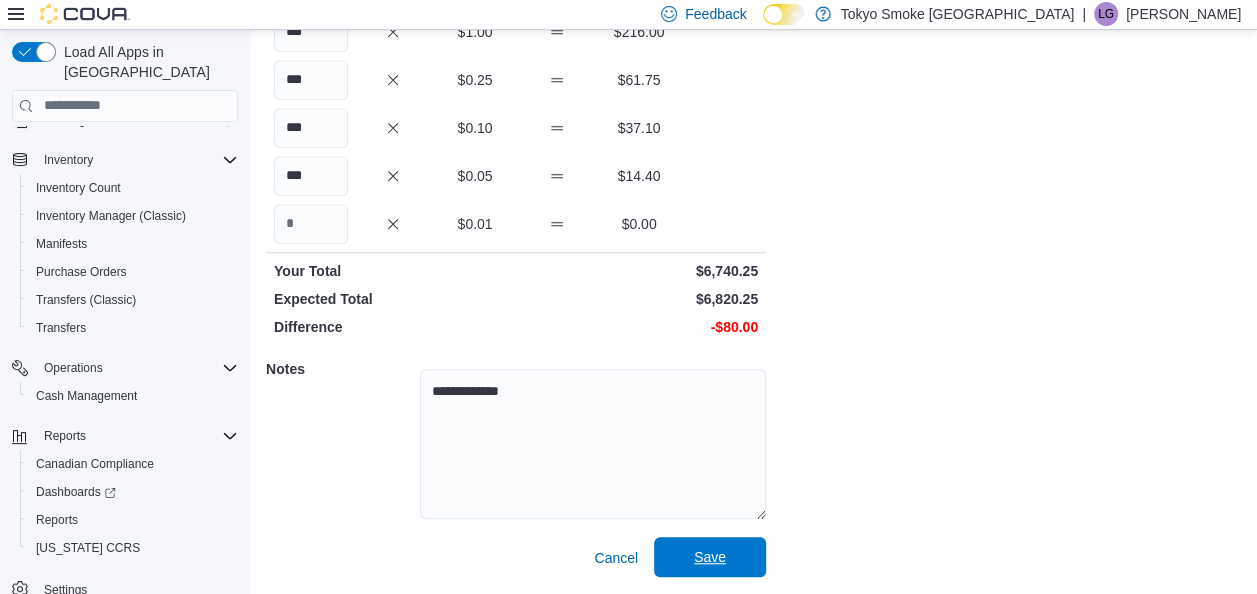click on "Save" at bounding box center [710, 557] 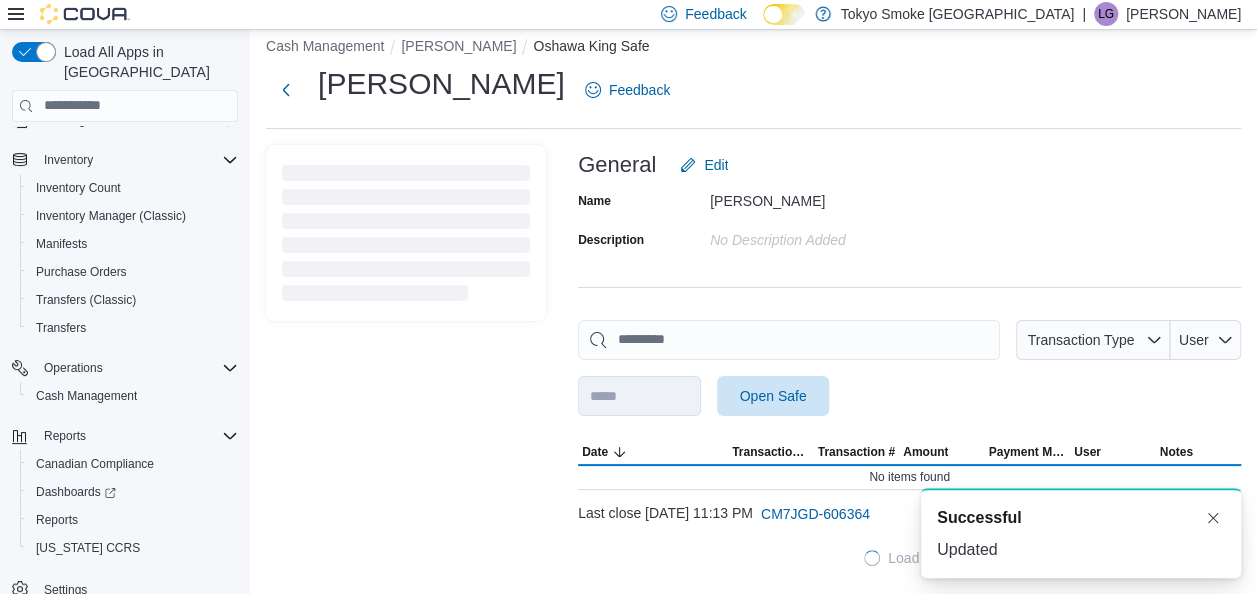 scroll, scrollTop: 16, scrollLeft: 0, axis: vertical 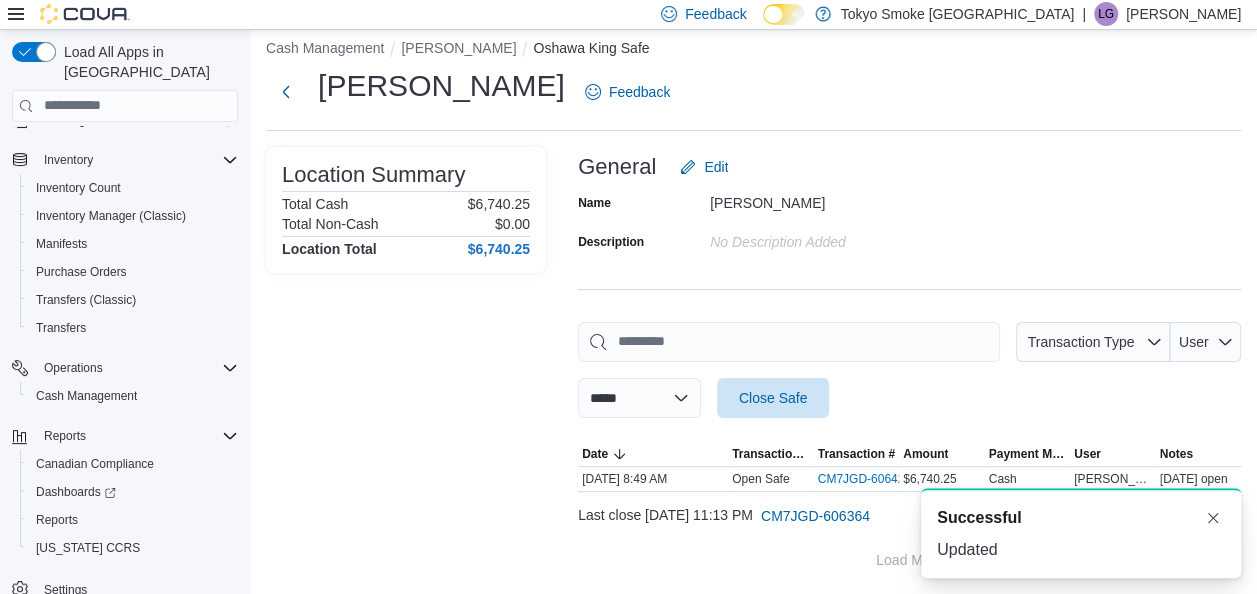 click on "Cash Management Oshawa King Oshawa King Safe" at bounding box center (753, 50) 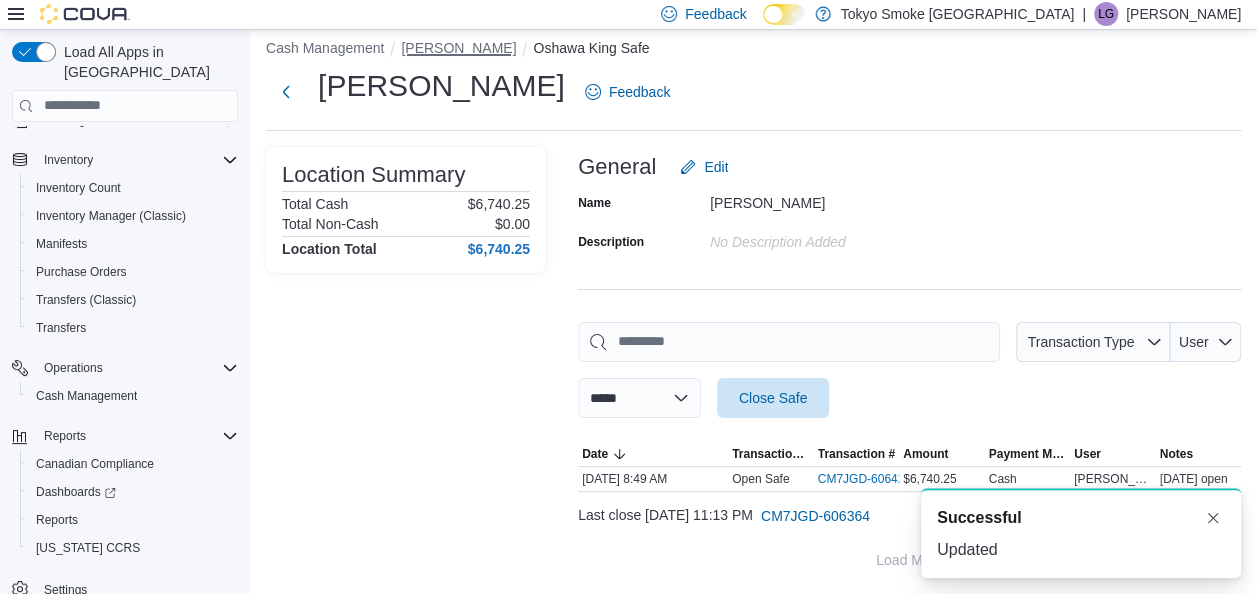 click on "[PERSON_NAME]" at bounding box center (458, 48) 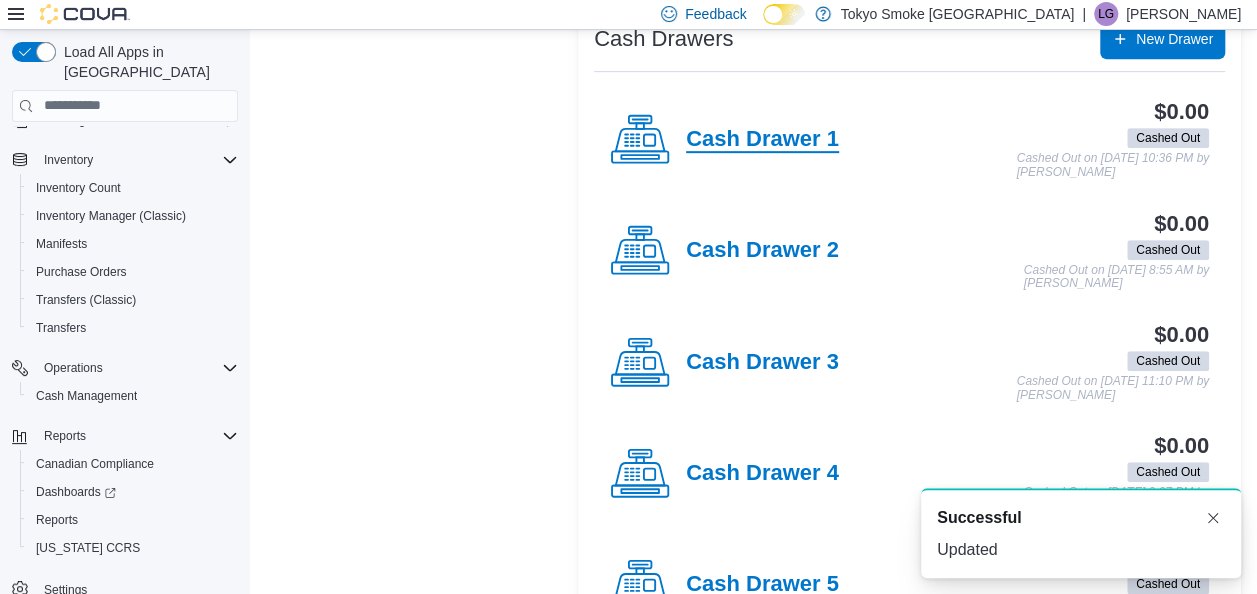 click on "Cash Drawer 1" at bounding box center [762, 140] 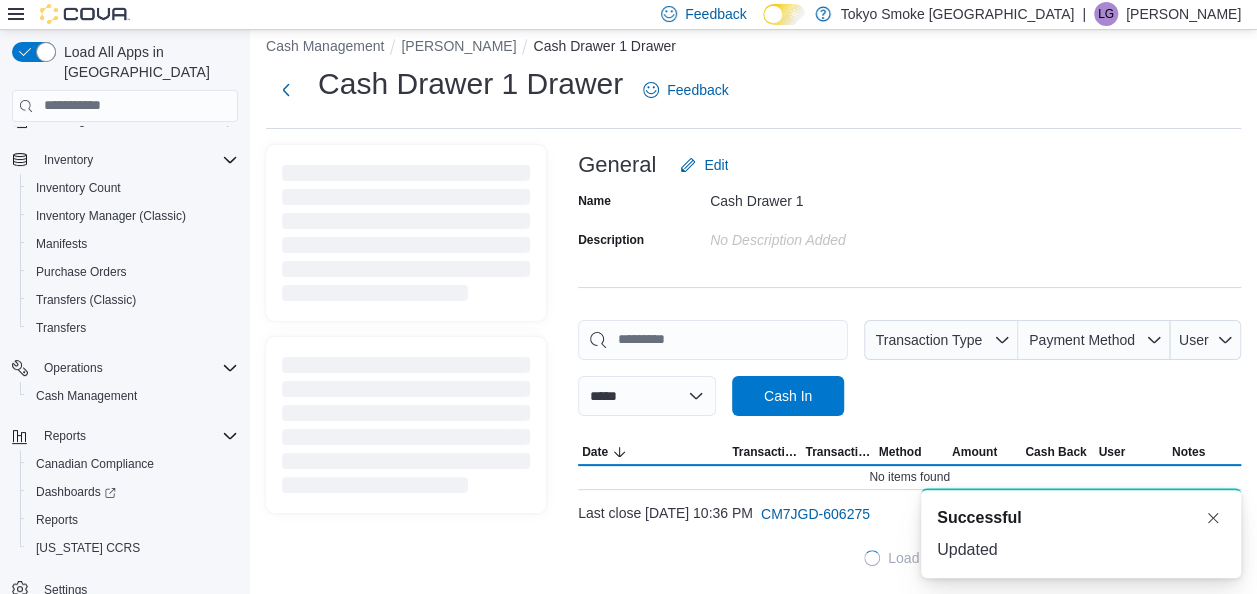 scroll, scrollTop: 16, scrollLeft: 0, axis: vertical 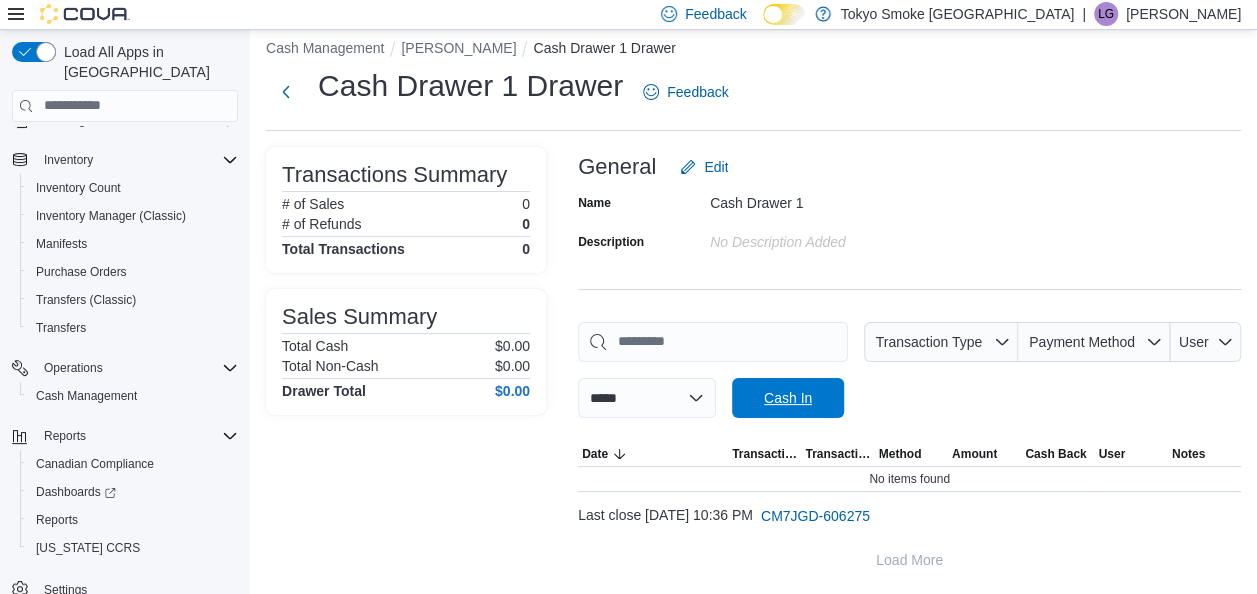 click on "Cash In" at bounding box center [788, 398] 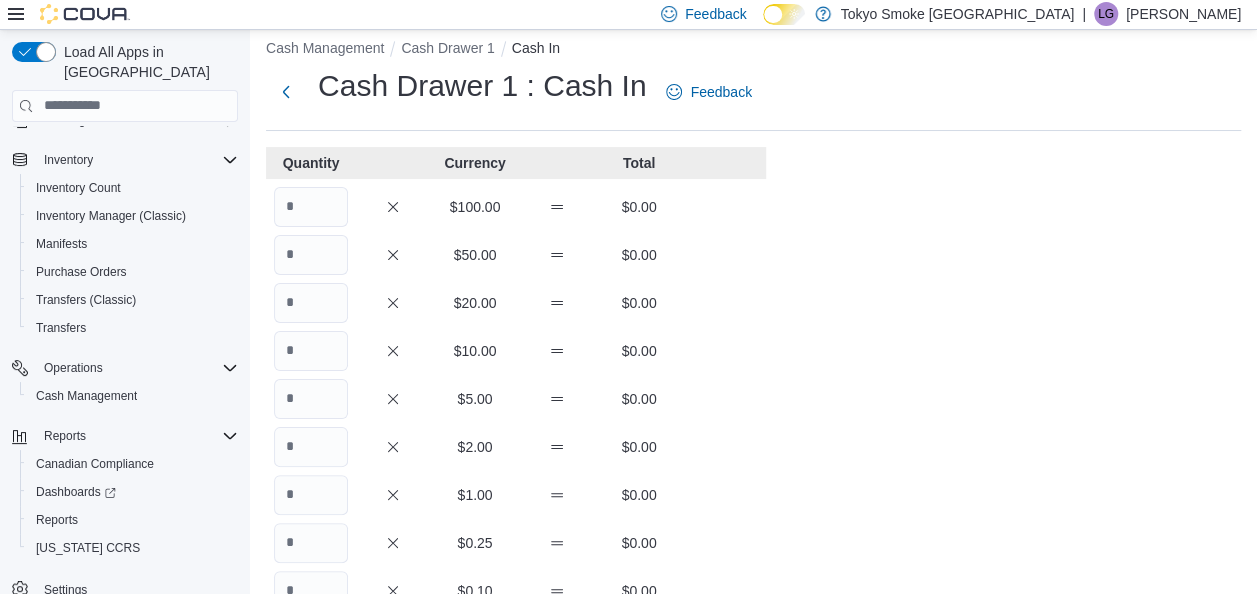 scroll, scrollTop: 0, scrollLeft: 0, axis: both 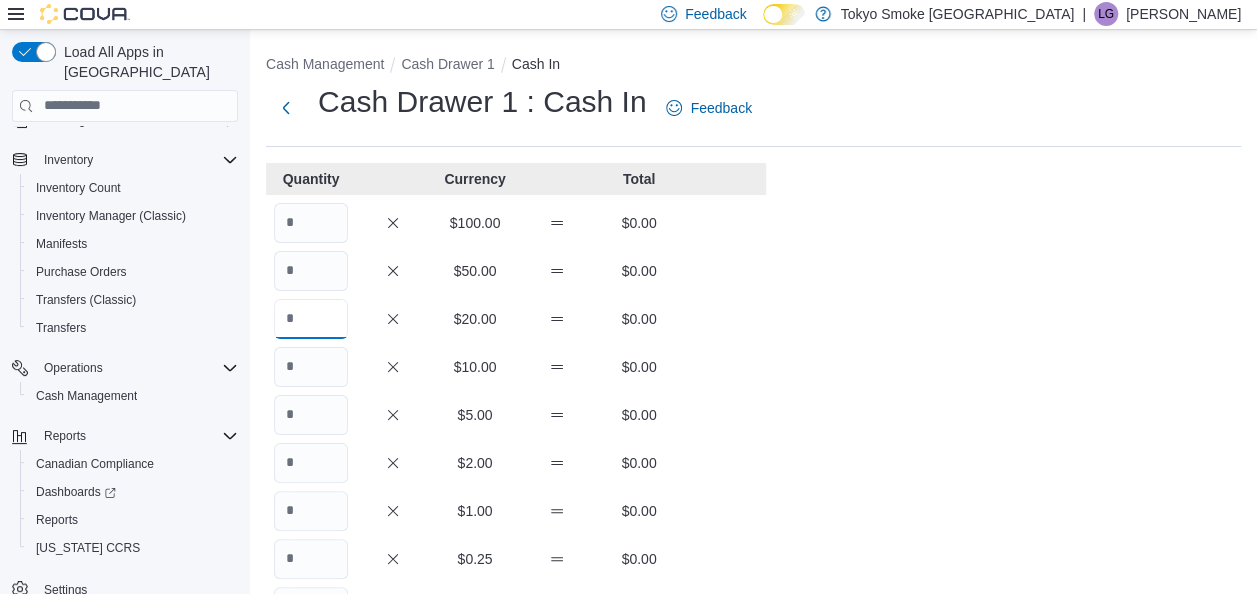 click at bounding box center [311, 319] 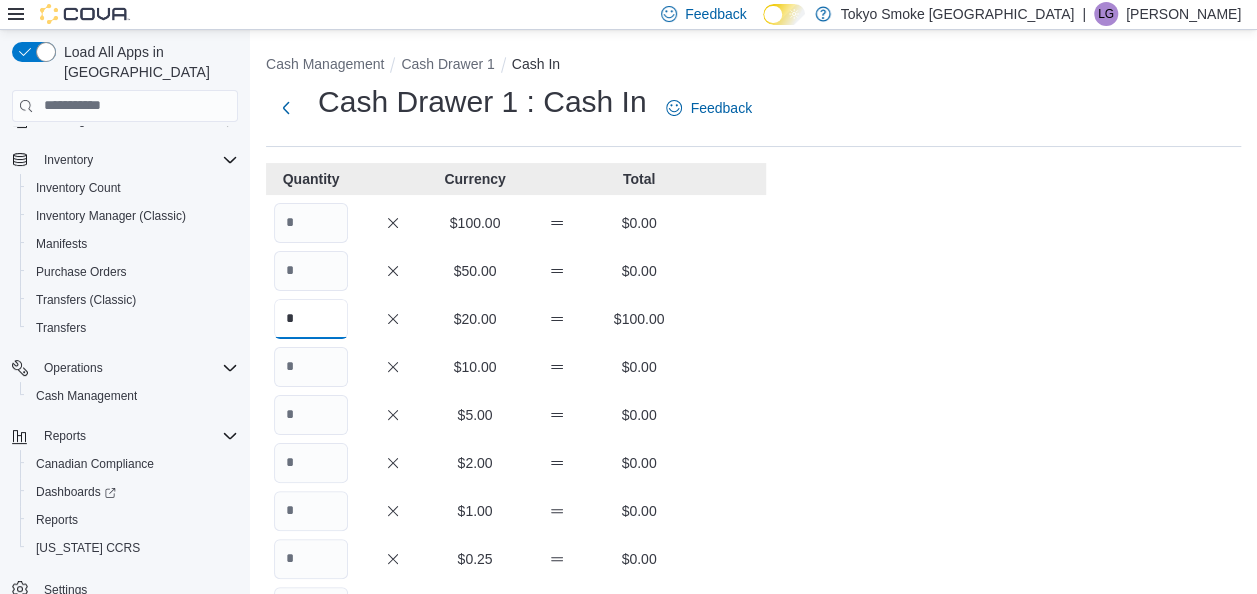 type on "*" 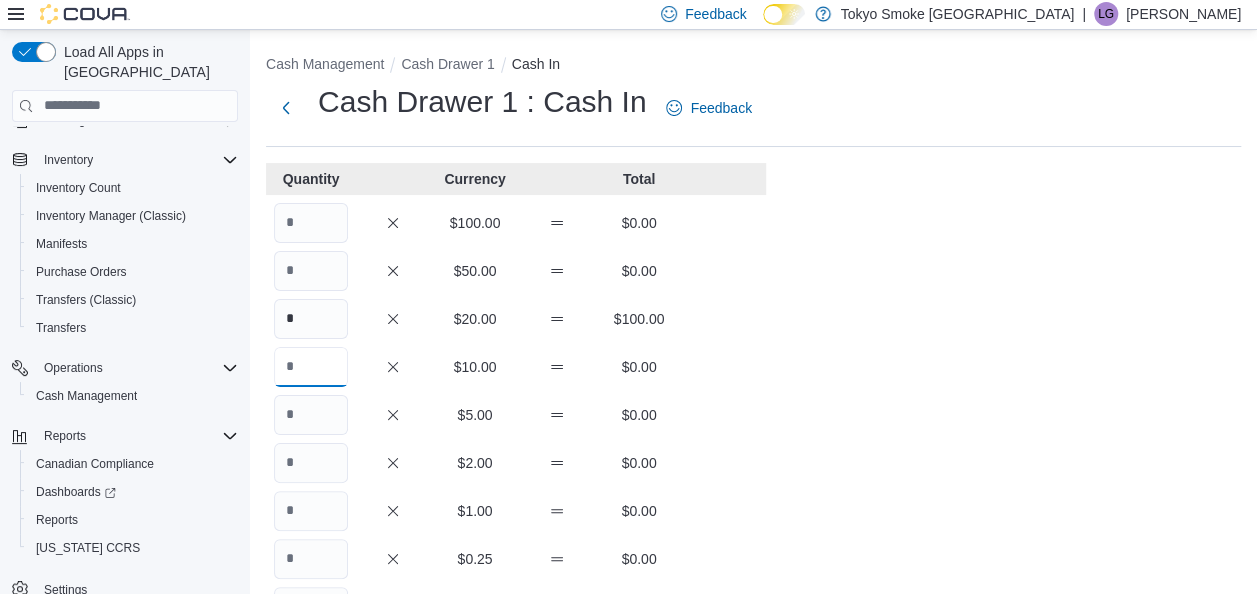 click at bounding box center (311, 367) 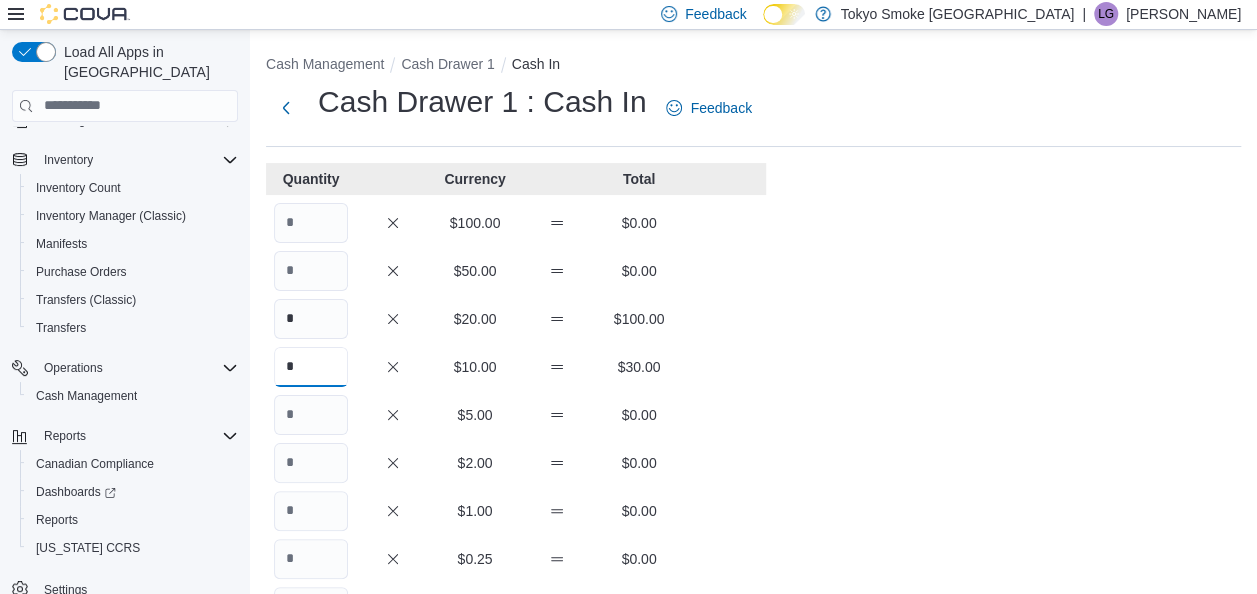 type on "*" 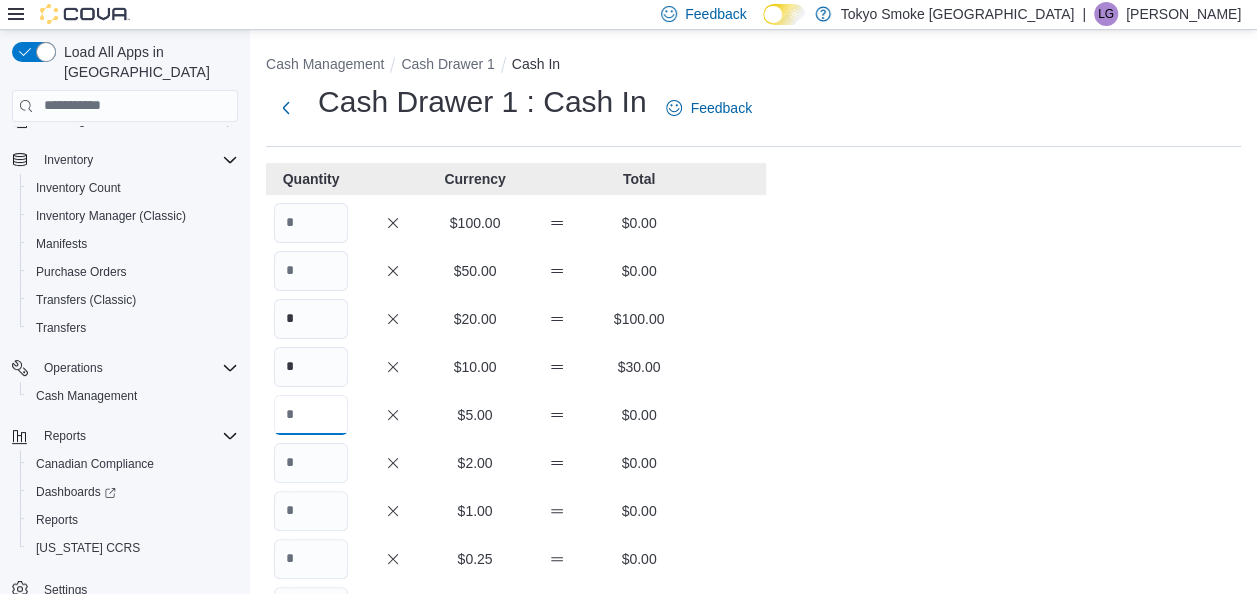 click at bounding box center [311, 415] 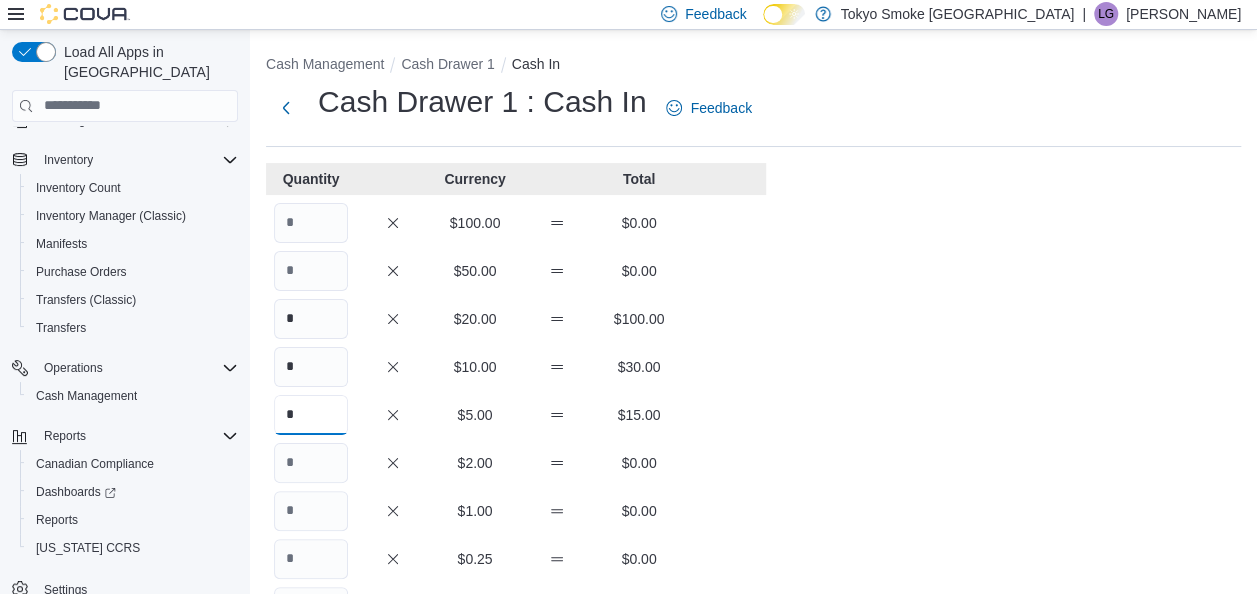 type on "*" 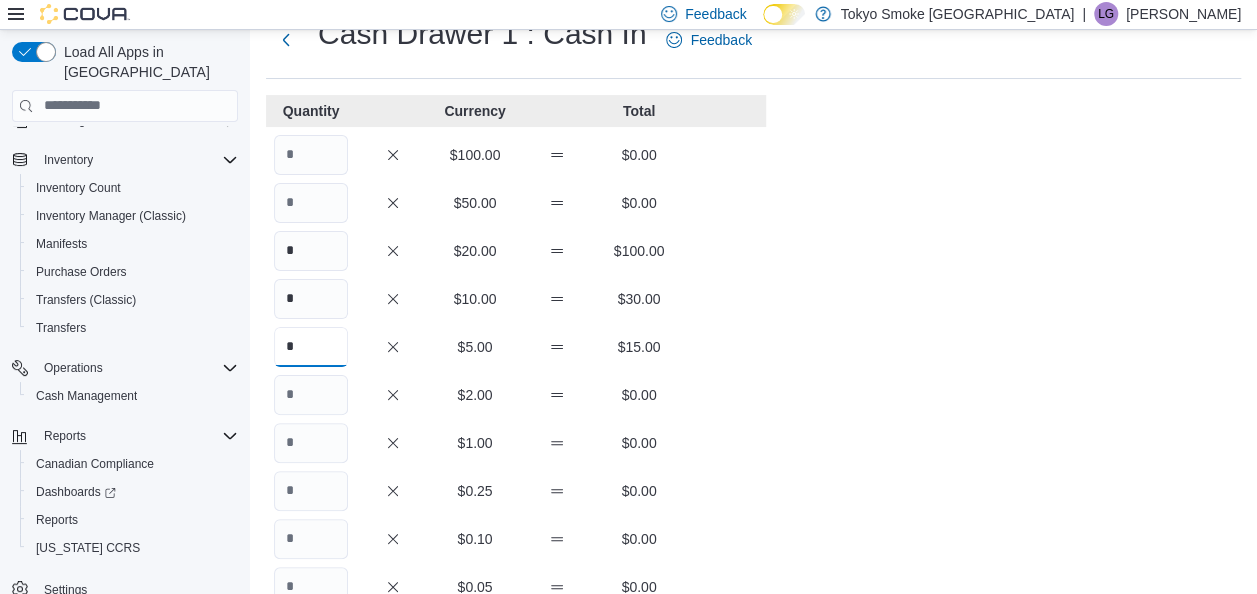 scroll, scrollTop: 100, scrollLeft: 0, axis: vertical 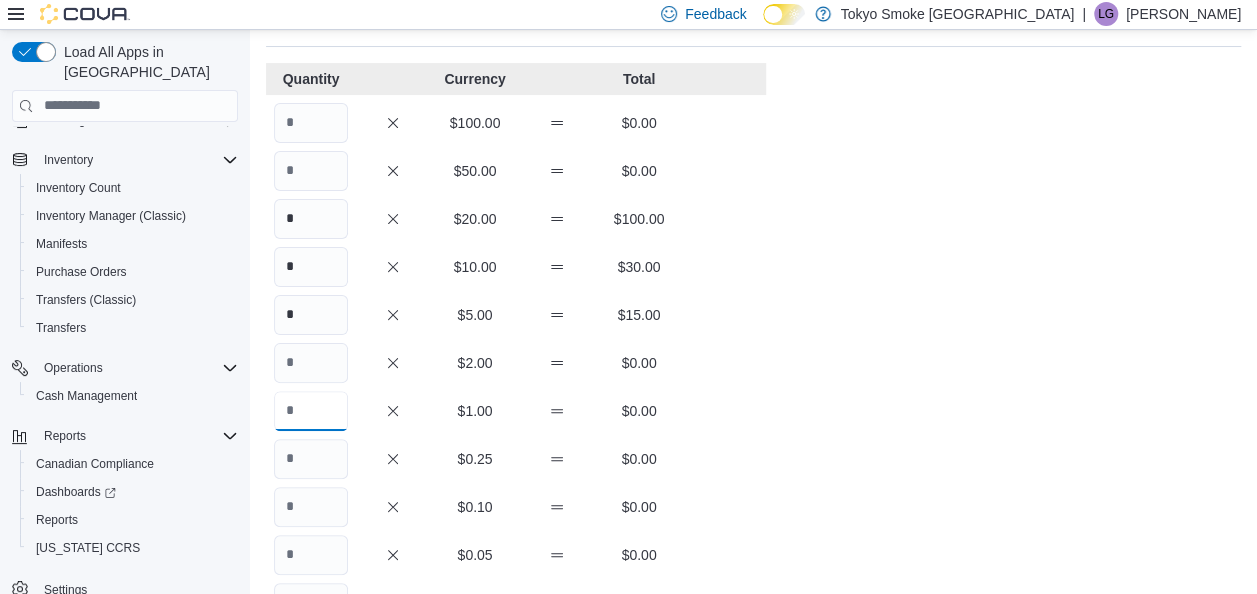 click at bounding box center (311, 411) 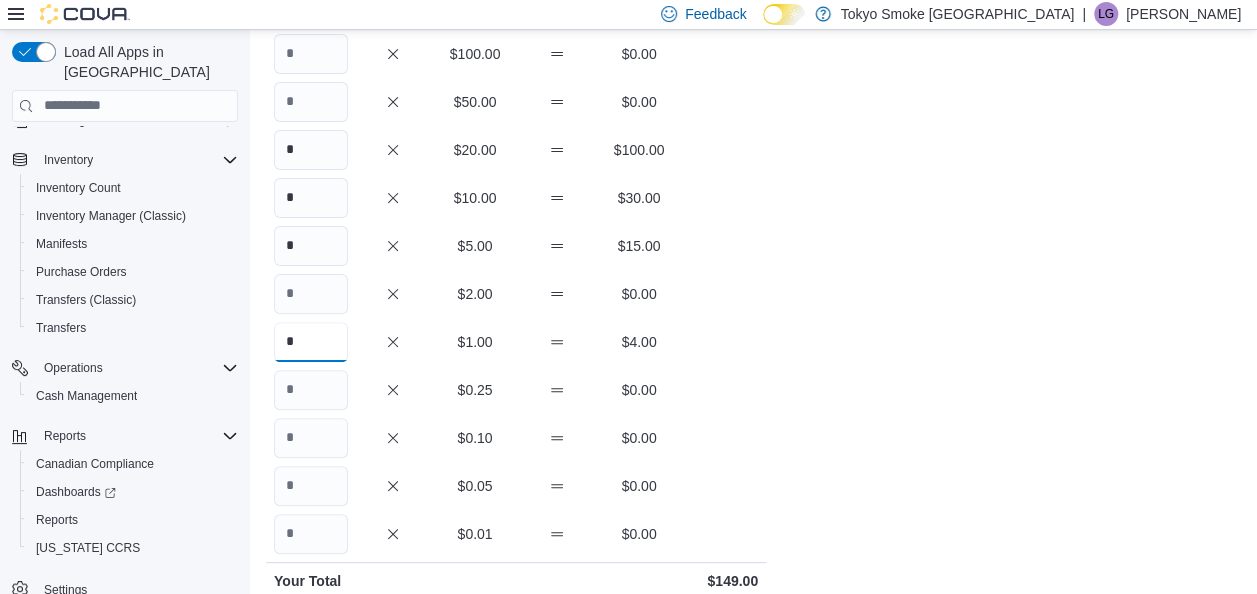 scroll, scrollTop: 200, scrollLeft: 0, axis: vertical 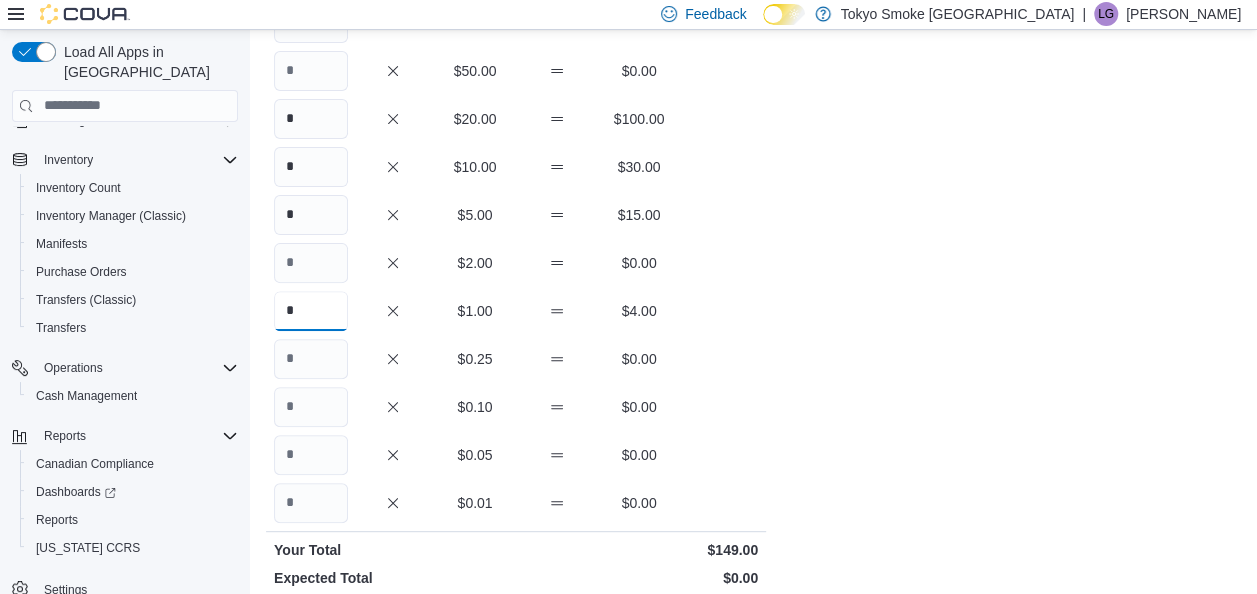 type on "*" 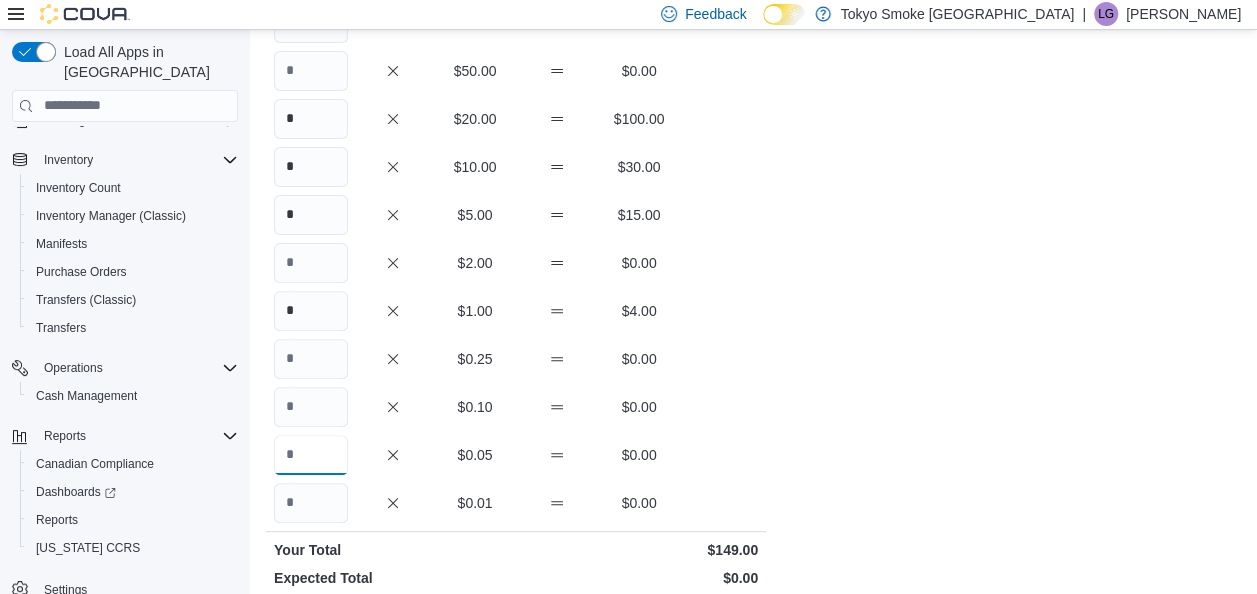 click at bounding box center (311, 455) 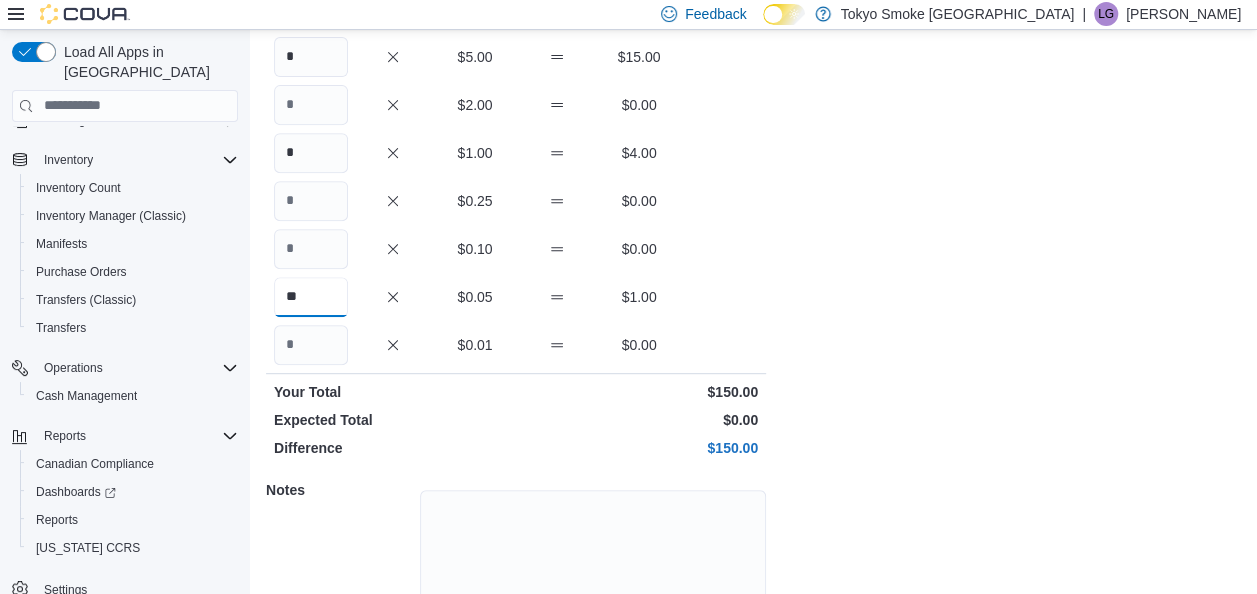 scroll, scrollTop: 400, scrollLeft: 0, axis: vertical 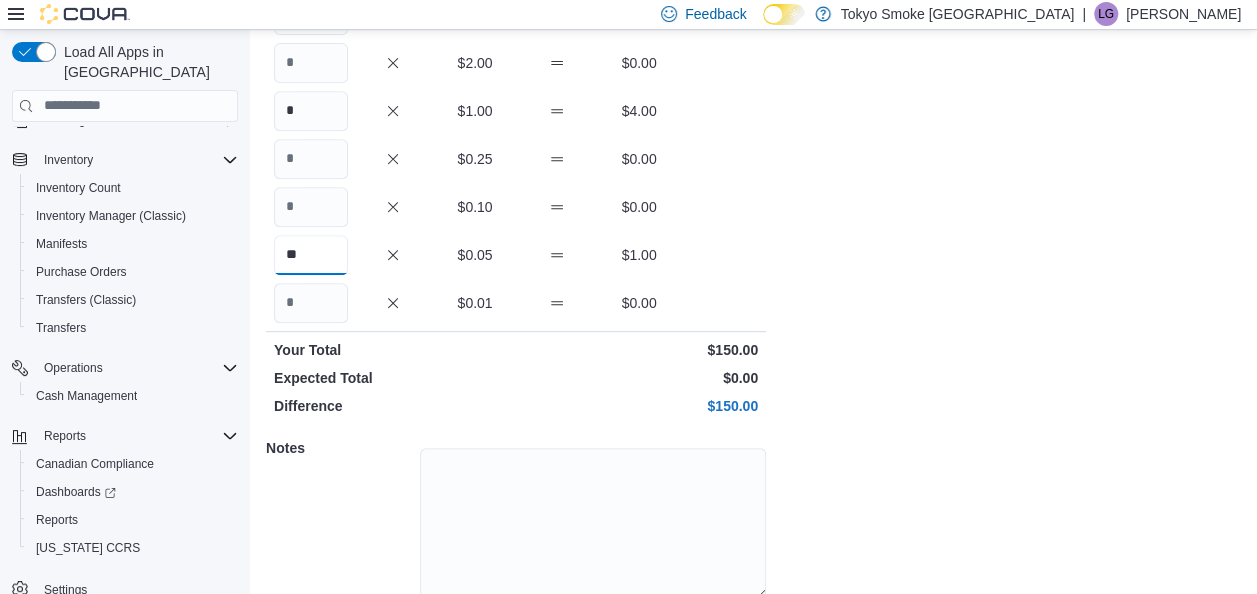 type on "**" 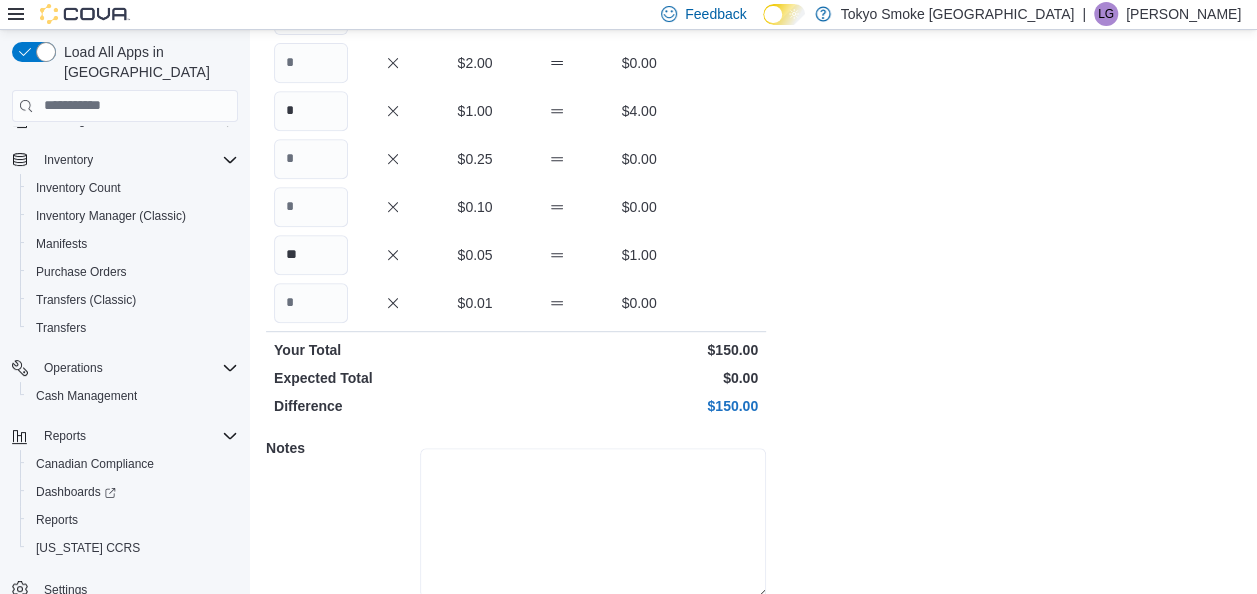 click at bounding box center [593, 523] 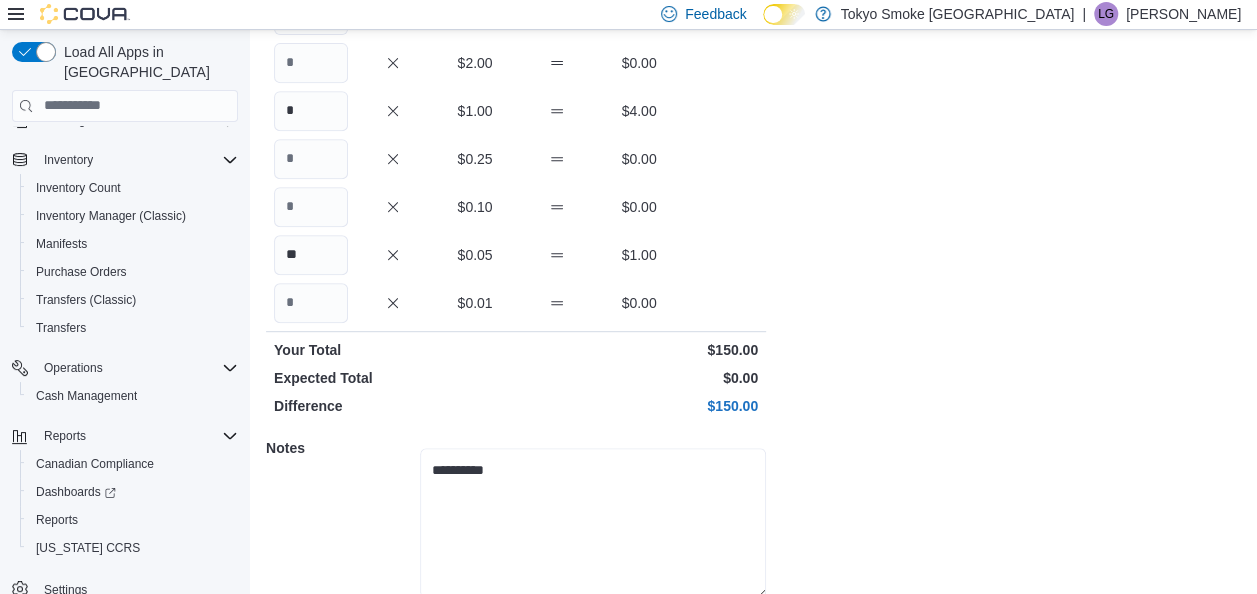 type on "**********" 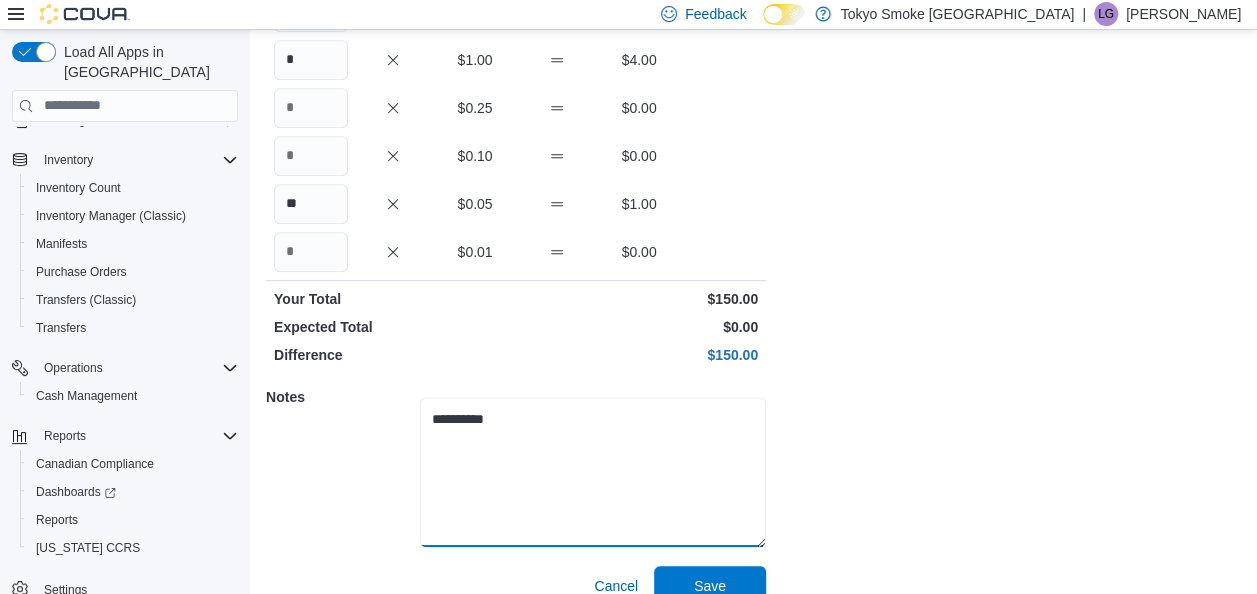 scroll, scrollTop: 479, scrollLeft: 0, axis: vertical 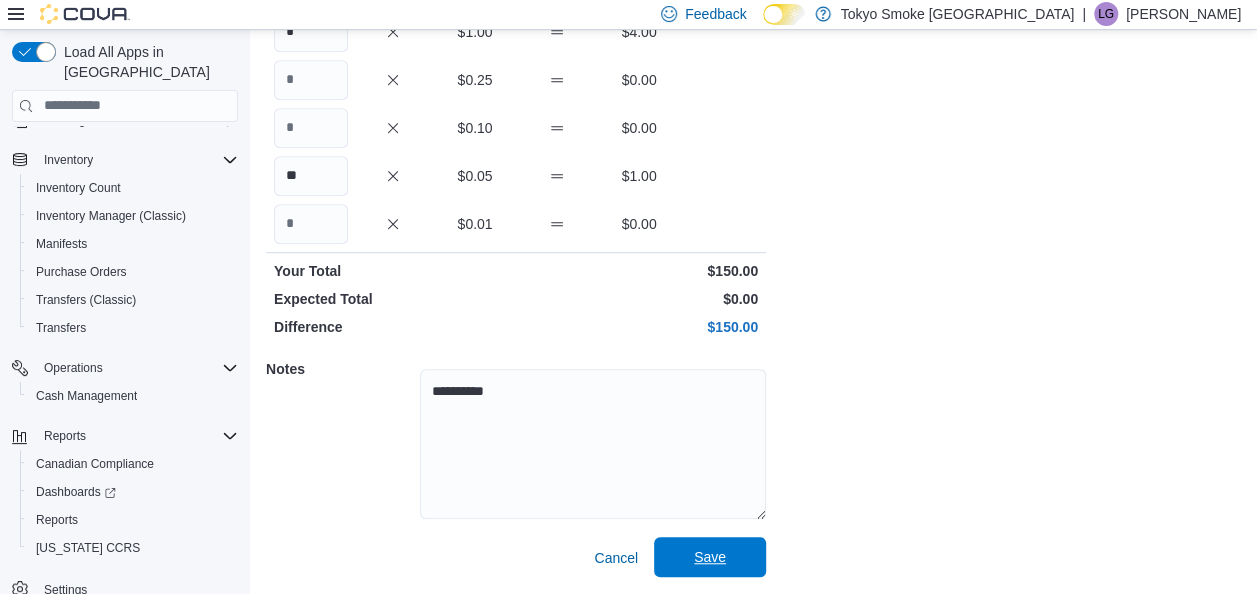 click on "Save" at bounding box center [710, 557] 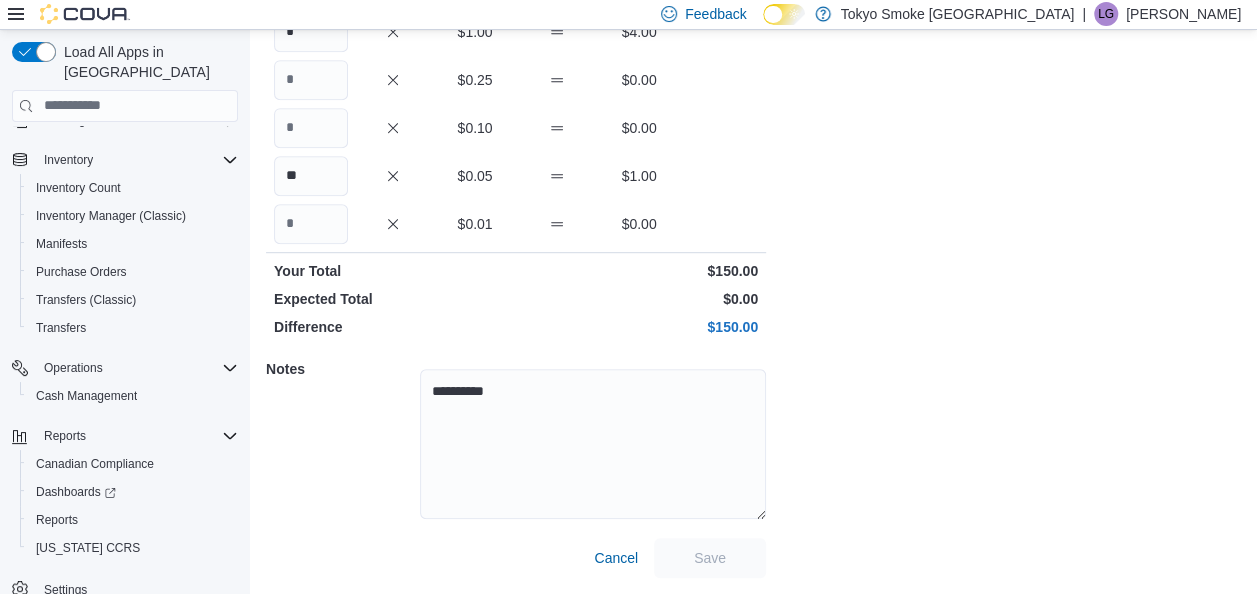 scroll, scrollTop: 16, scrollLeft: 0, axis: vertical 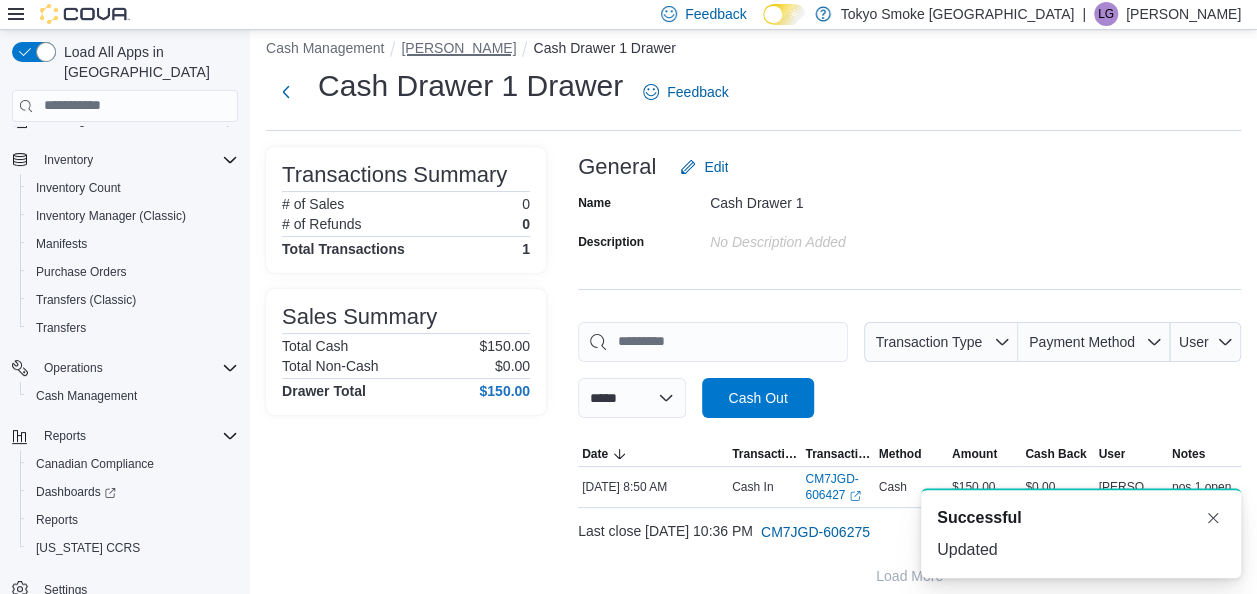 click on "[PERSON_NAME]" at bounding box center [458, 48] 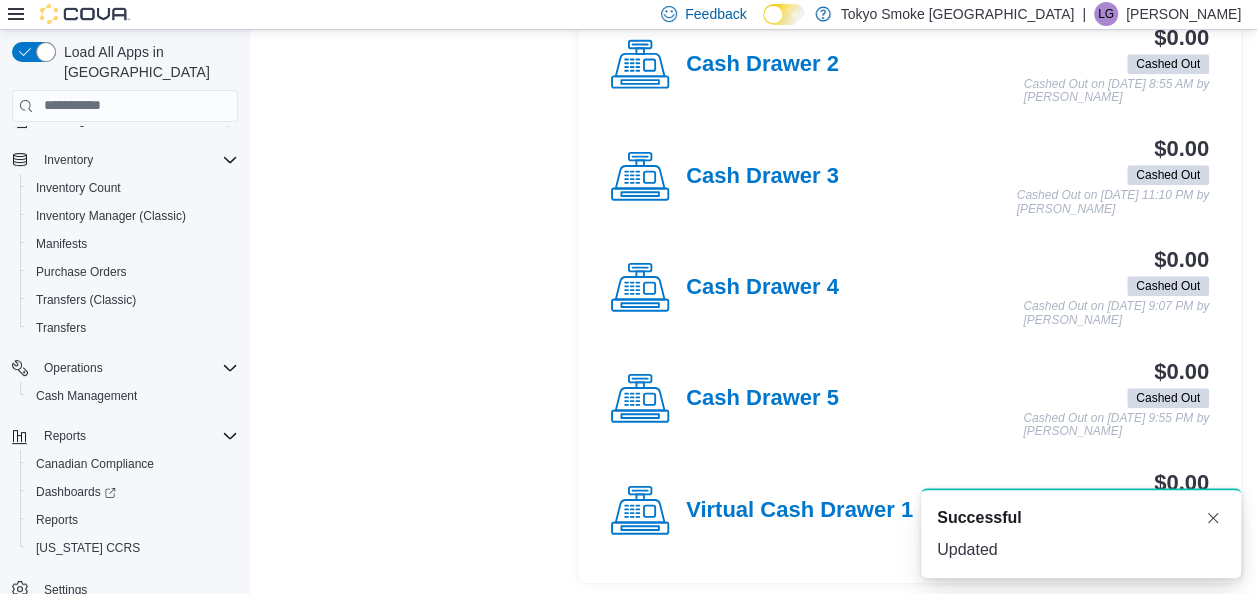 click on "Cash Drawer 3" at bounding box center (762, 177) 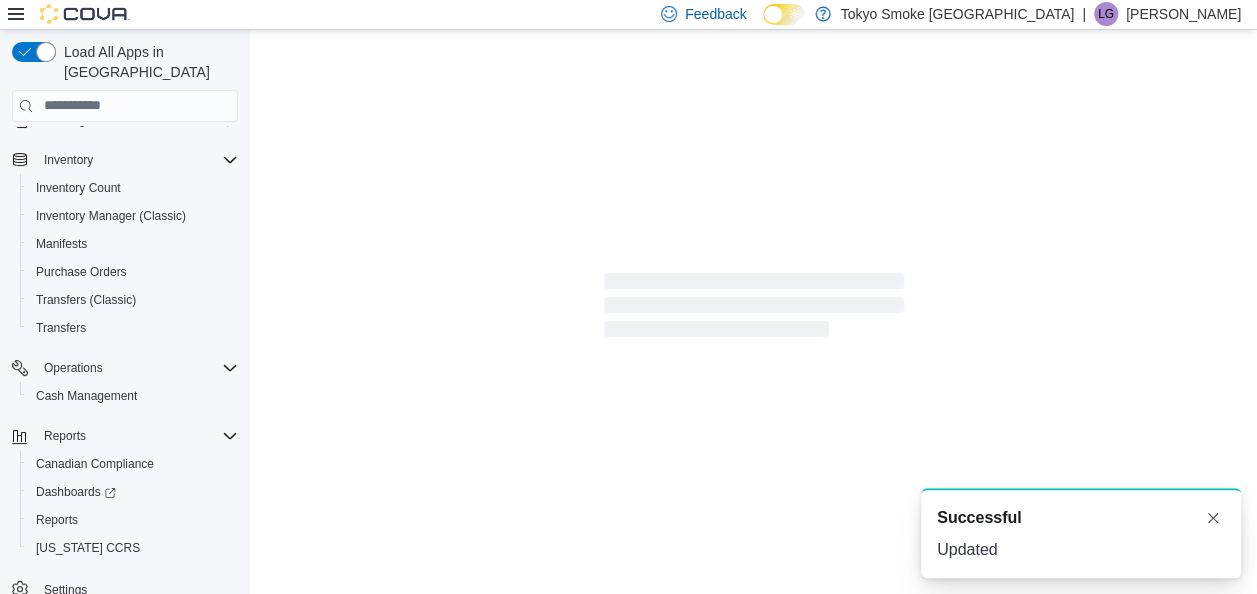 scroll, scrollTop: 0, scrollLeft: 0, axis: both 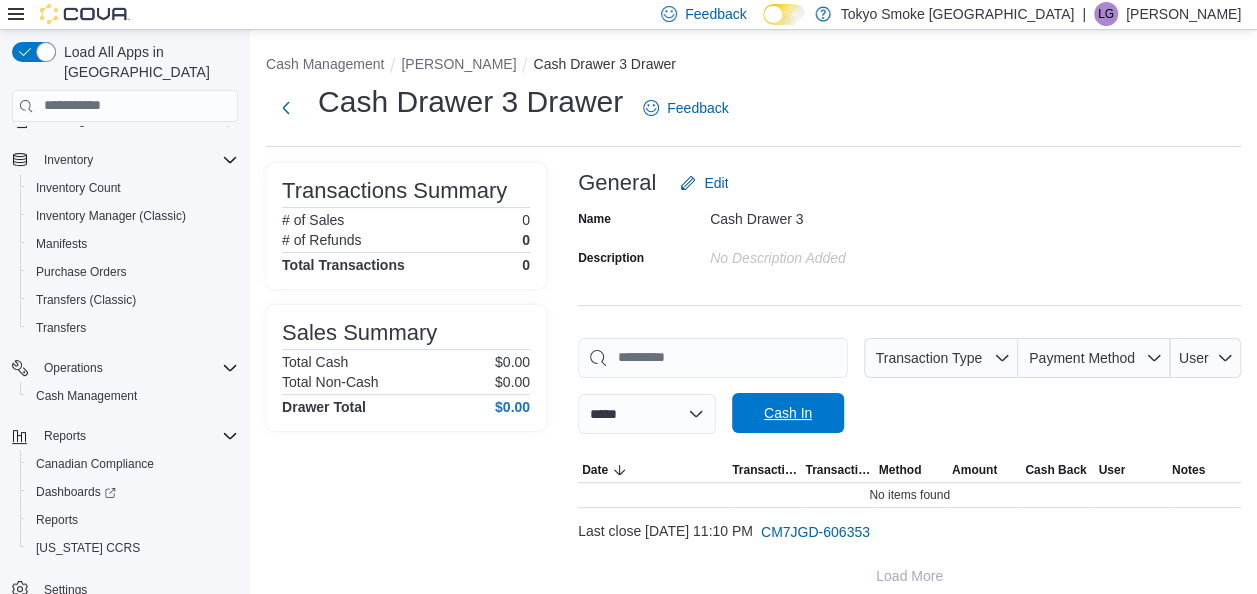 click on "Cash In" at bounding box center (788, 413) 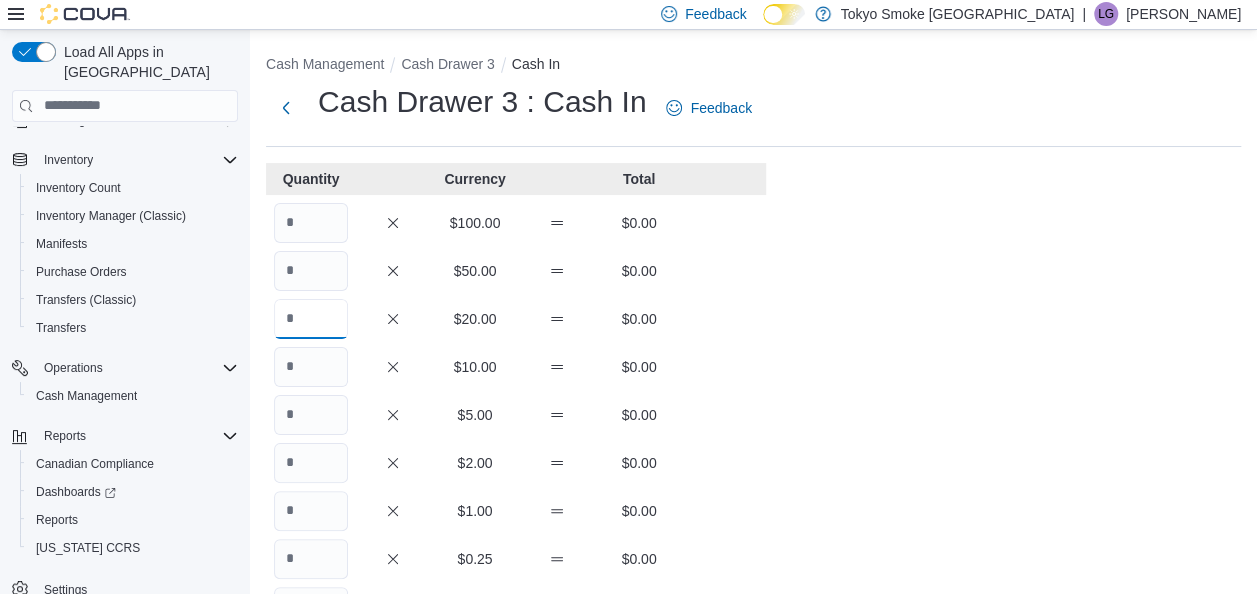 click at bounding box center (311, 319) 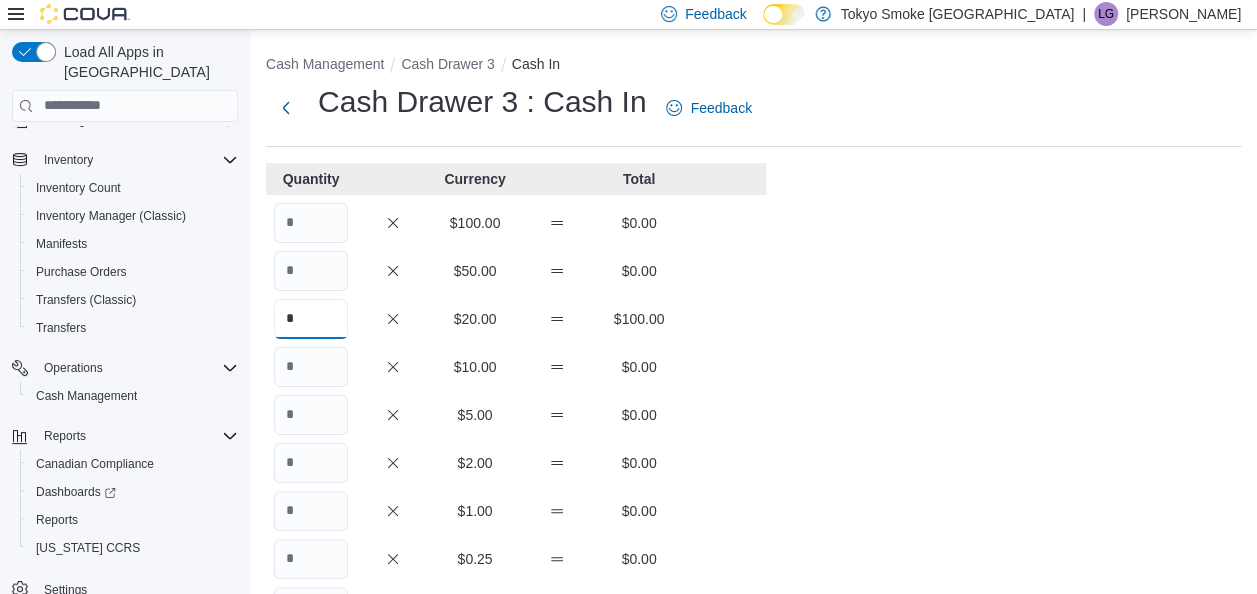 type on "*" 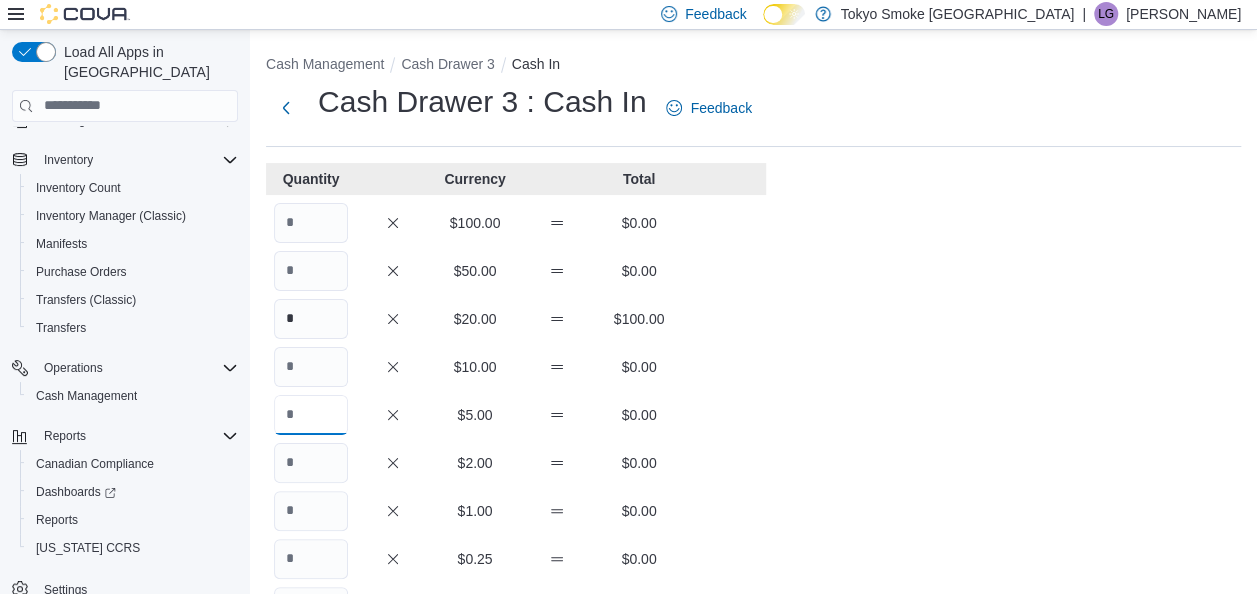 click at bounding box center (311, 415) 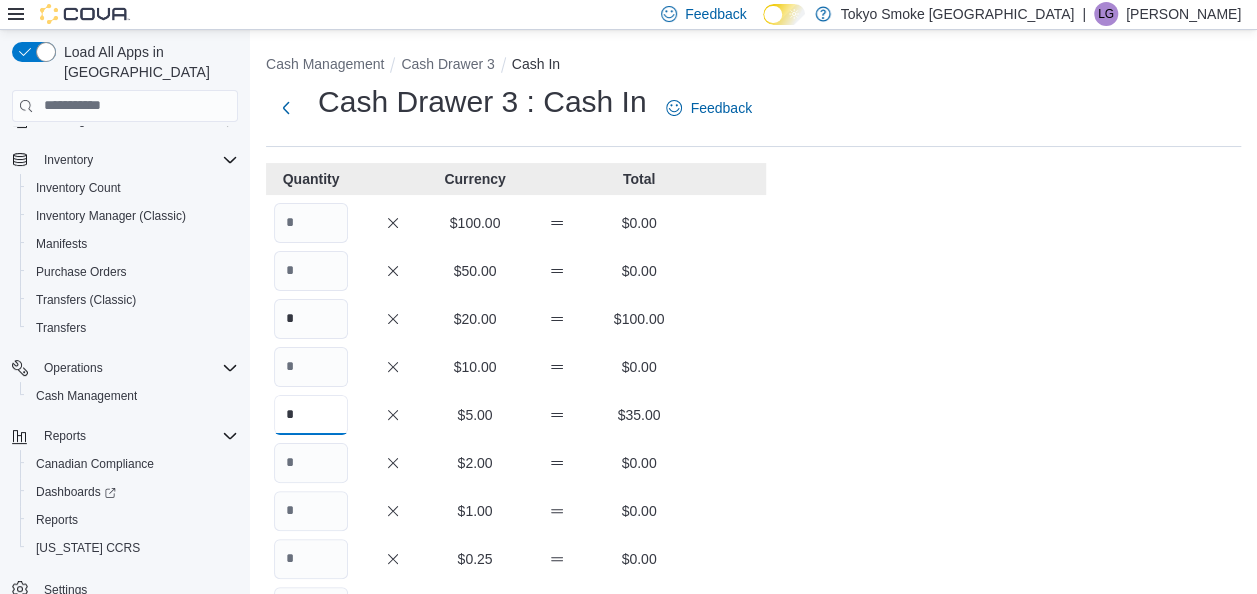 scroll, scrollTop: 200, scrollLeft: 0, axis: vertical 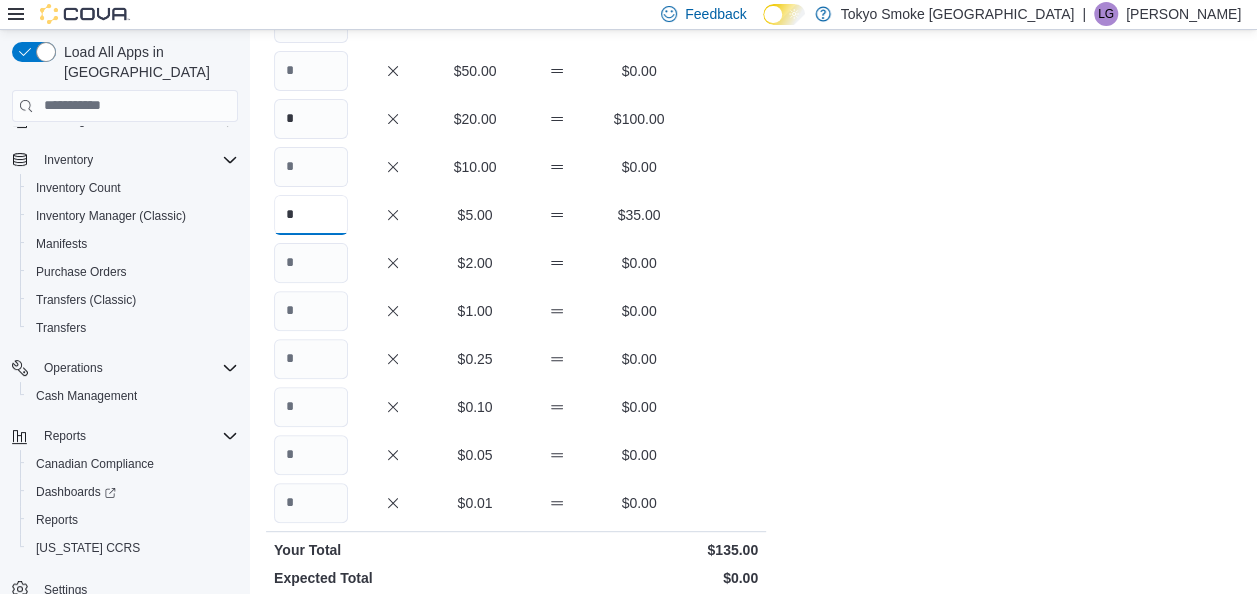 type on "*" 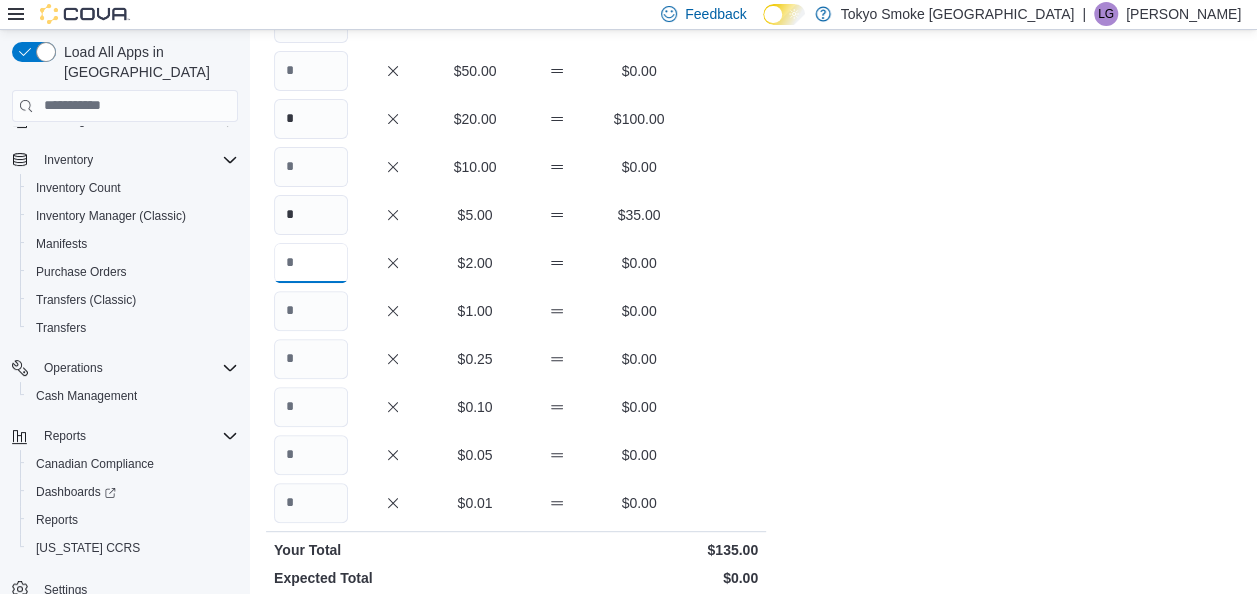 click at bounding box center (311, 263) 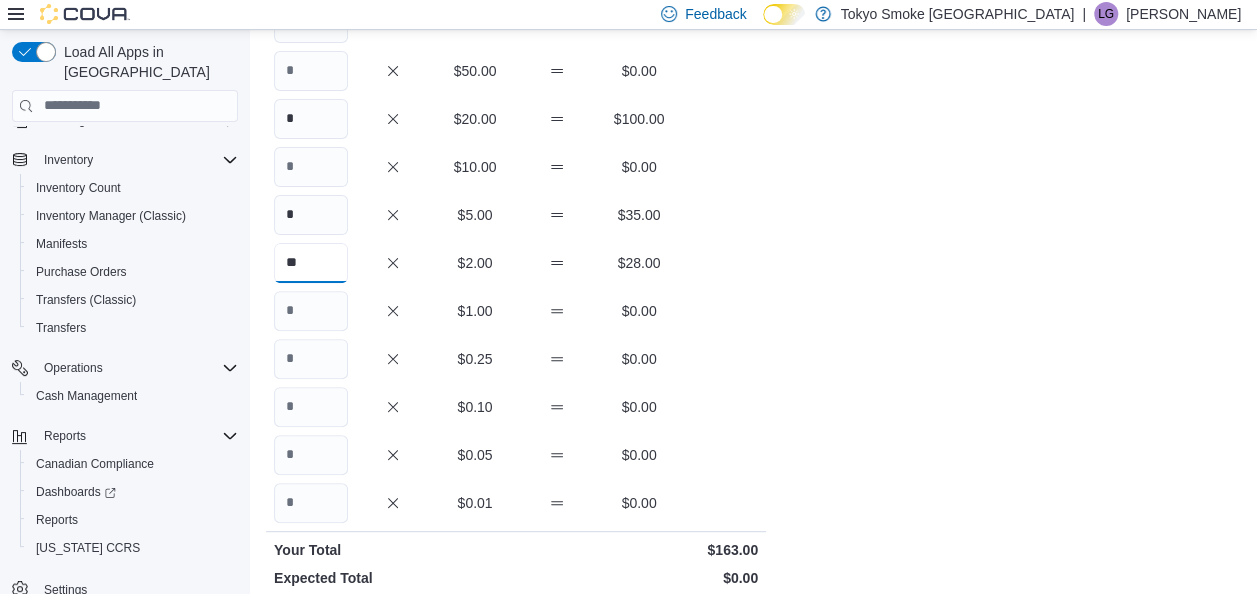 type on "**" 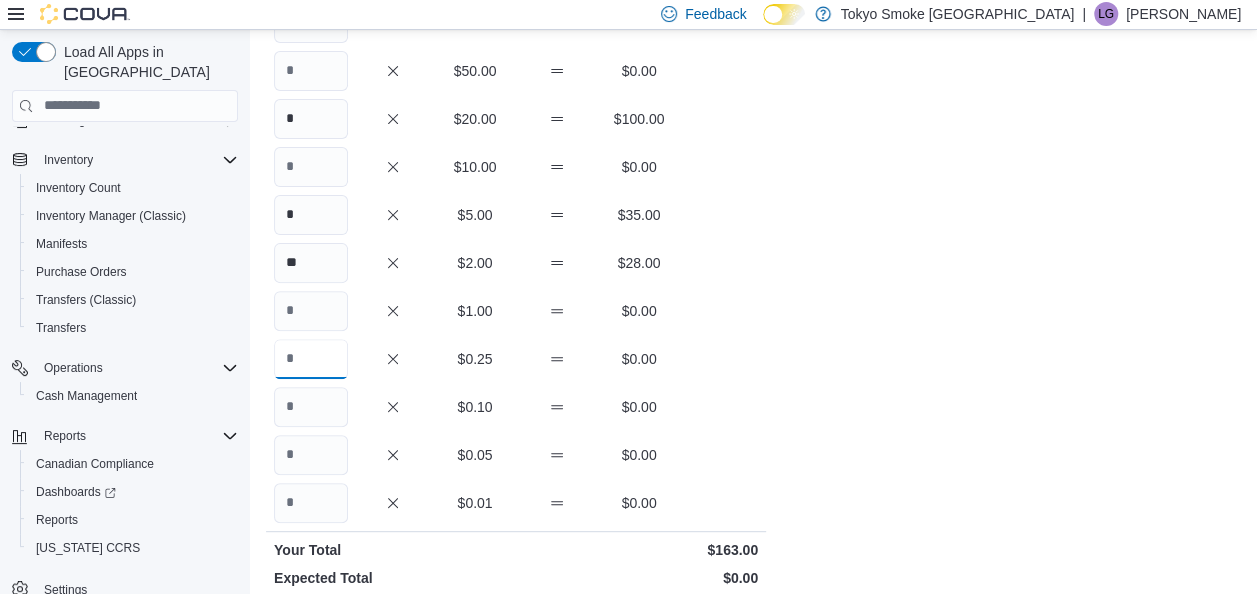 click at bounding box center (311, 359) 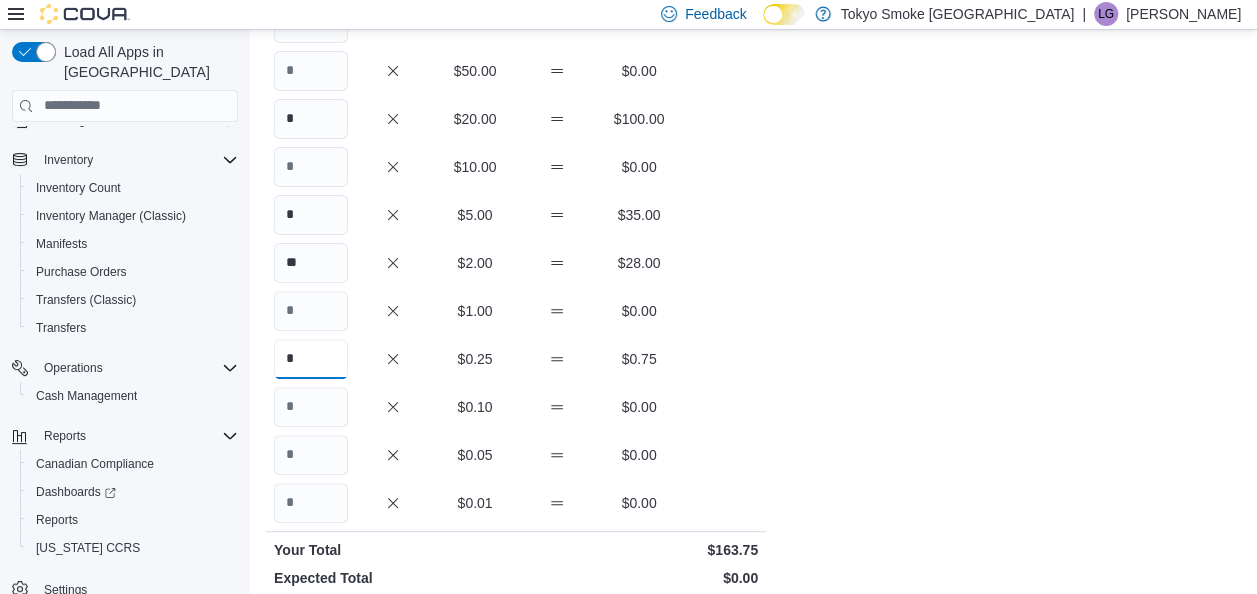type on "*" 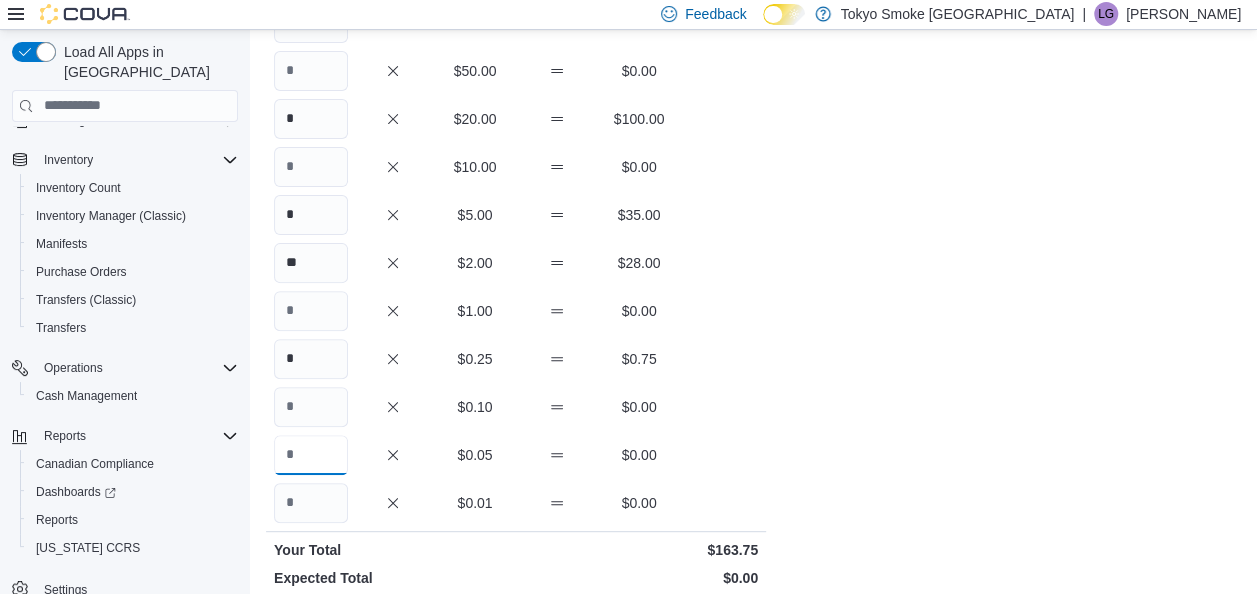 click at bounding box center [311, 455] 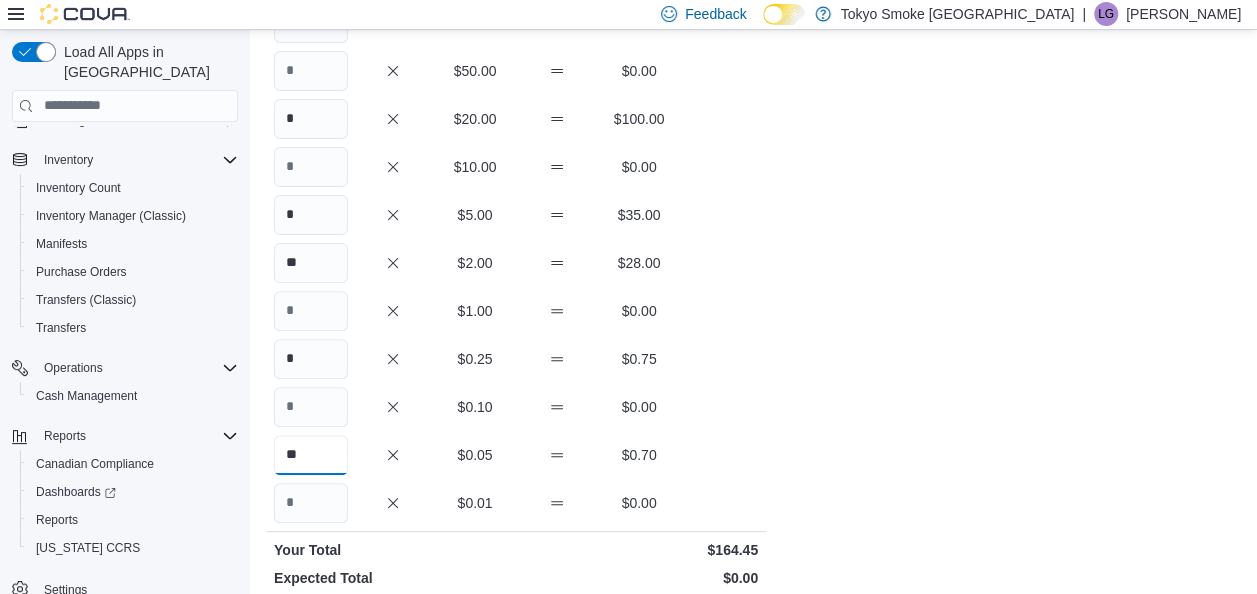 type on "**" 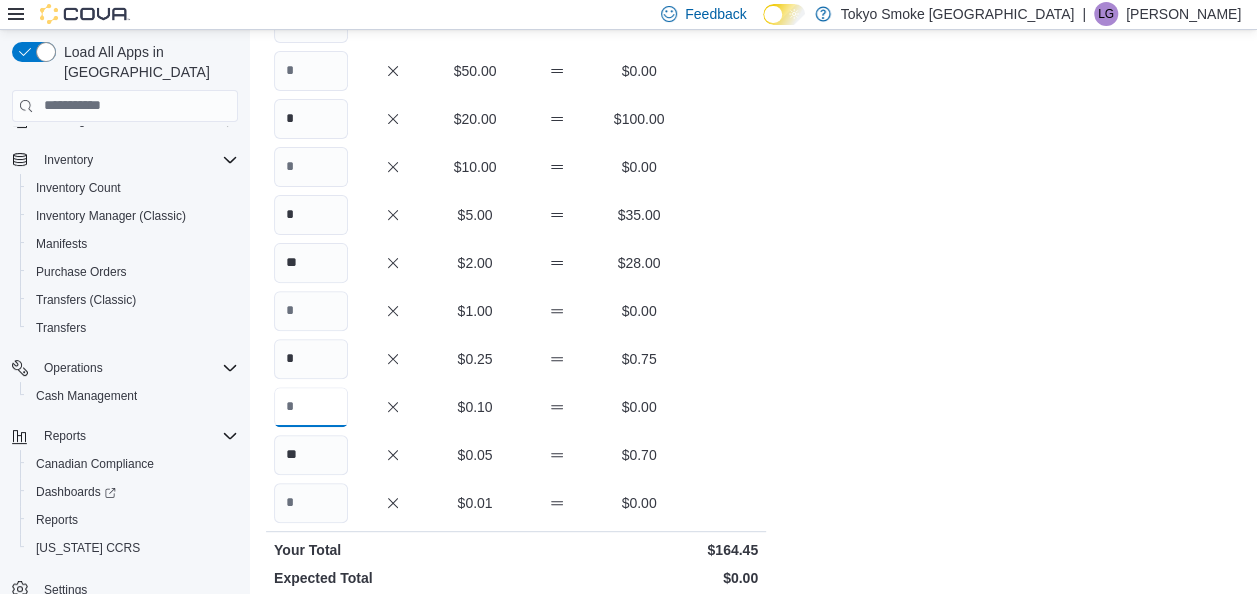 click at bounding box center [311, 407] 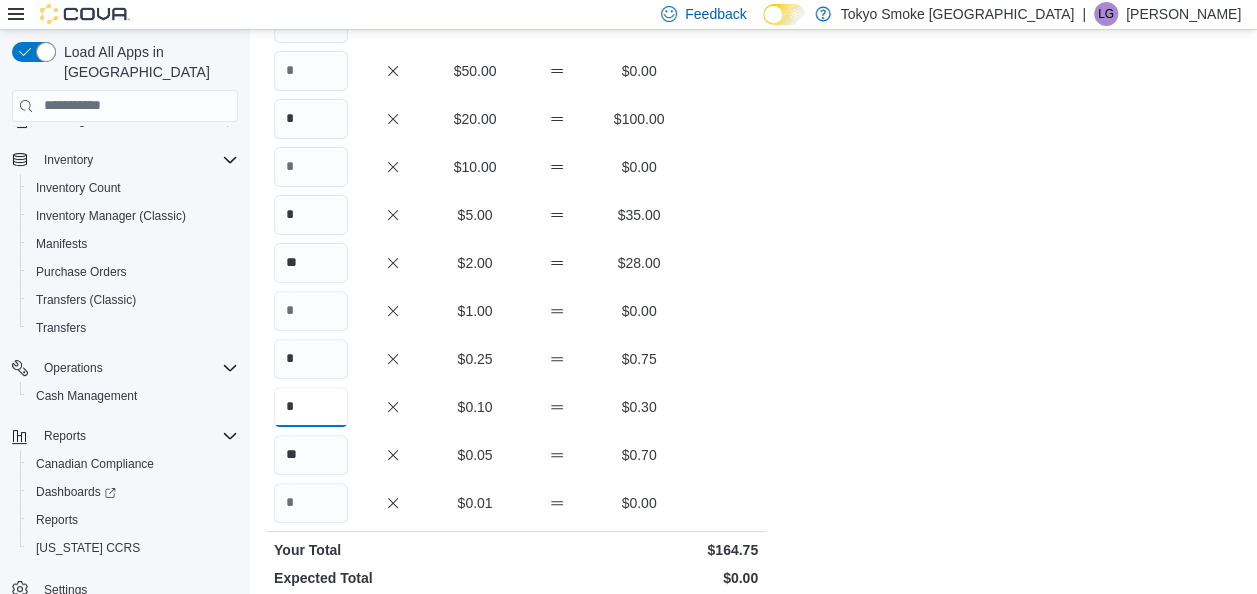 type on "*" 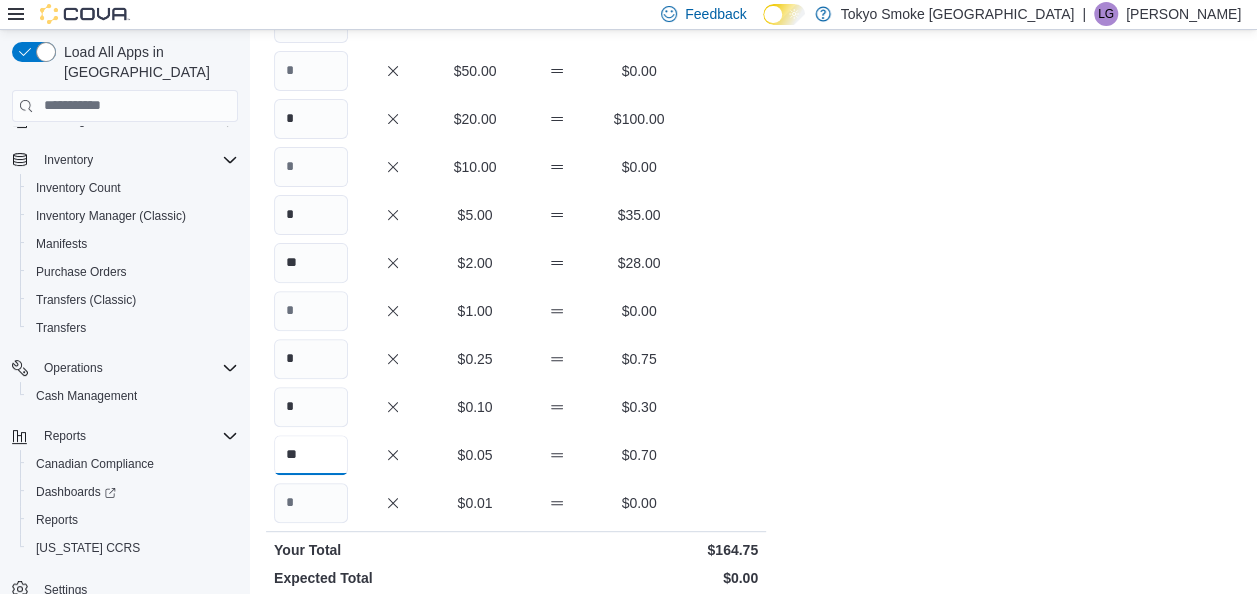 click on "**" at bounding box center (311, 455) 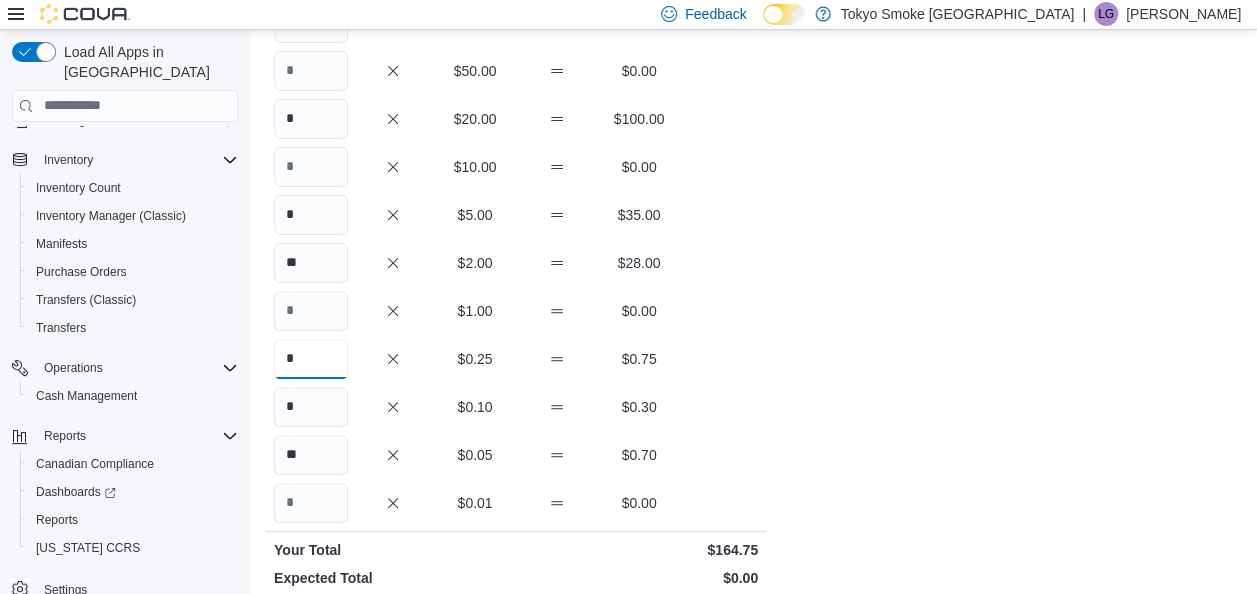 click on "*" at bounding box center (311, 359) 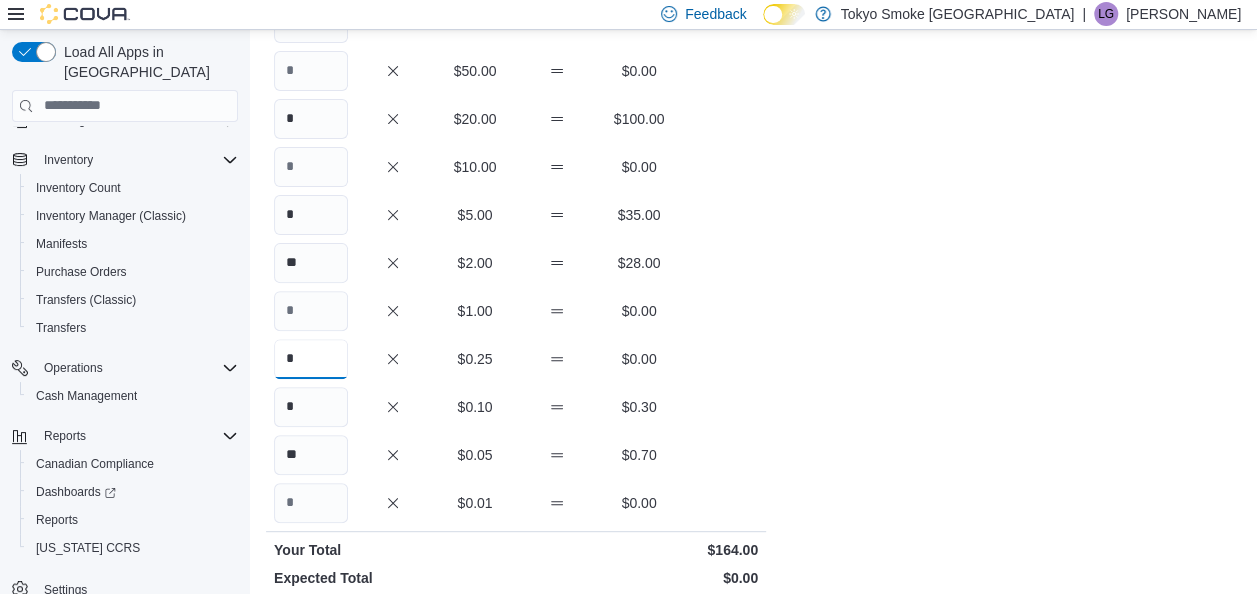 type on "*" 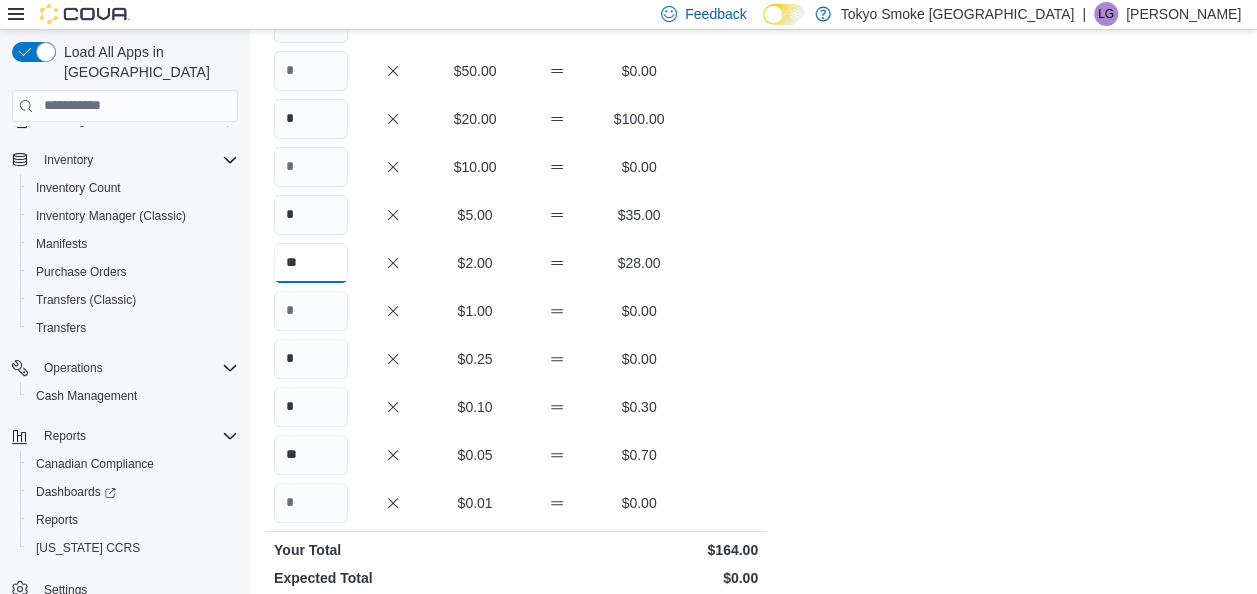 click on "**" at bounding box center (311, 263) 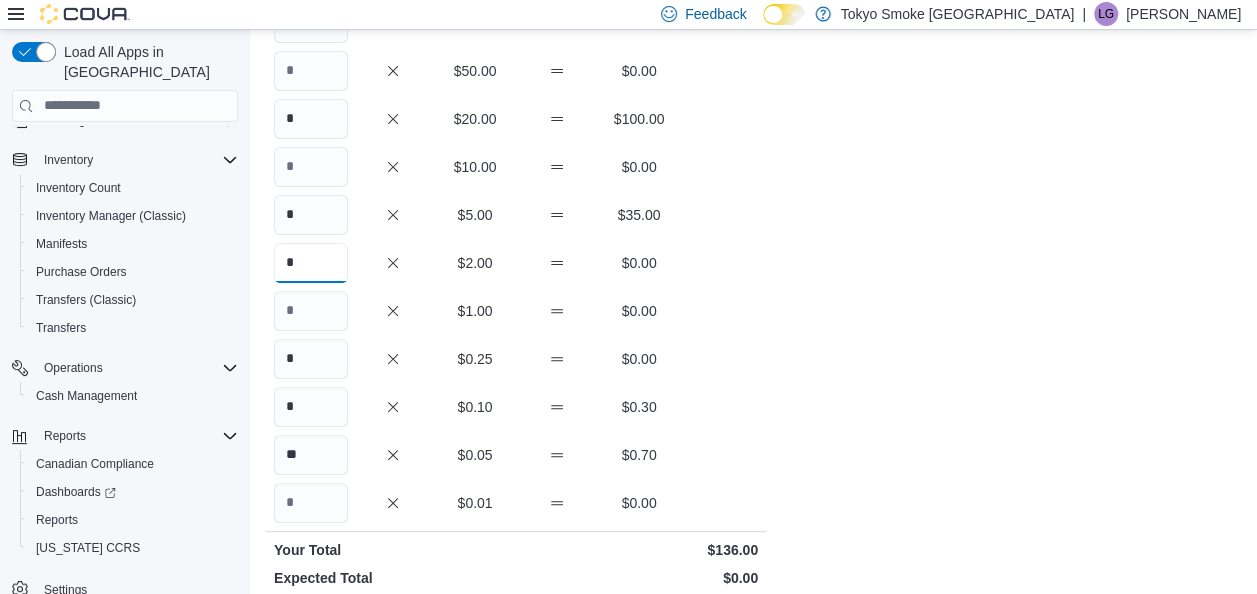 type on "*" 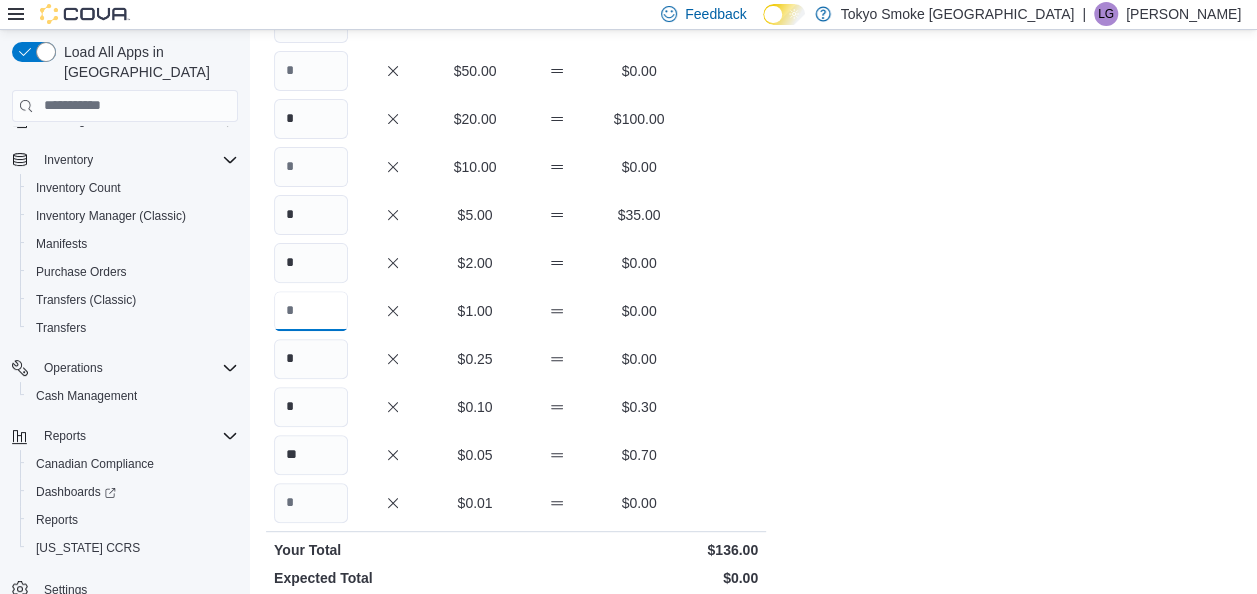 click at bounding box center (311, 311) 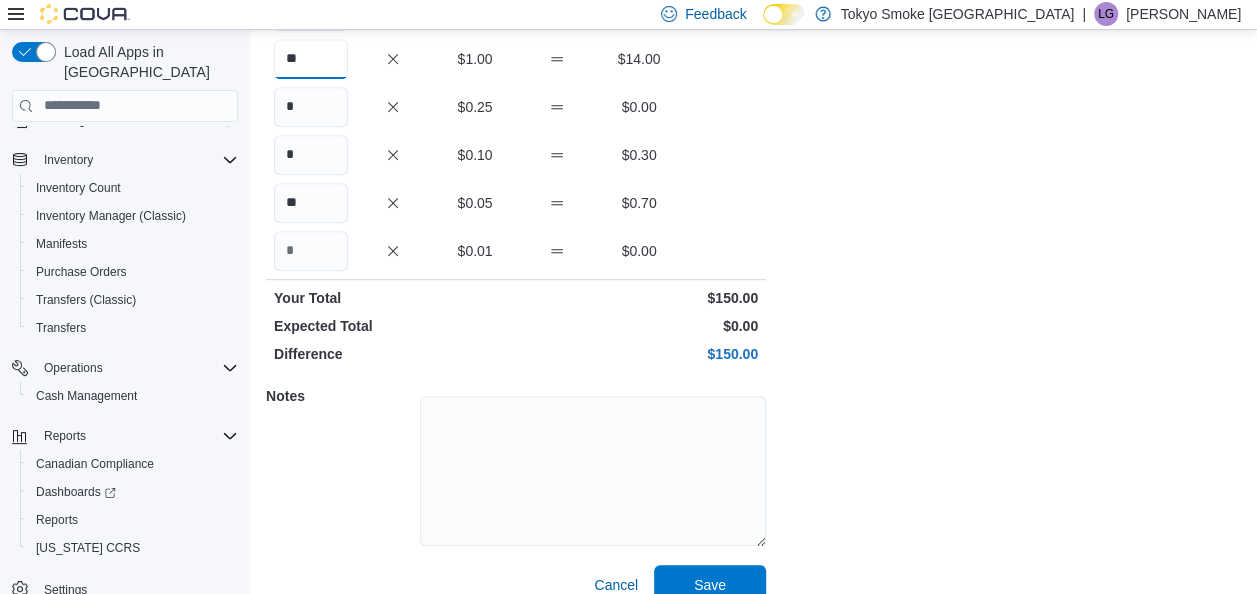 scroll, scrollTop: 479, scrollLeft: 0, axis: vertical 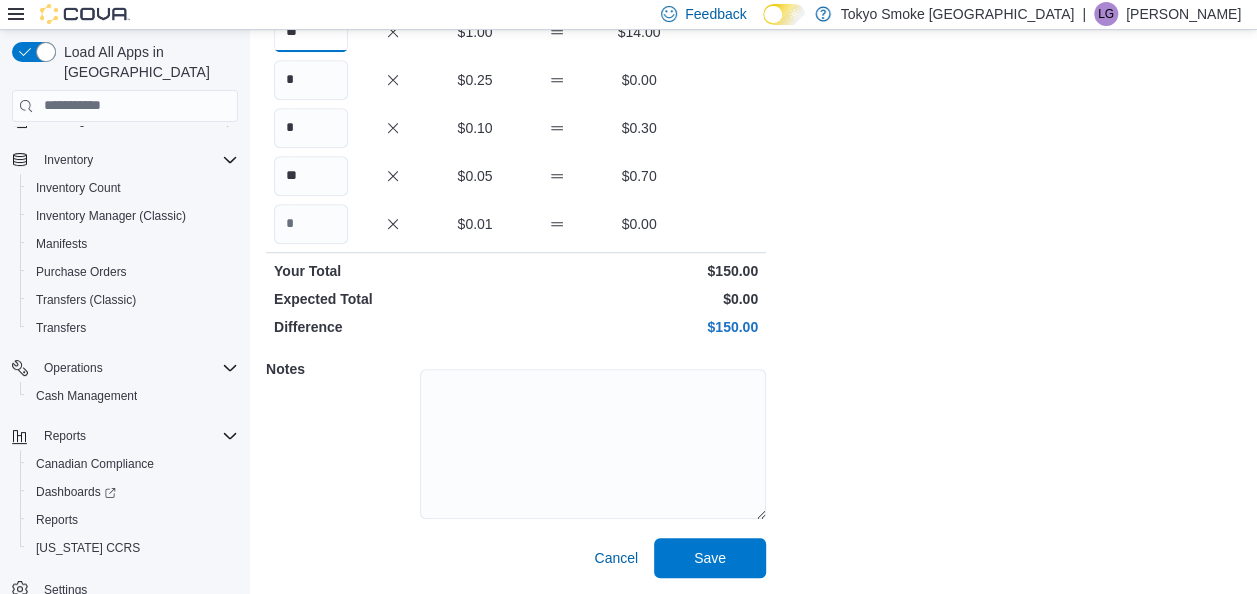 type on "**" 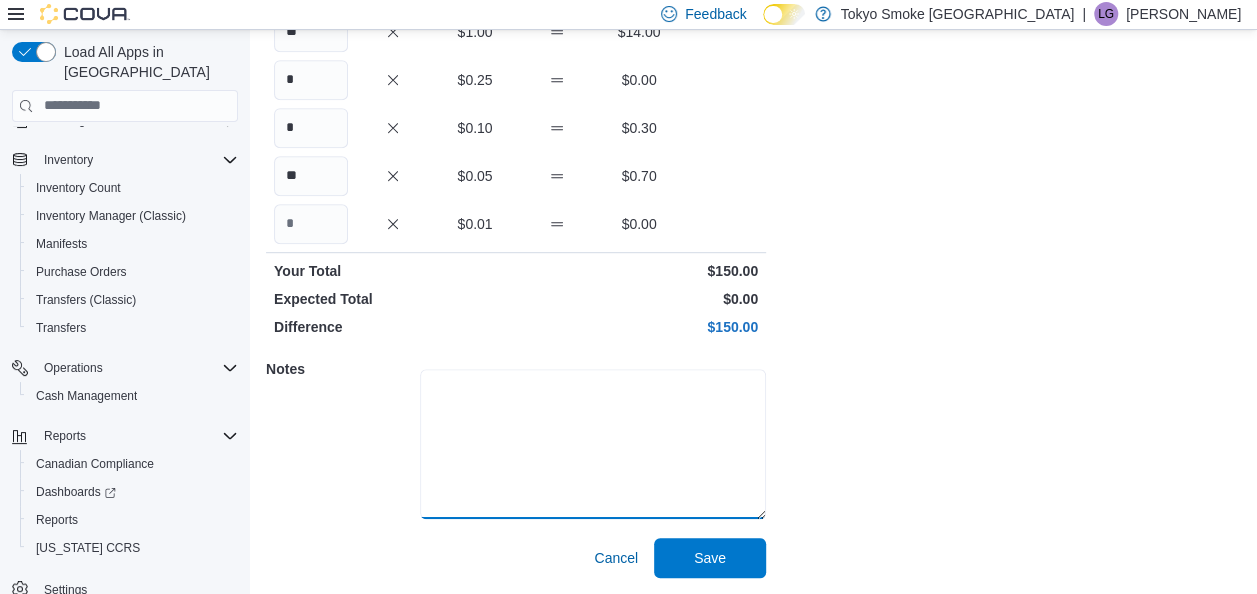 click at bounding box center (593, 444) 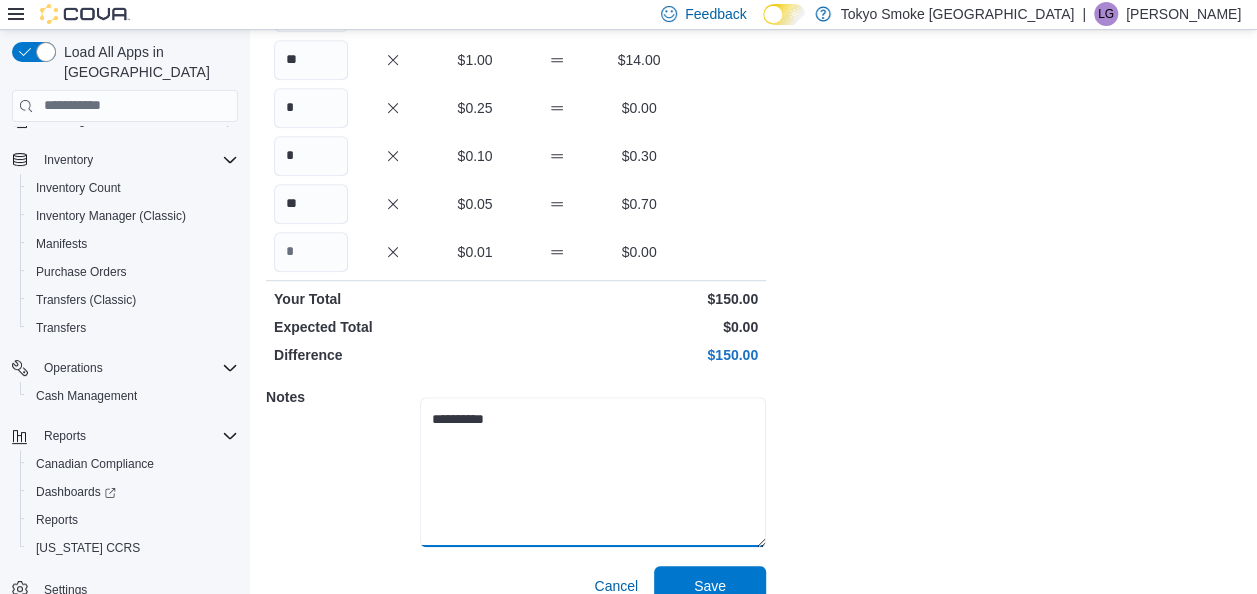 scroll, scrollTop: 479, scrollLeft: 0, axis: vertical 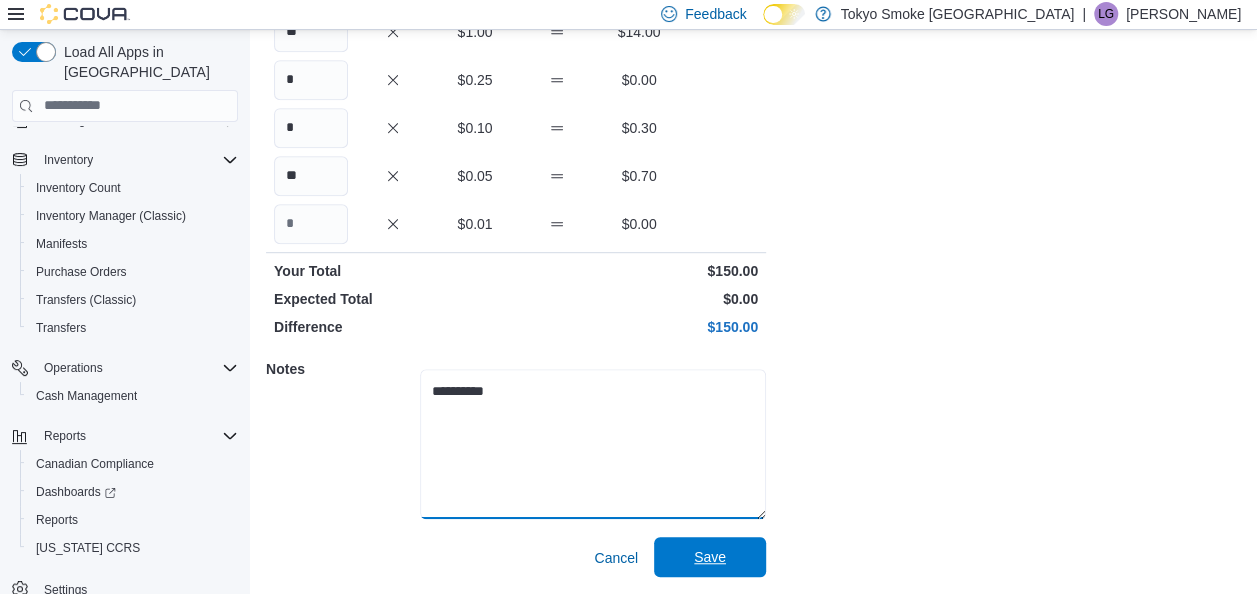type on "**********" 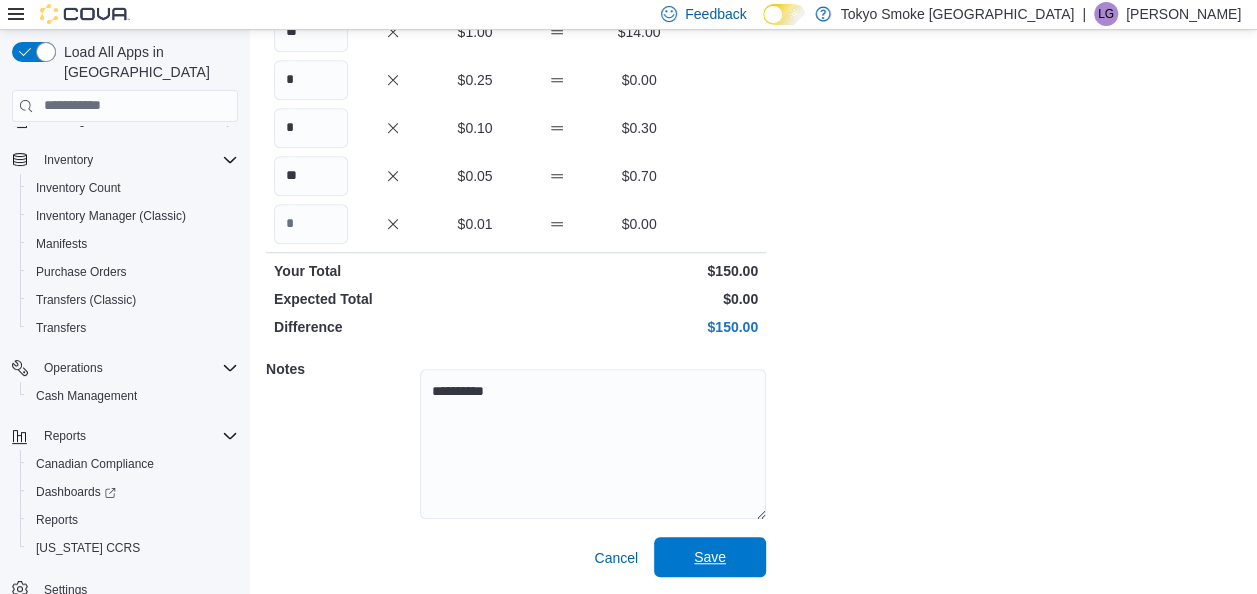 click on "Save" at bounding box center (710, 557) 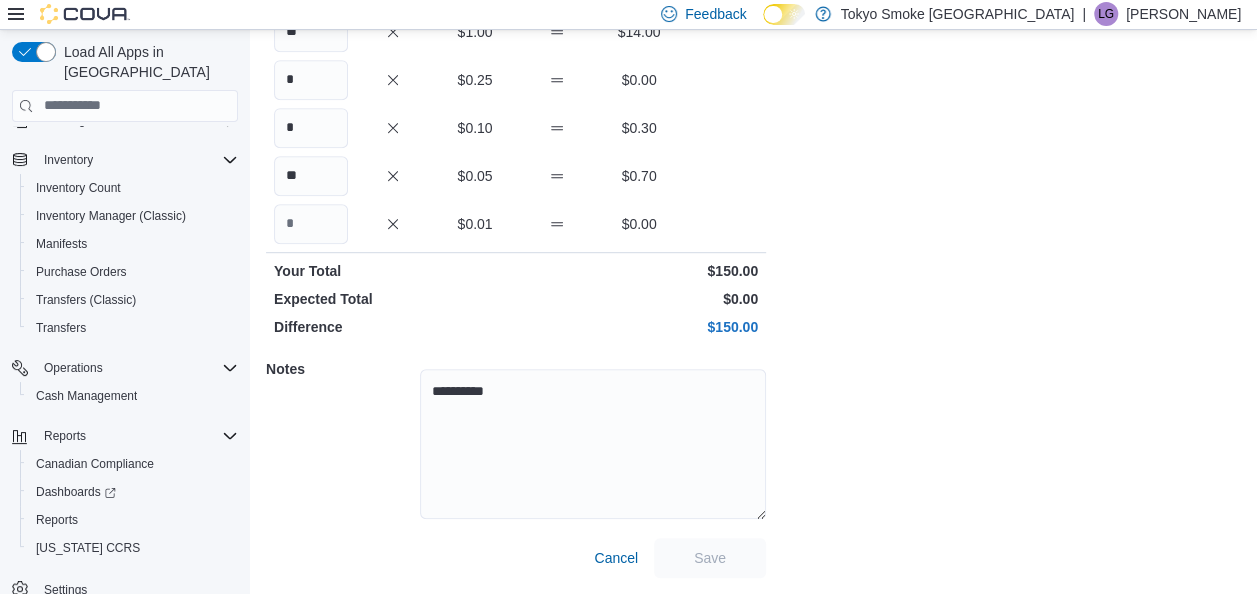scroll, scrollTop: 16, scrollLeft: 0, axis: vertical 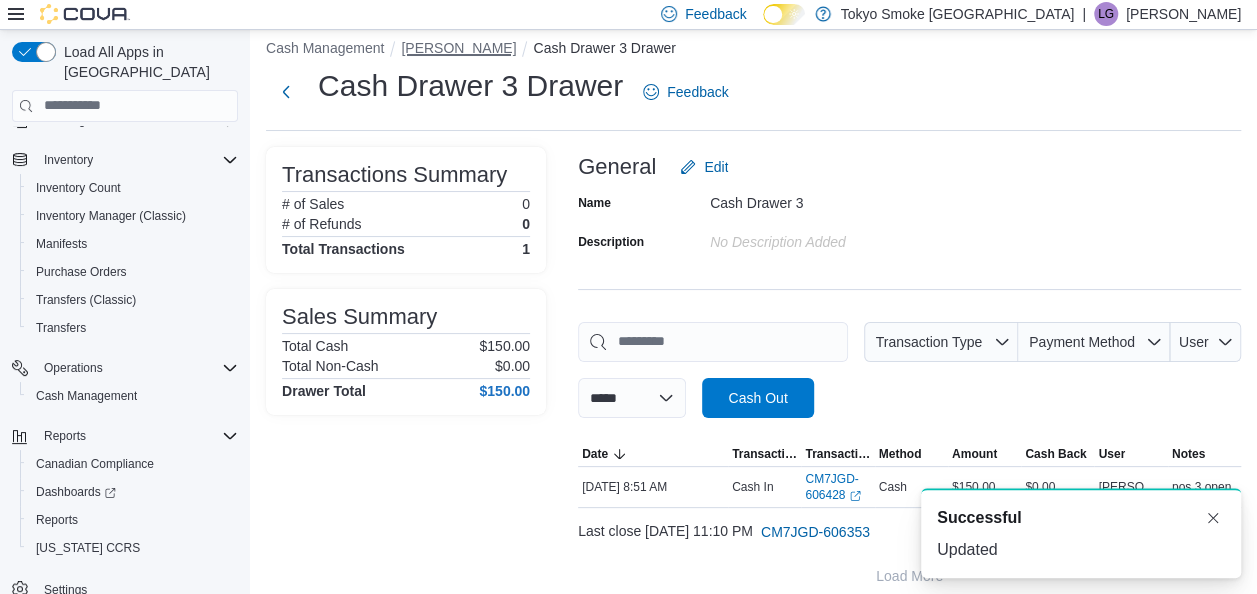 click on "[PERSON_NAME]" at bounding box center (458, 48) 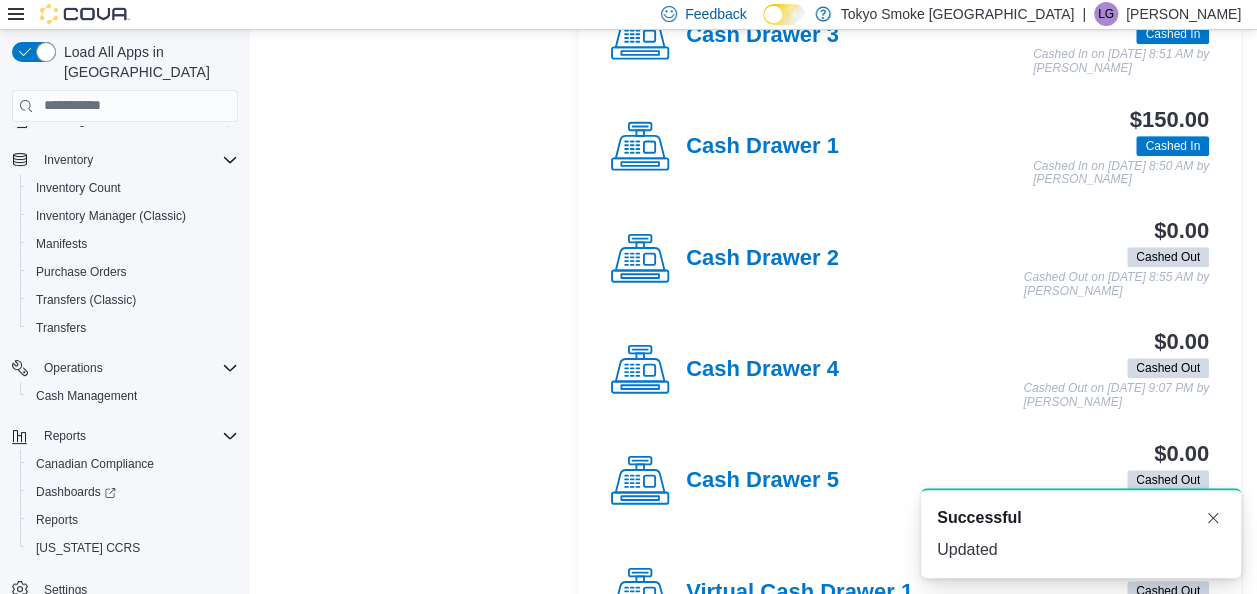 scroll, scrollTop: 602, scrollLeft: 0, axis: vertical 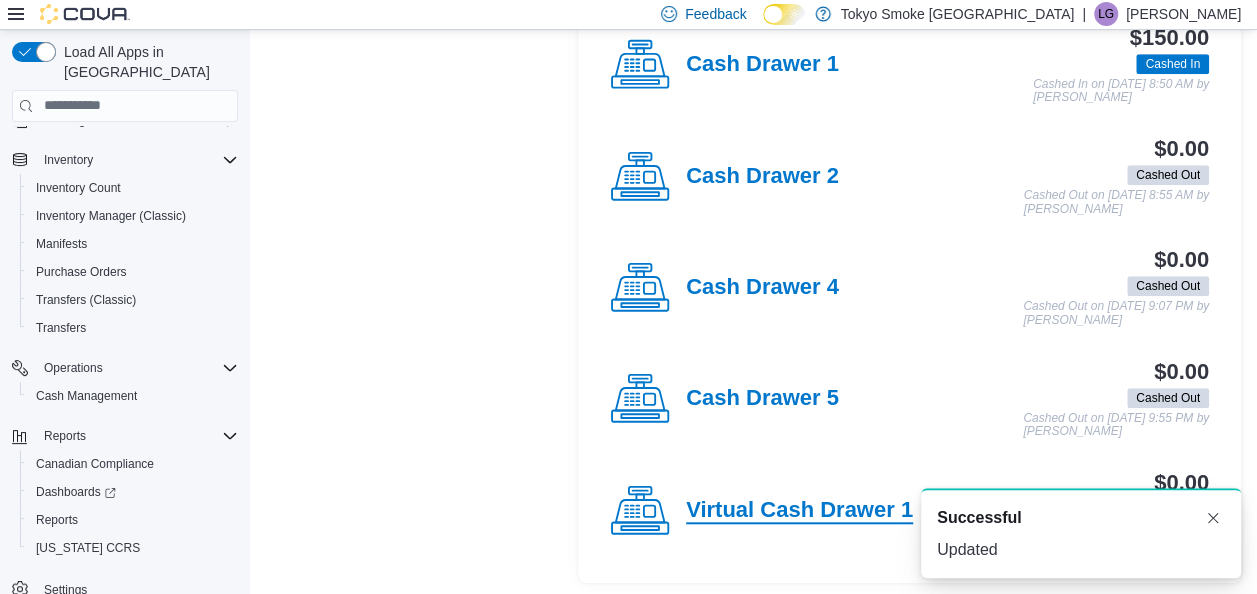 click on "Virtual Cash Drawer 1" at bounding box center [799, 511] 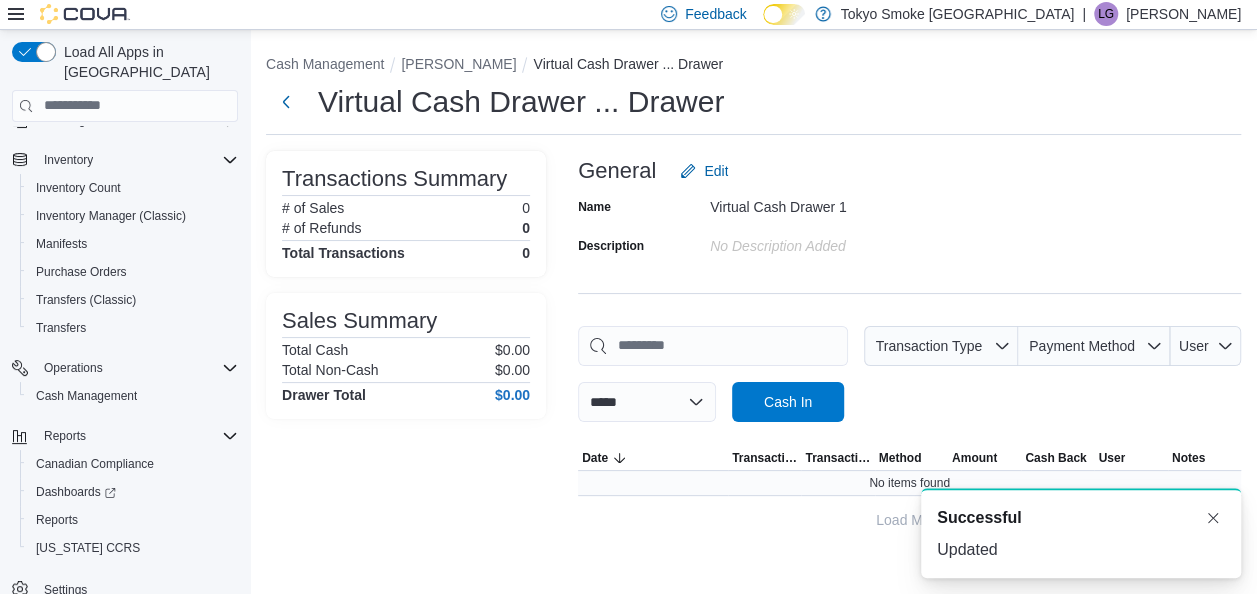 scroll, scrollTop: 0, scrollLeft: 0, axis: both 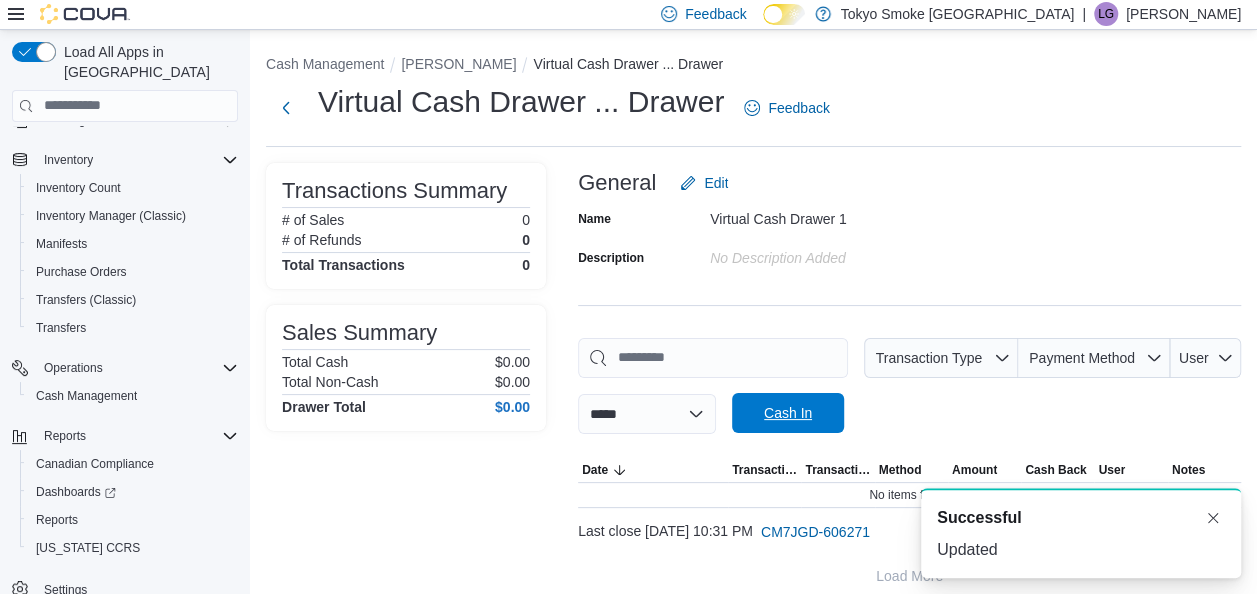 click on "Cash In" at bounding box center [788, 413] 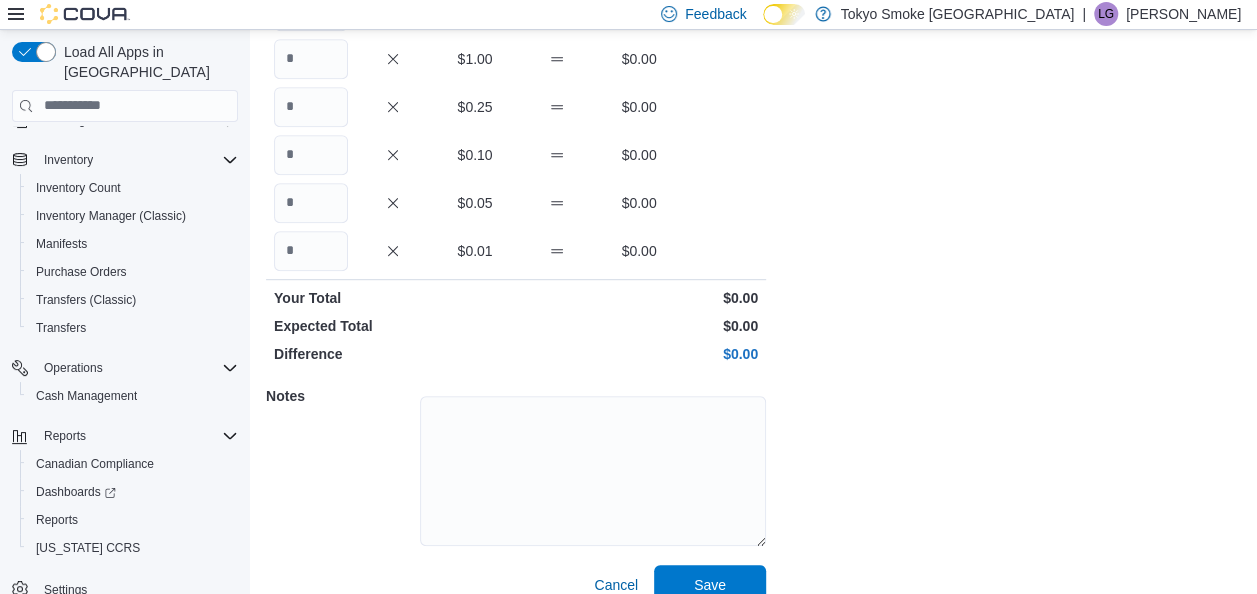 scroll, scrollTop: 479, scrollLeft: 0, axis: vertical 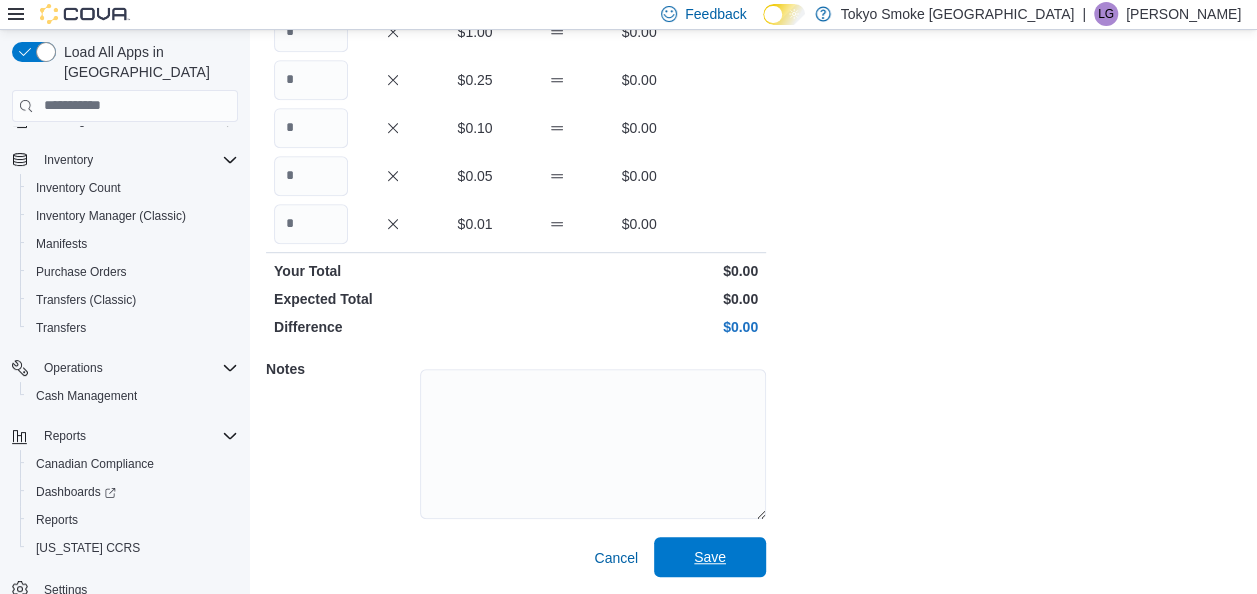 click on "Save" at bounding box center (710, 557) 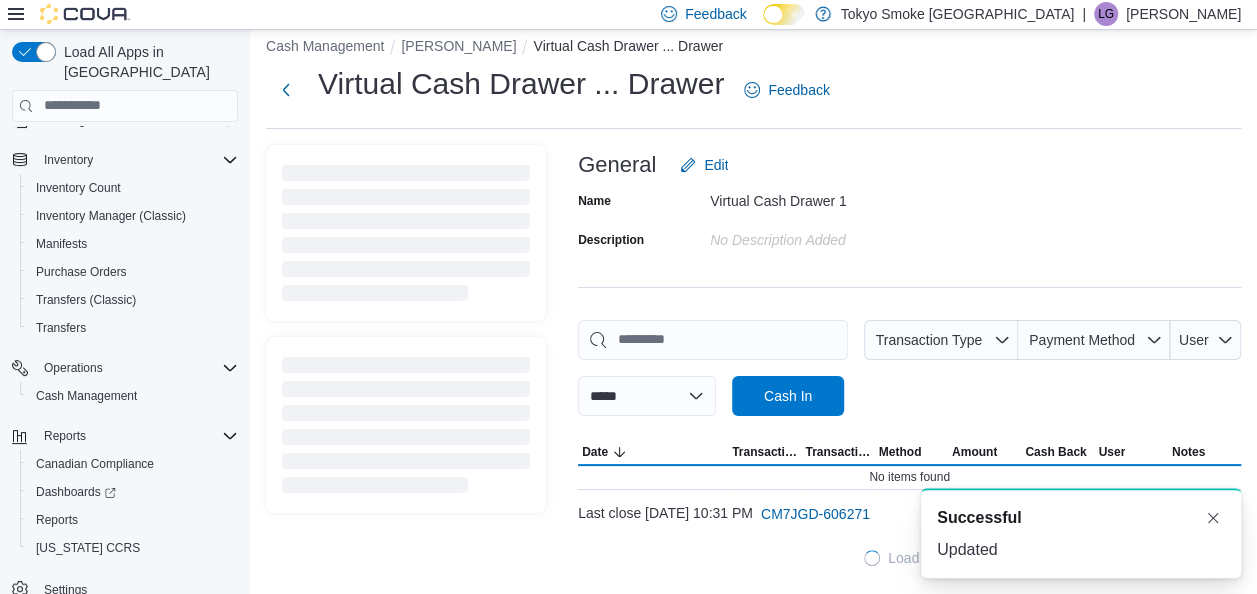 scroll, scrollTop: 16, scrollLeft: 0, axis: vertical 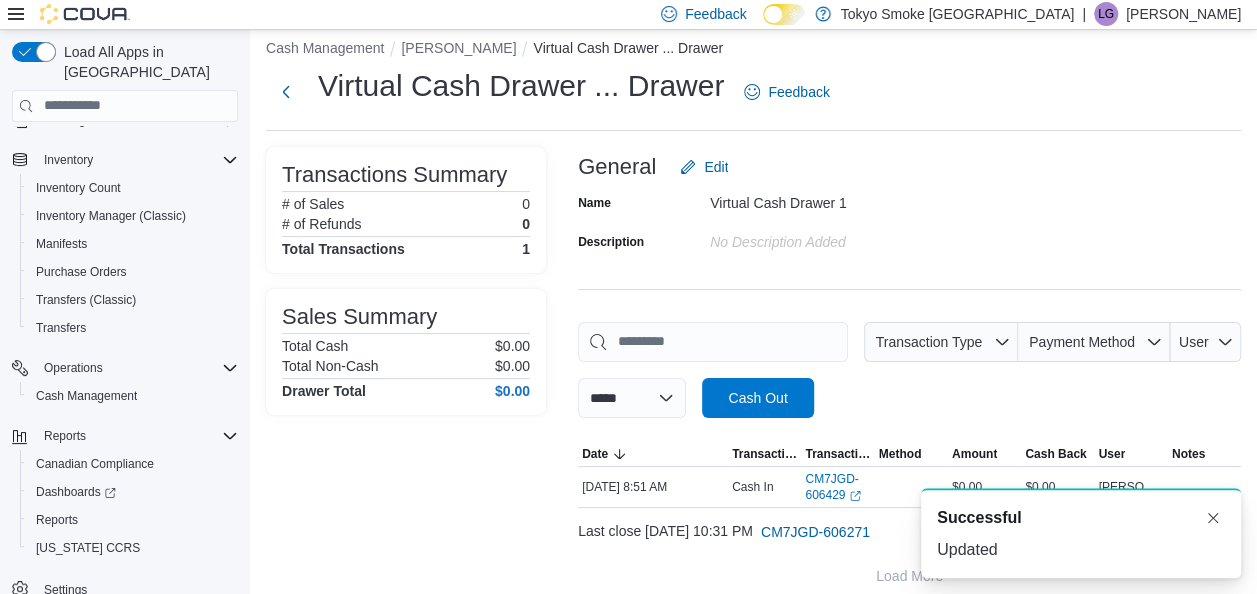 click on "Cash Management Oshawa King Virtual Cash Drawer ... Drawer" at bounding box center [753, 50] 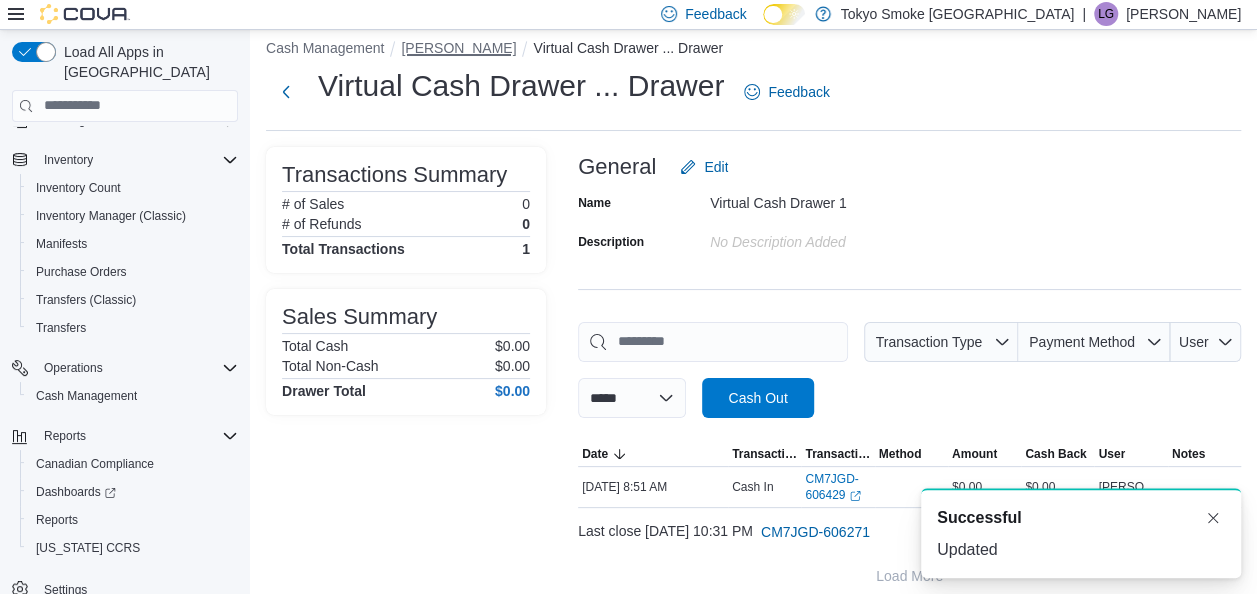 click on "[PERSON_NAME]" at bounding box center (458, 48) 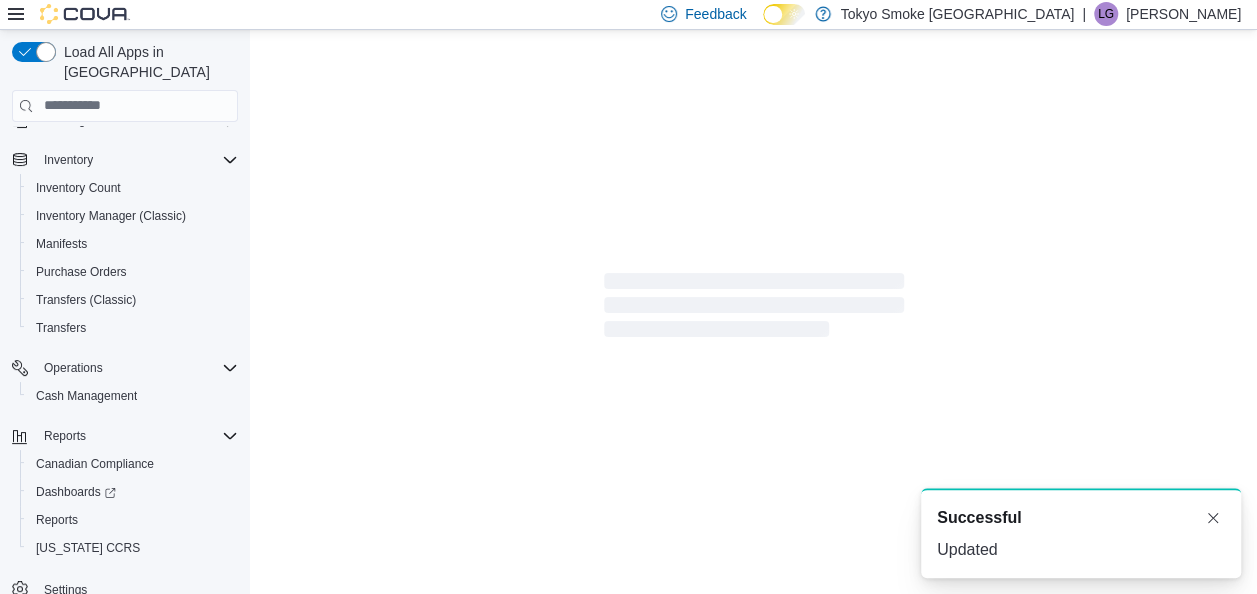 click at bounding box center [753, 309] 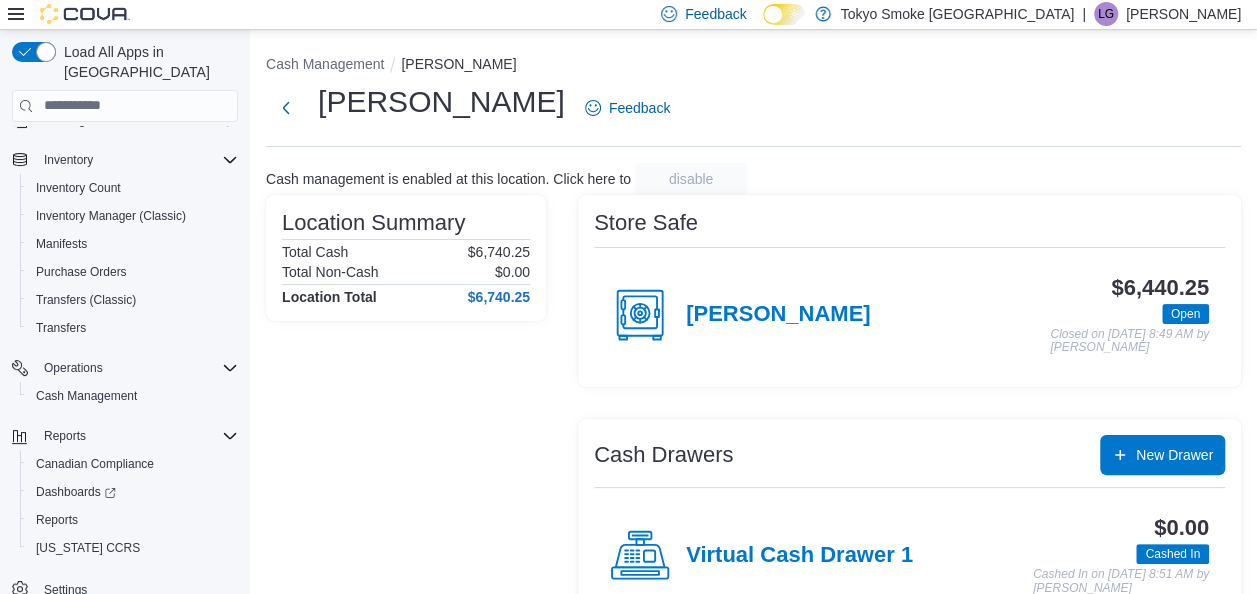 scroll, scrollTop: 400, scrollLeft: 0, axis: vertical 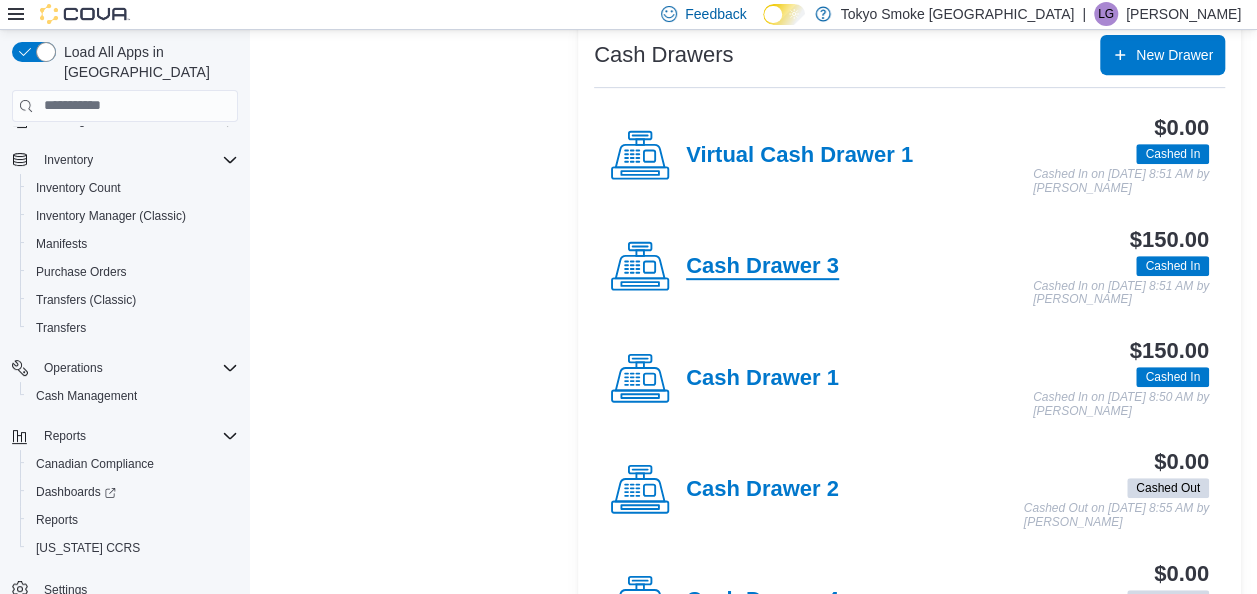 click on "Cash Drawer 3" at bounding box center (762, 267) 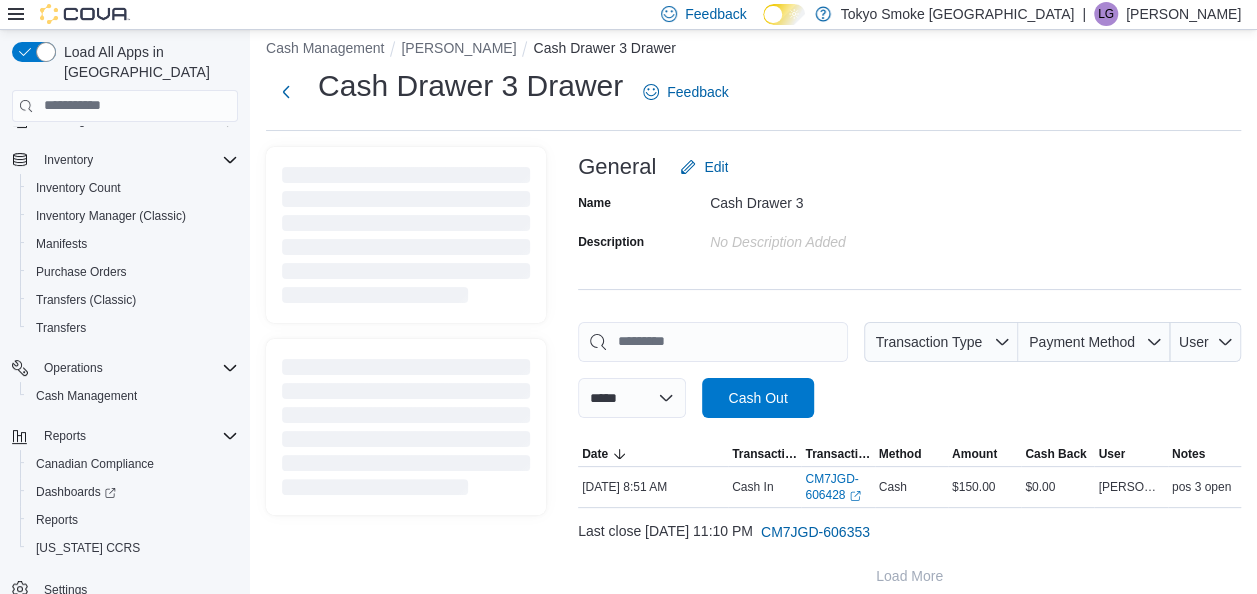 scroll, scrollTop: 32, scrollLeft: 0, axis: vertical 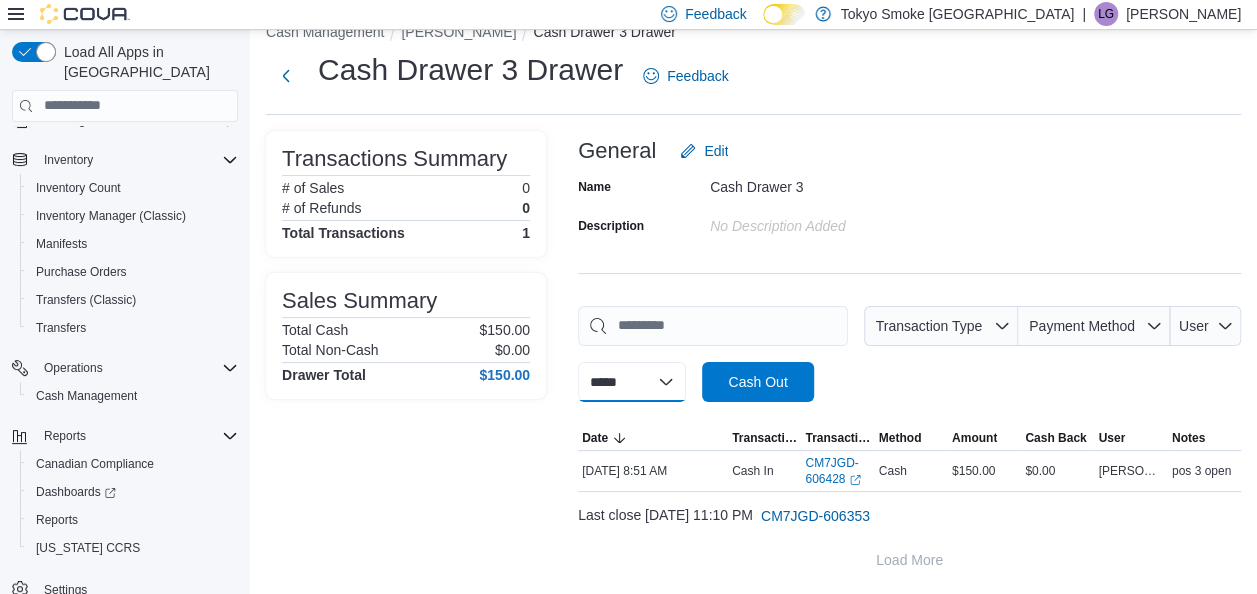click on "**********" at bounding box center [632, 382] 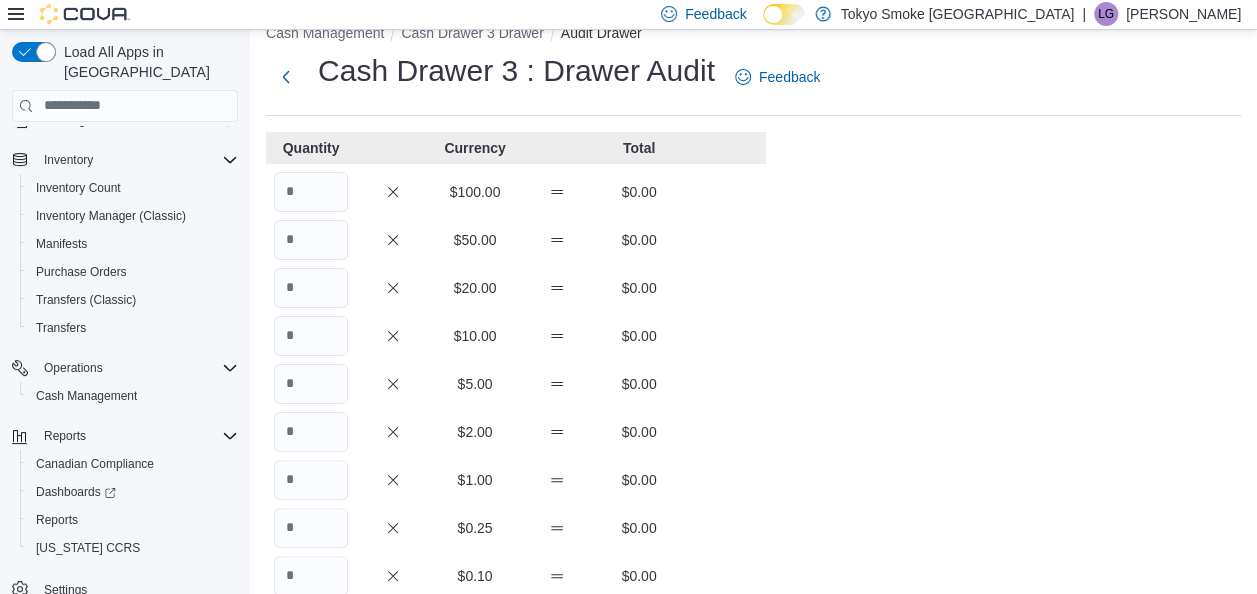 scroll, scrollTop: 0, scrollLeft: 0, axis: both 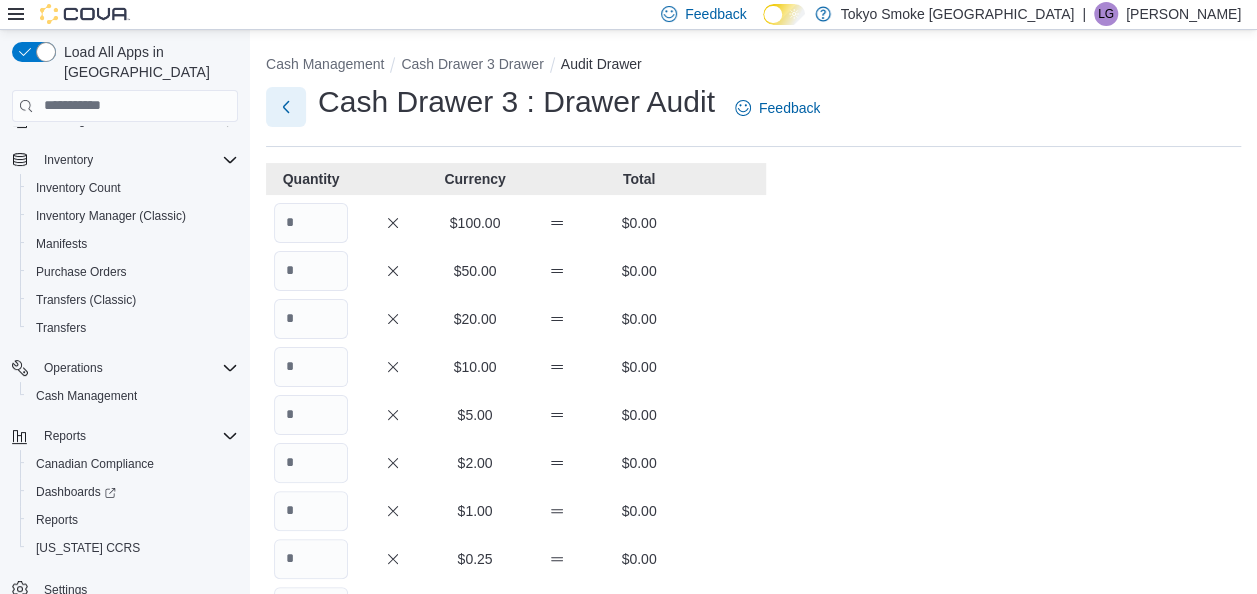 click at bounding box center [286, 107] 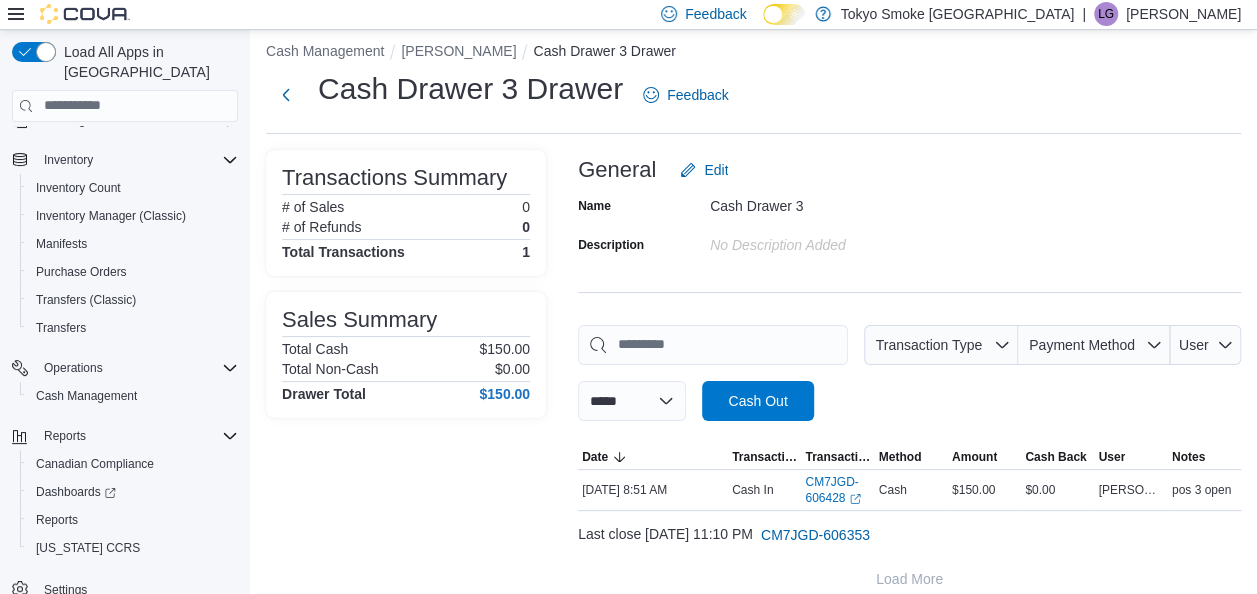 scroll, scrollTop: 32, scrollLeft: 0, axis: vertical 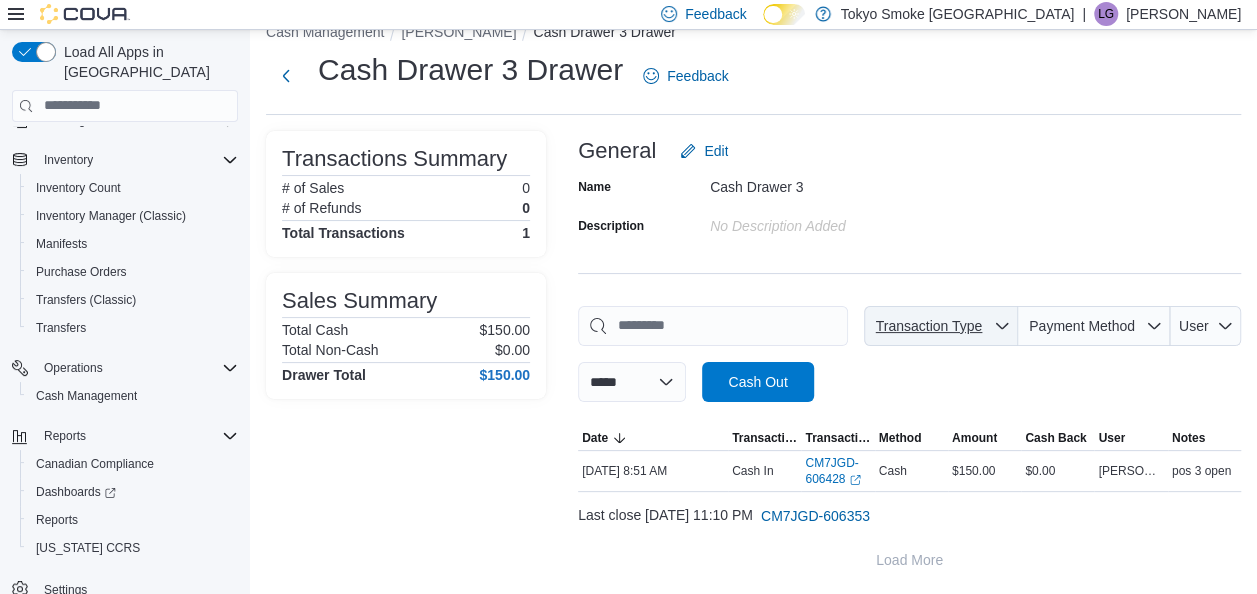 click on "Transaction Type" at bounding box center [941, 326] 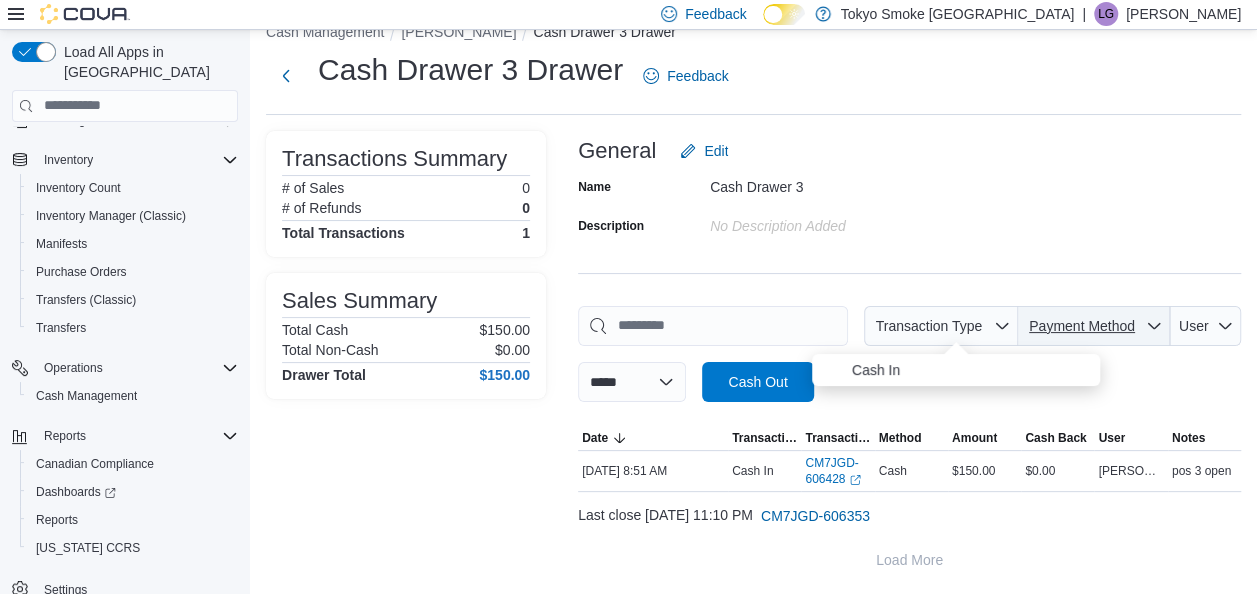 click on "Payment Method" at bounding box center [1094, 326] 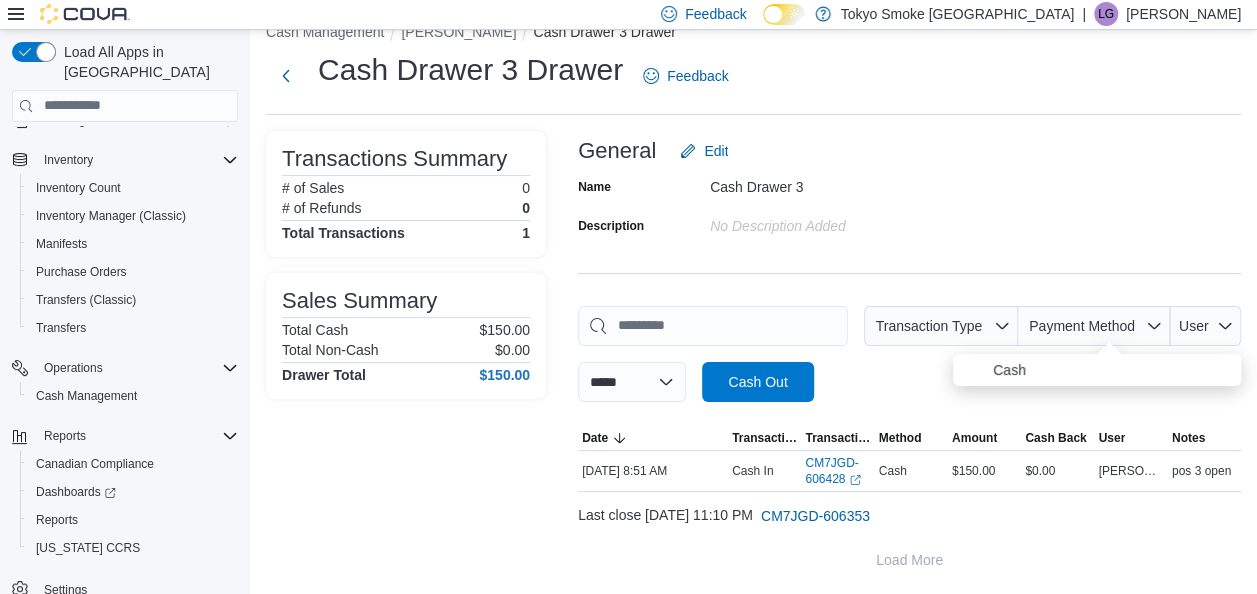 click on "**********" at bounding box center (909, 355) 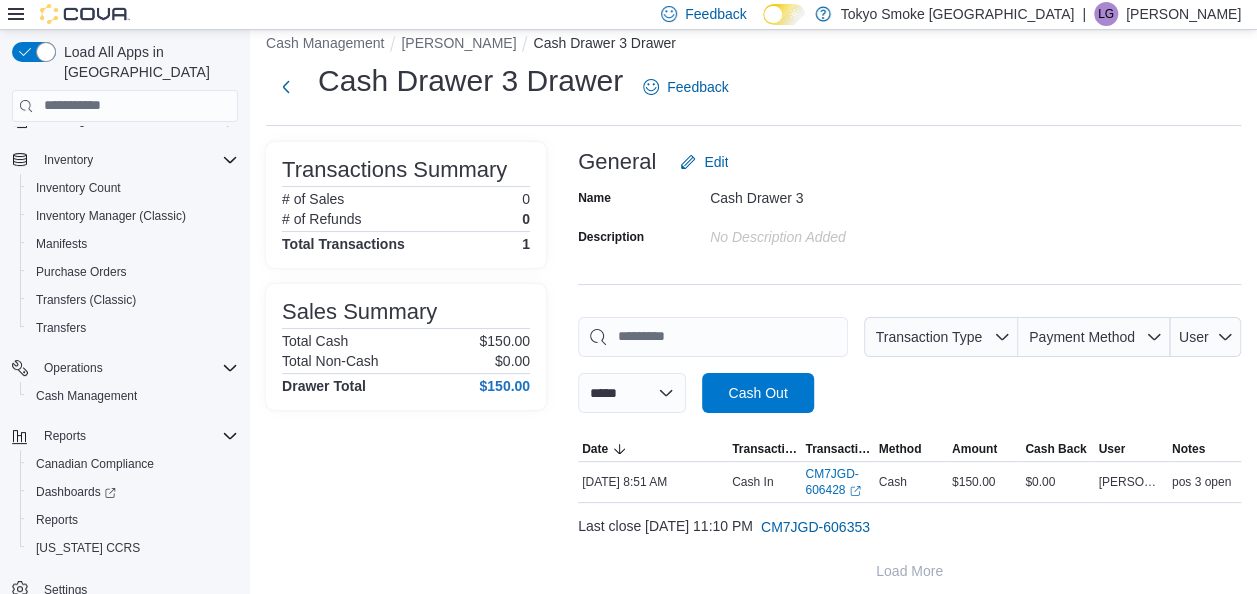 scroll, scrollTop: 32, scrollLeft: 0, axis: vertical 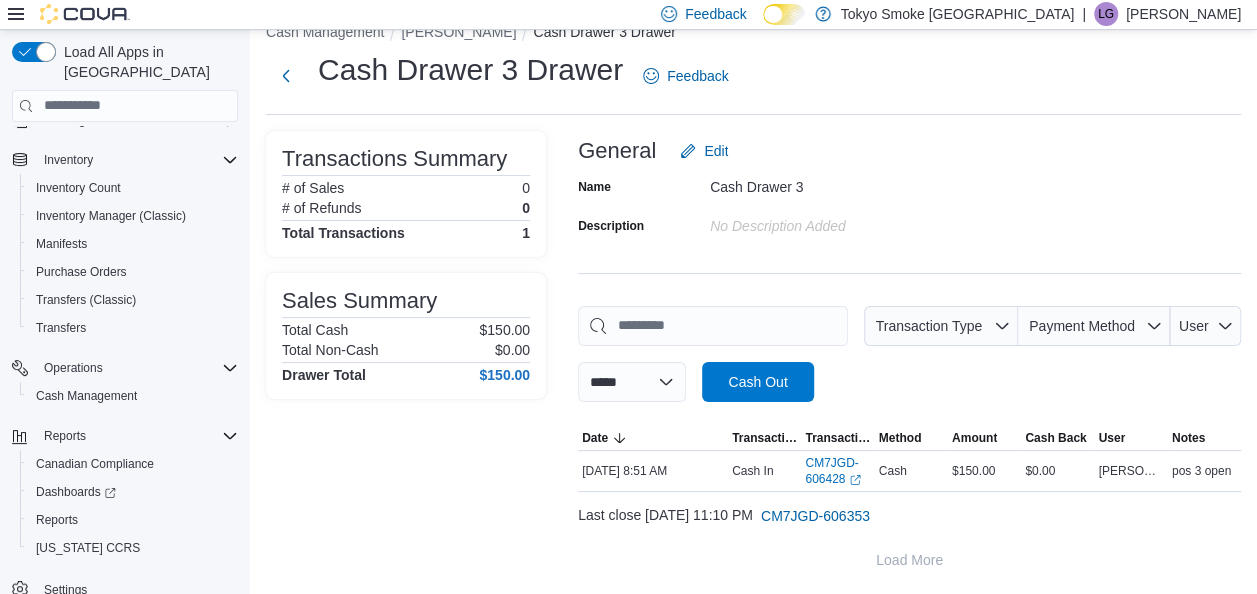 click on "Last close [DATE] 11:10 PM CM7JGD-606353" at bounding box center (909, 516) 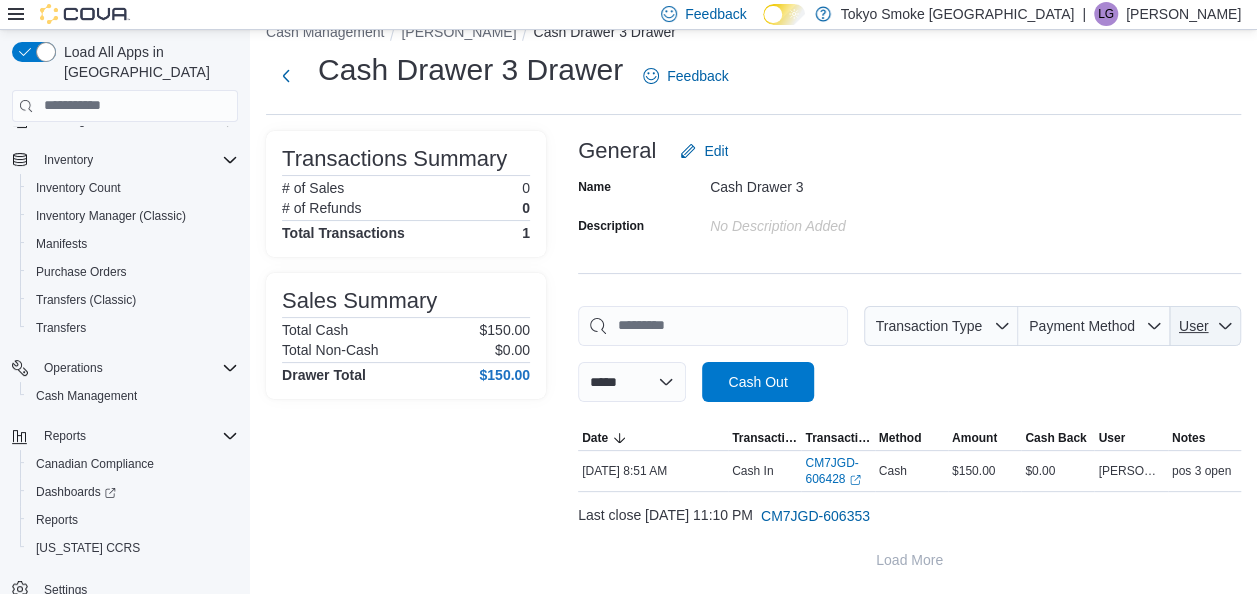 click on "User" at bounding box center [1194, 326] 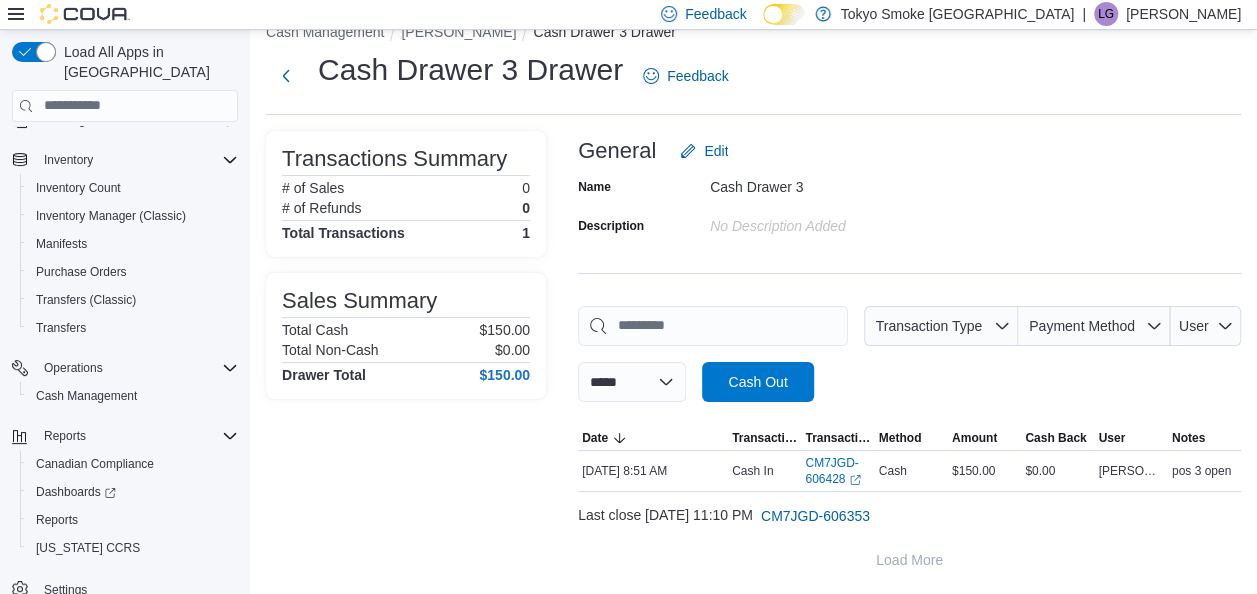 click on "**********" at bounding box center [909, 354] 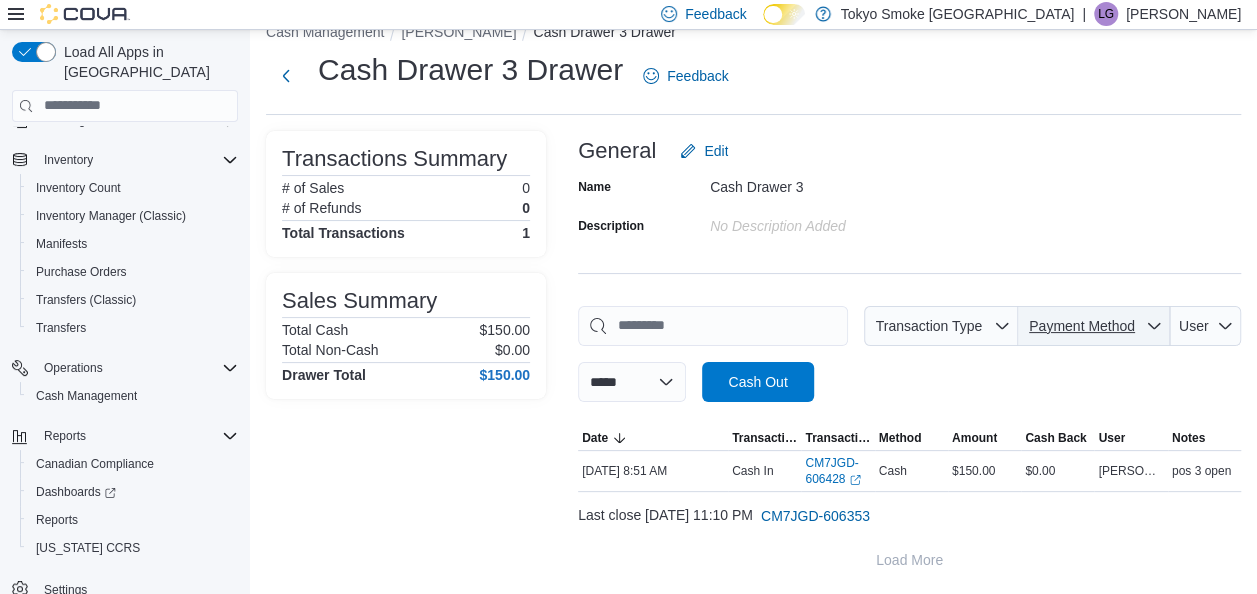 click on "Payment Method" at bounding box center (1082, 326) 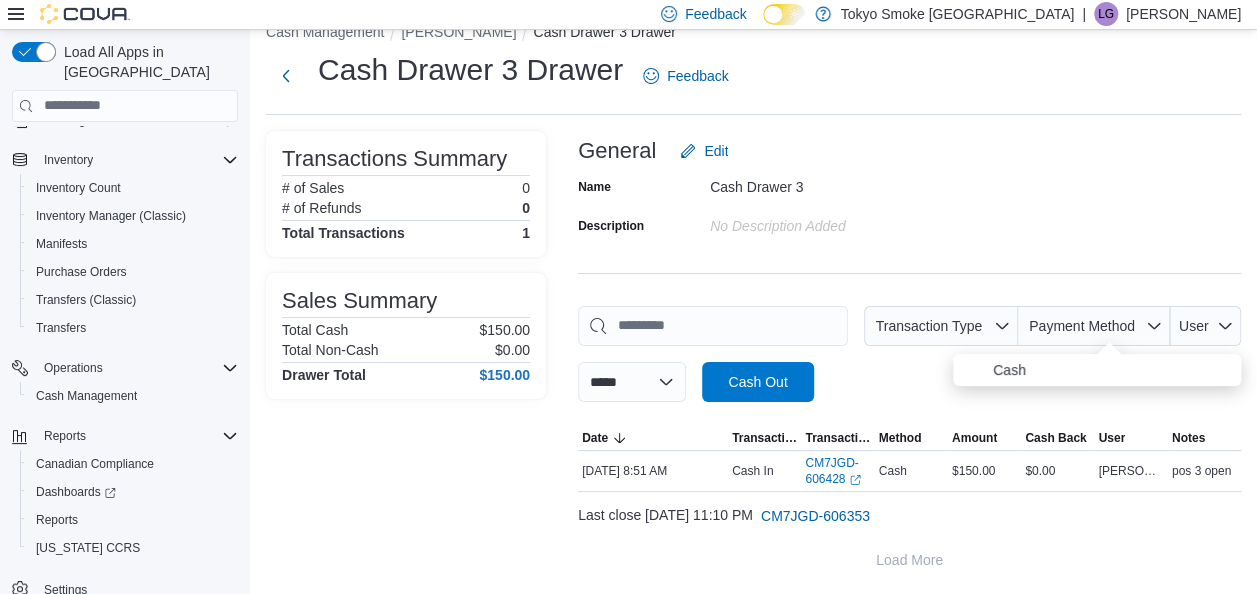 click at bounding box center [909, 414] 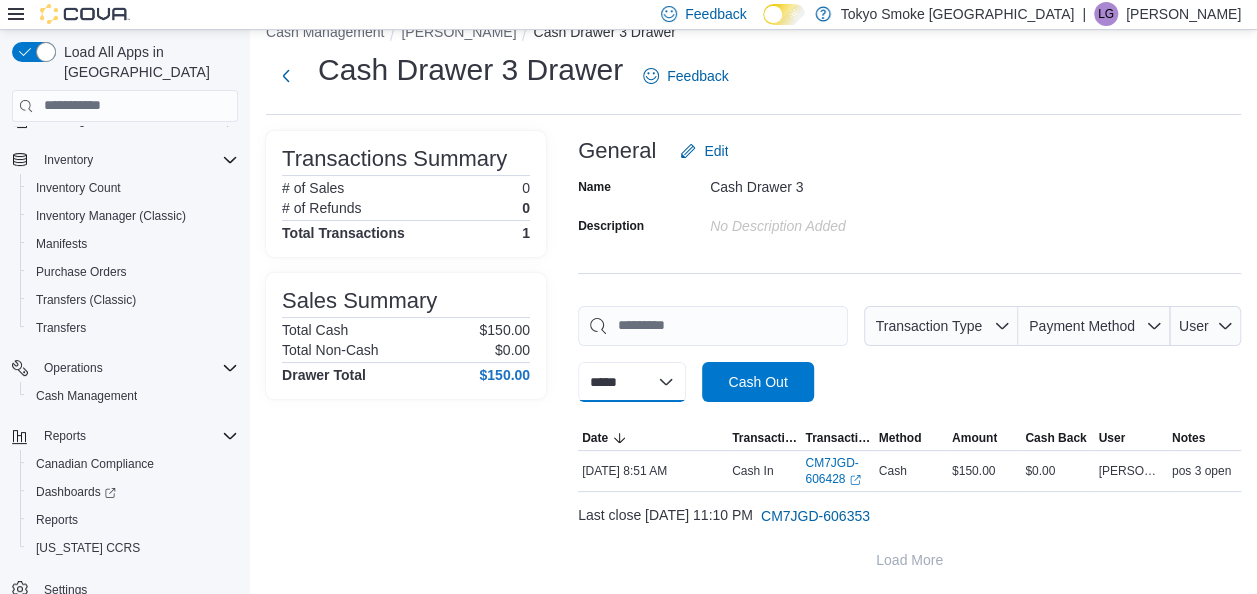 click on "**********" at bounding box center [632, 382] 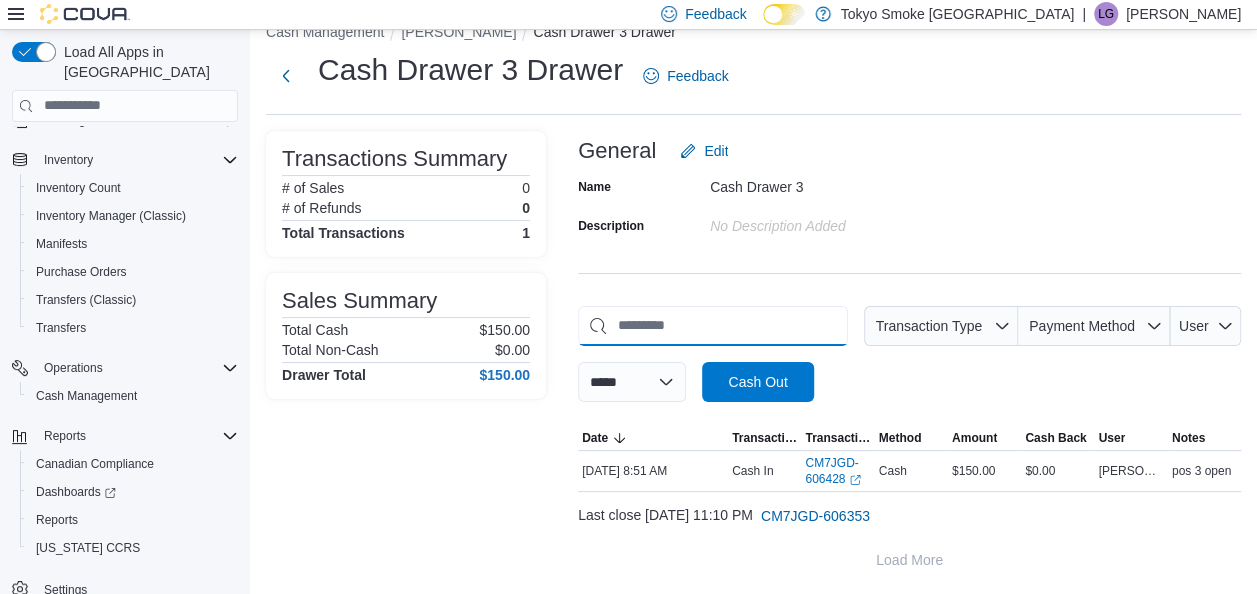 click at bounding box center (713, 326) 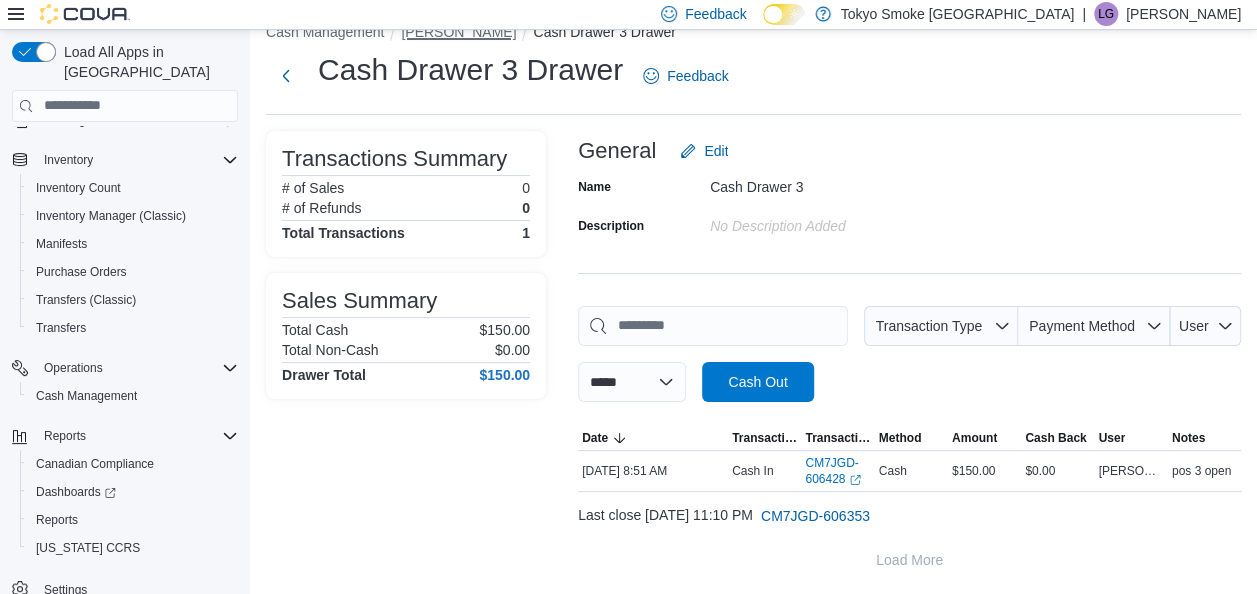 click on "[PERSON_NAME]" at bounding box center (458, 32) 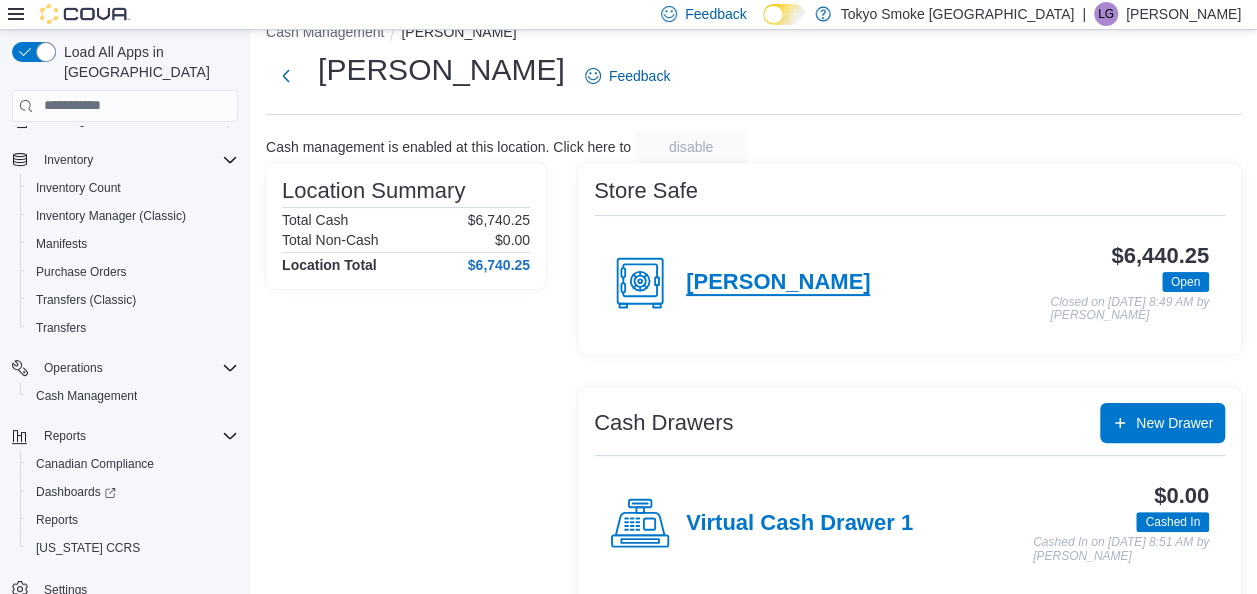click on "[PERSON_NAME]" at bounding box center [778, 283] 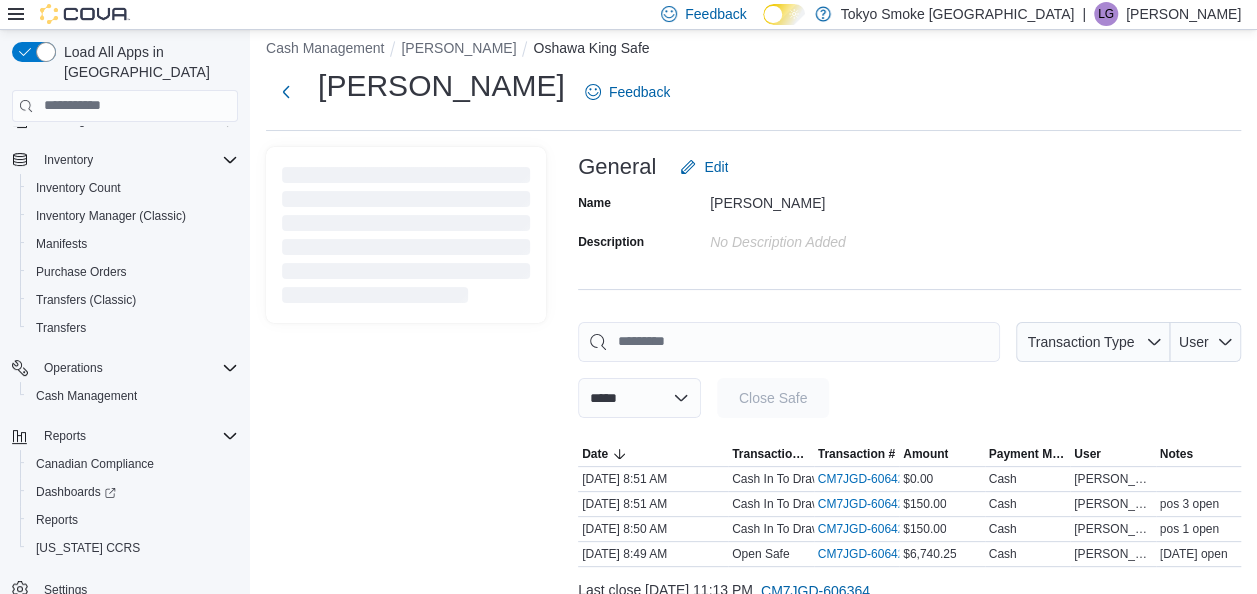scroll, scrollTop: 32, scrollLeft: 0, axis: vertical 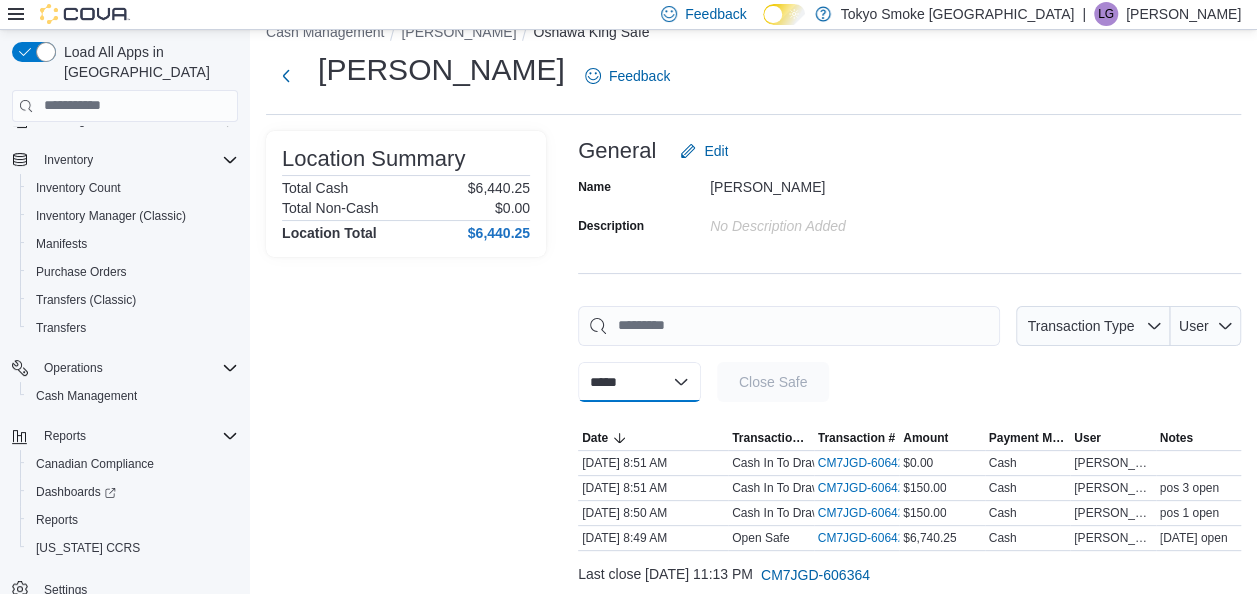 click on "**********" at bounding box center [639, 382] 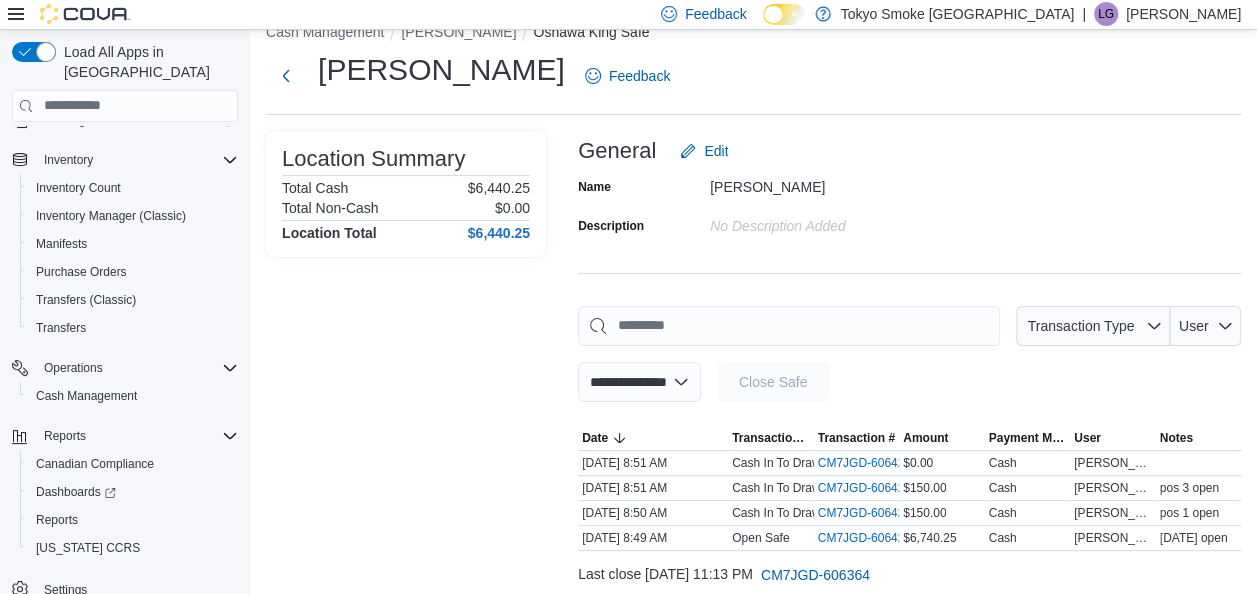 click on "**********" at bounding box center (639, 382) 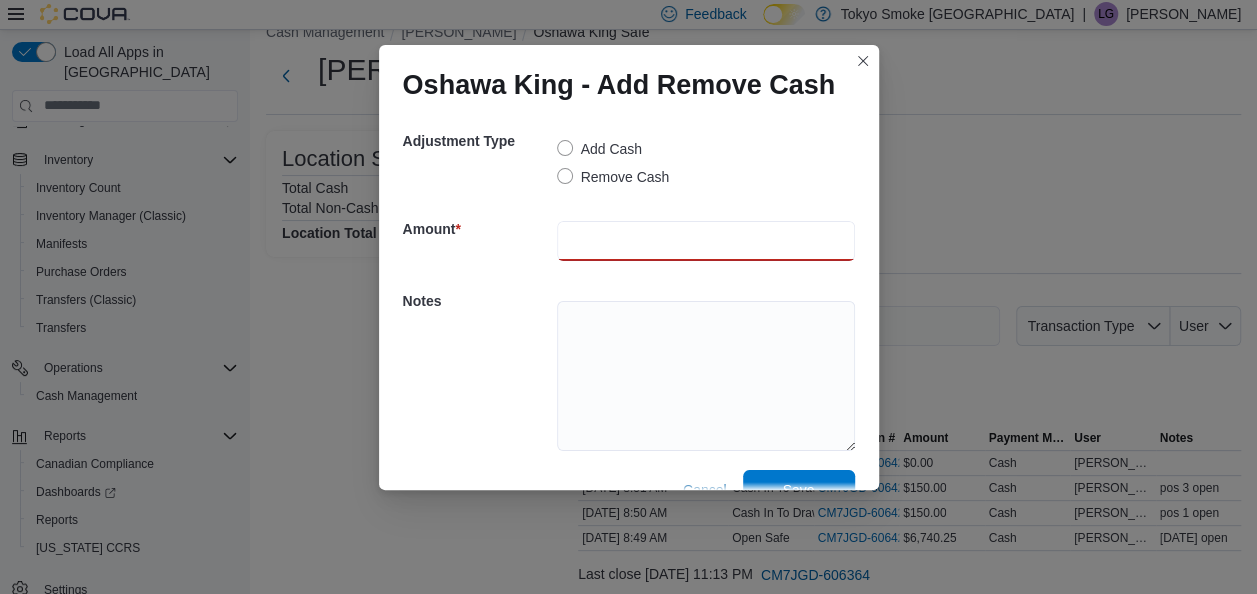 click at bounding box center (706, 241) 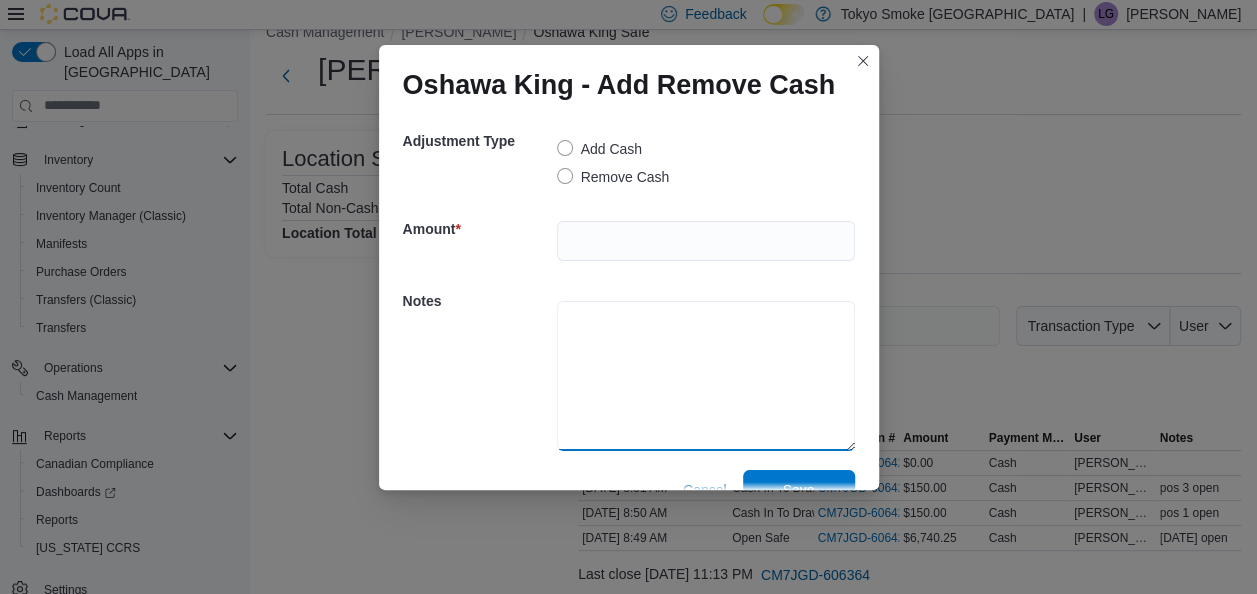 click at bounding box center (706, 376) 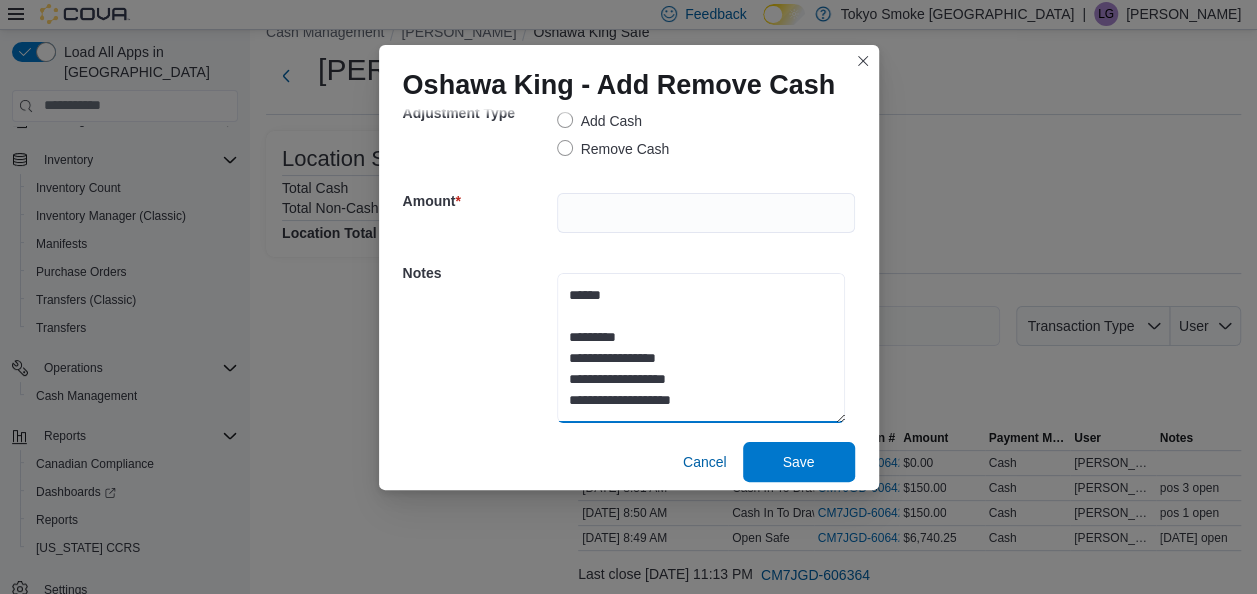 scroll, scrollTop: 44, scrollLeft: 0, axis: vertical 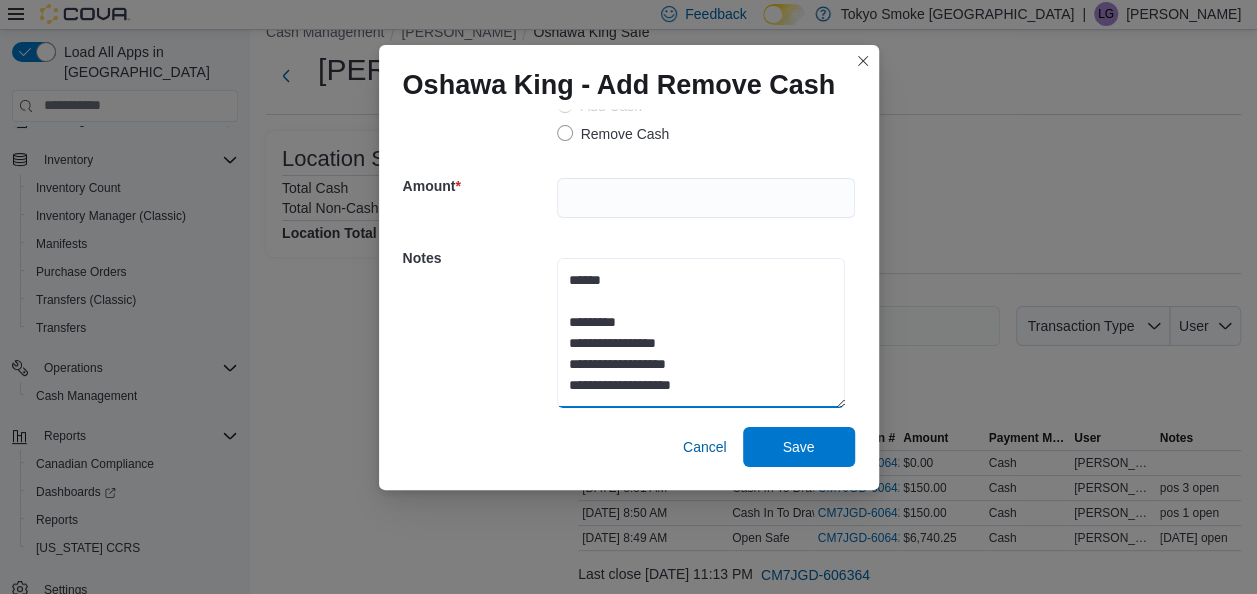 click on "**********" at bounding box center (701, 333) 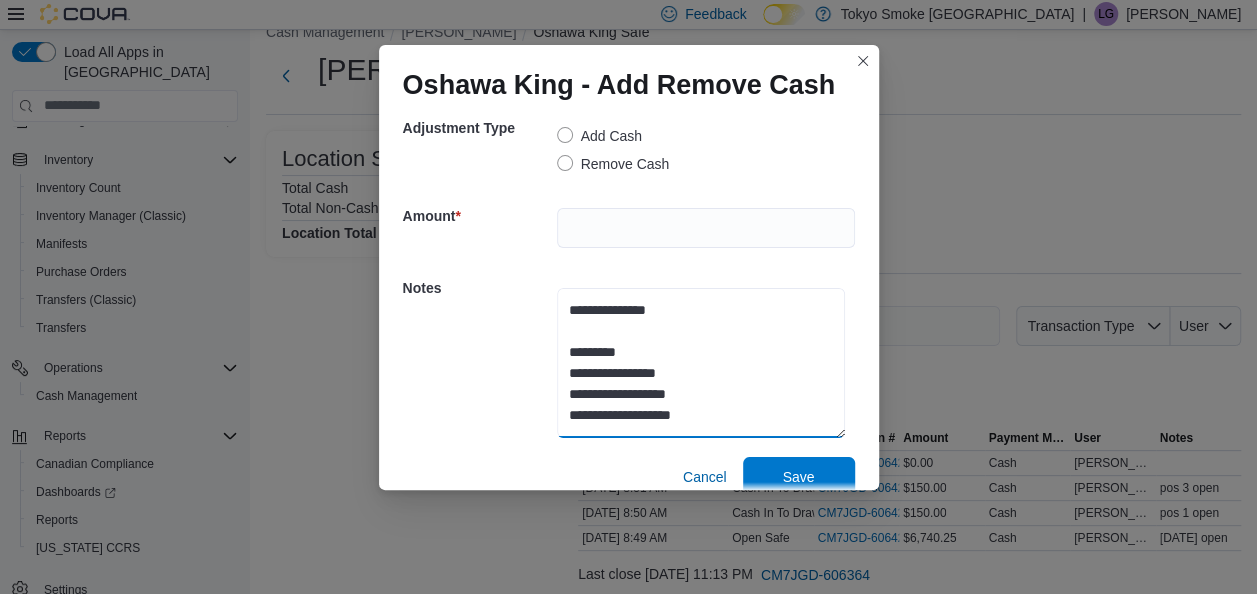 scroll, scrollTop: 44, scrollLeft: 0, axis: vertical 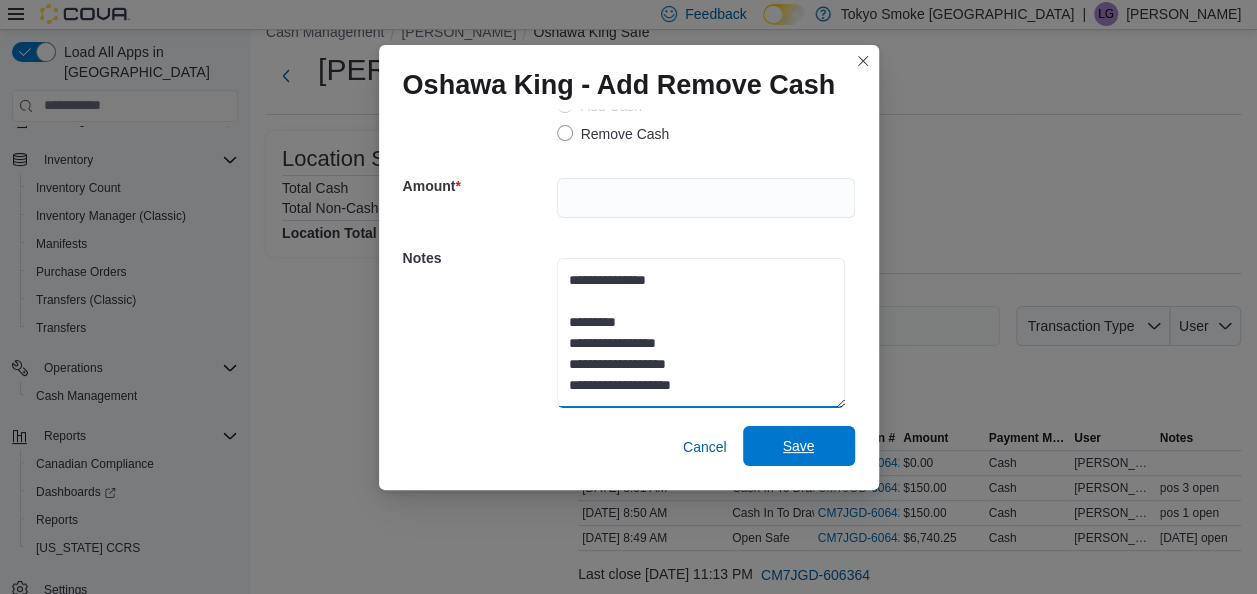 type on "**********" 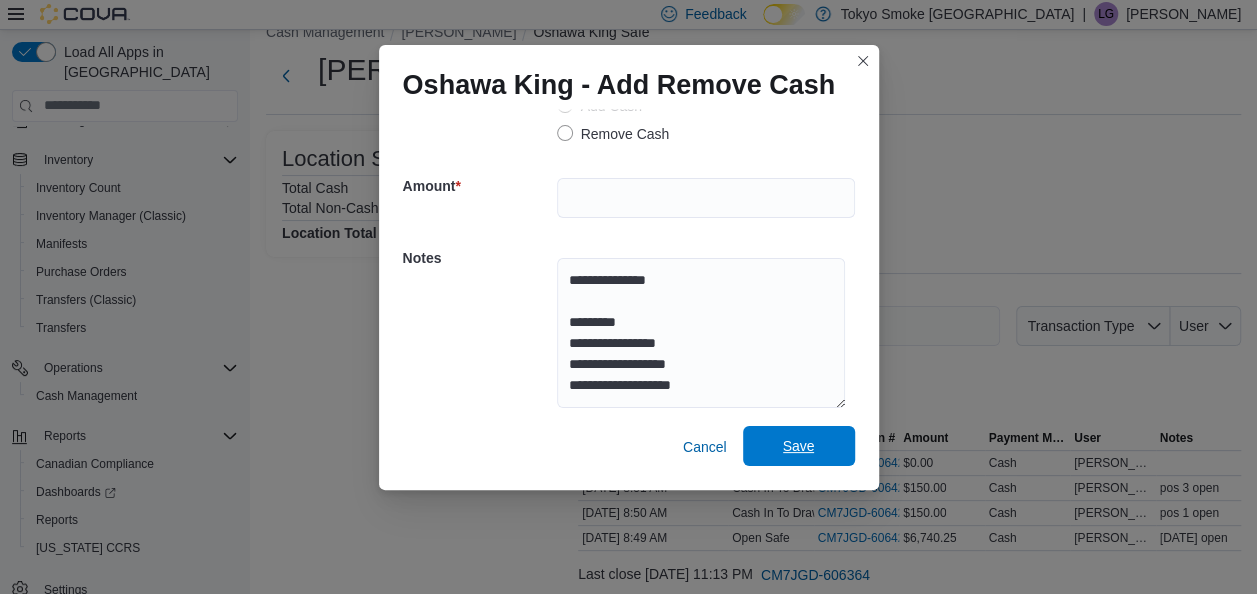 click on "Save" at bounding box center (799, 446) 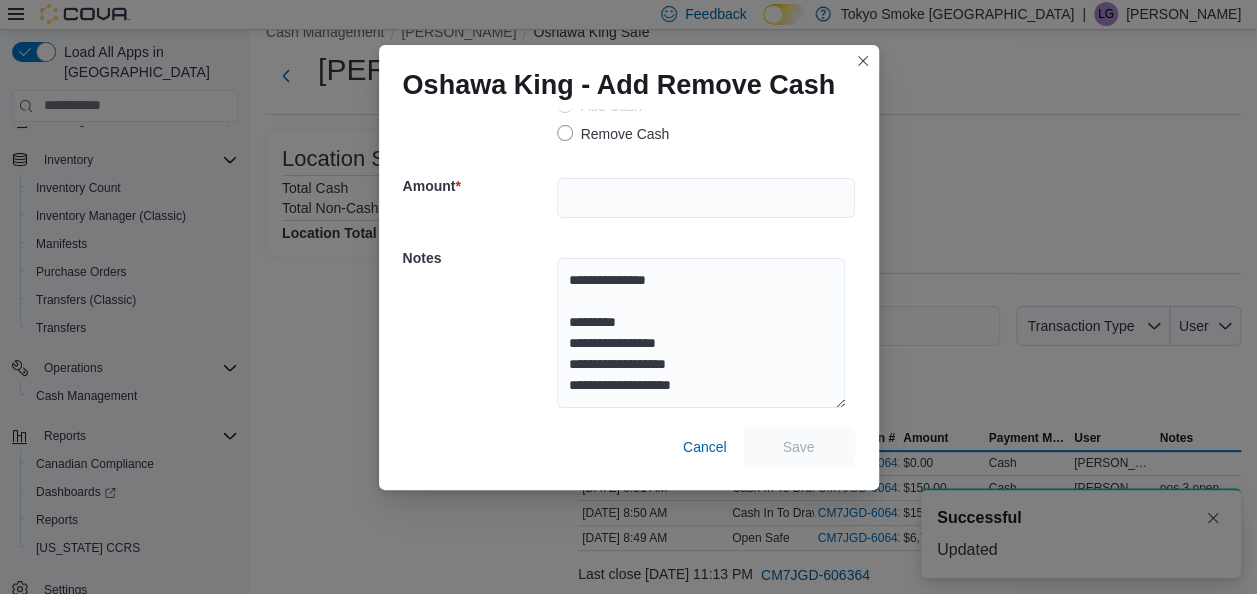 scroll, scrollTop: 0, scrollLeft: 0, axis: both 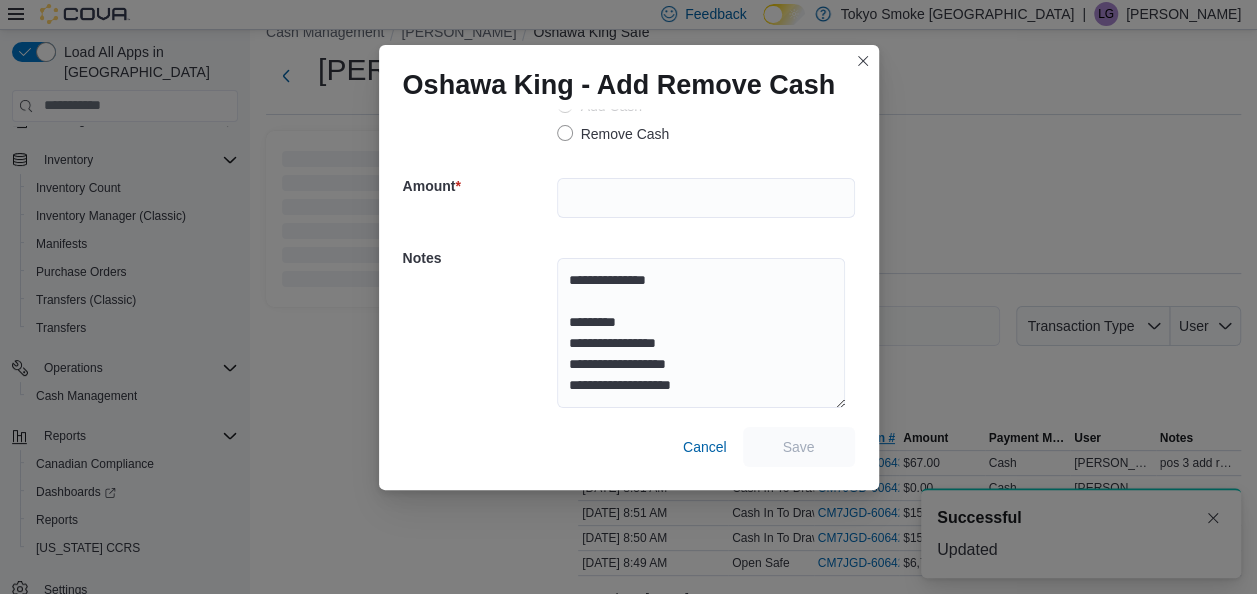 select 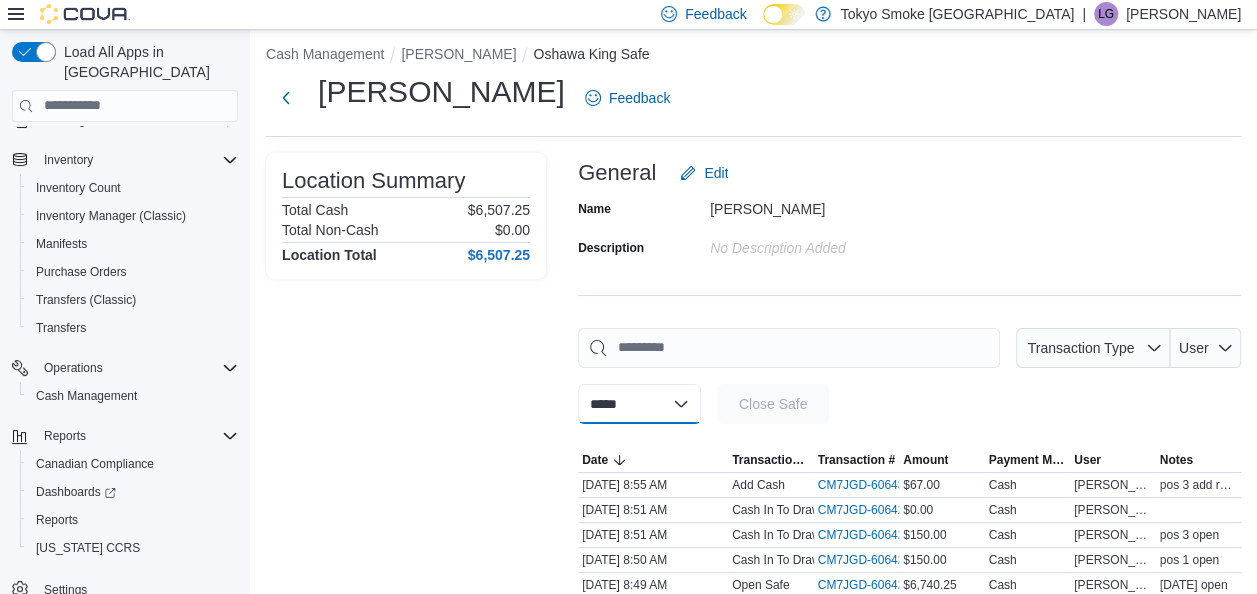 scroll, scrollTop: 0, scrollLeft: 0, axis: both 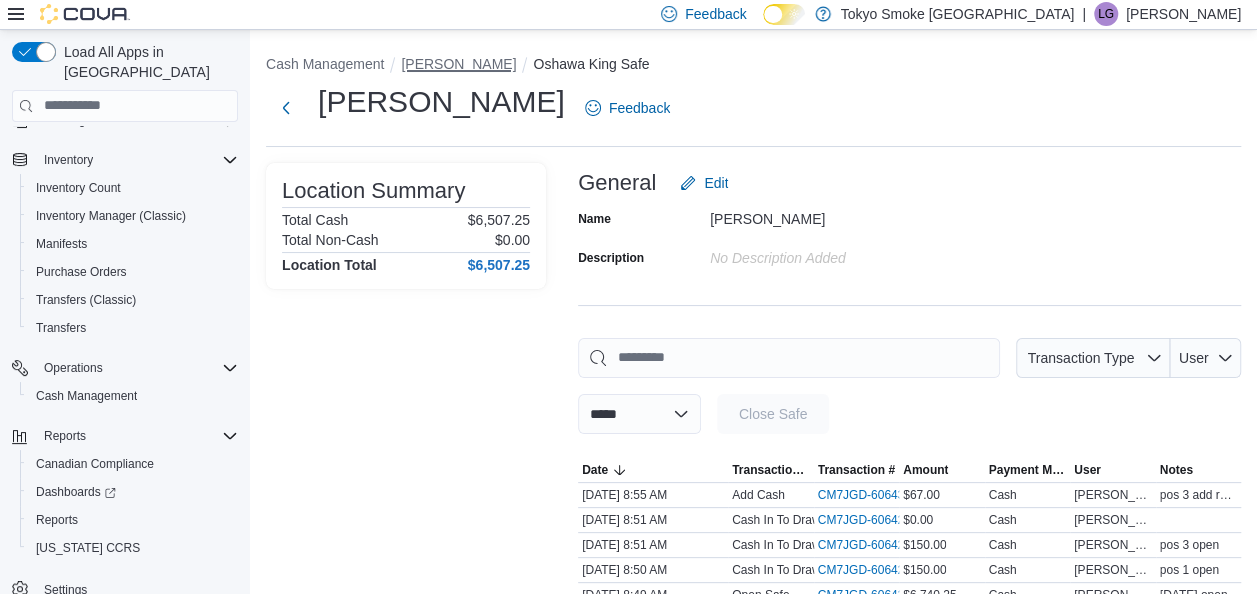 click on "[PERSON_NAME]" at bounding box center [458, 64] 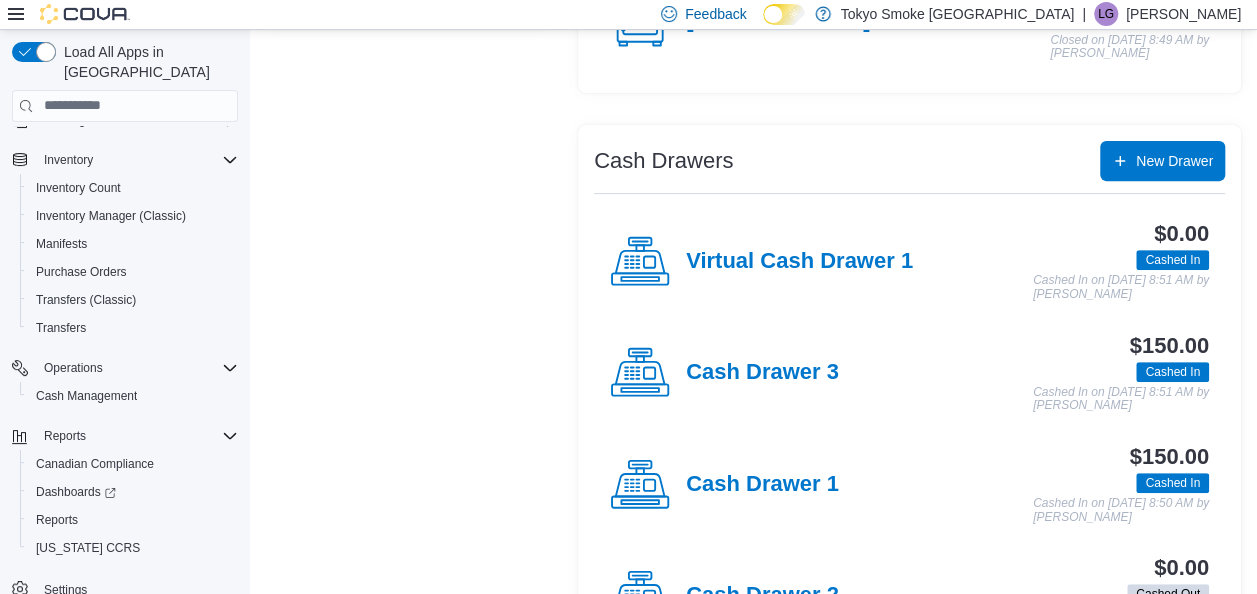 scroll, scrollTop: 300, scrollLeft: 0, axis: vertical 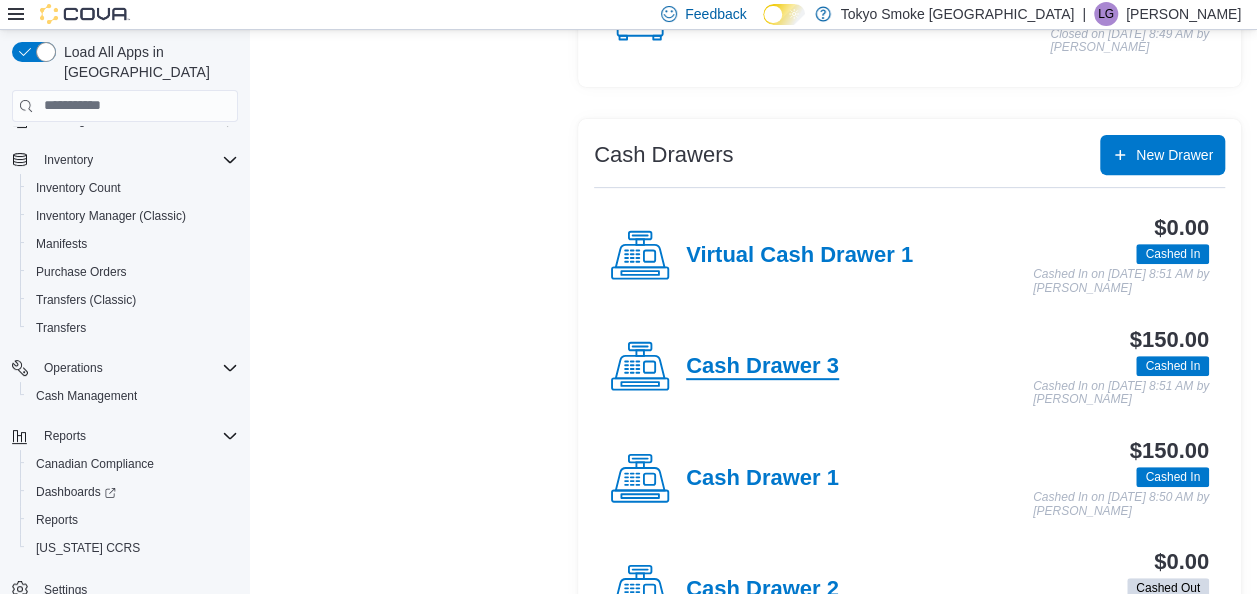 click on "Cash Drawer 3" at bounding box center [762, 367] 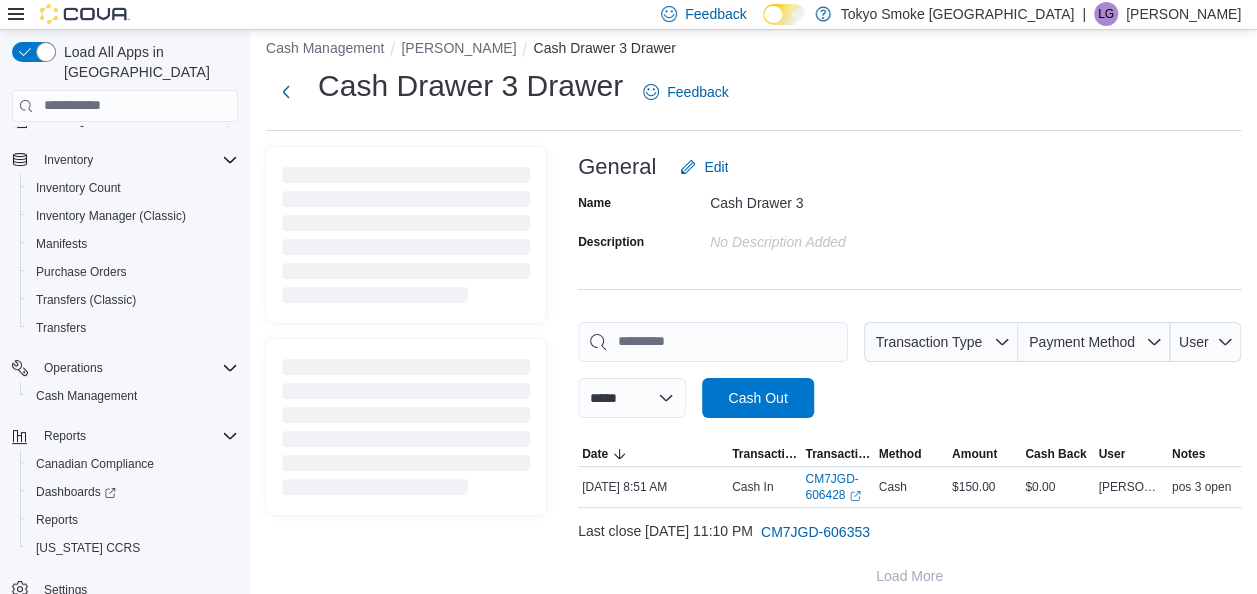 scroll, scrollTop: 32, scrollLeft: 0, axis: vertical 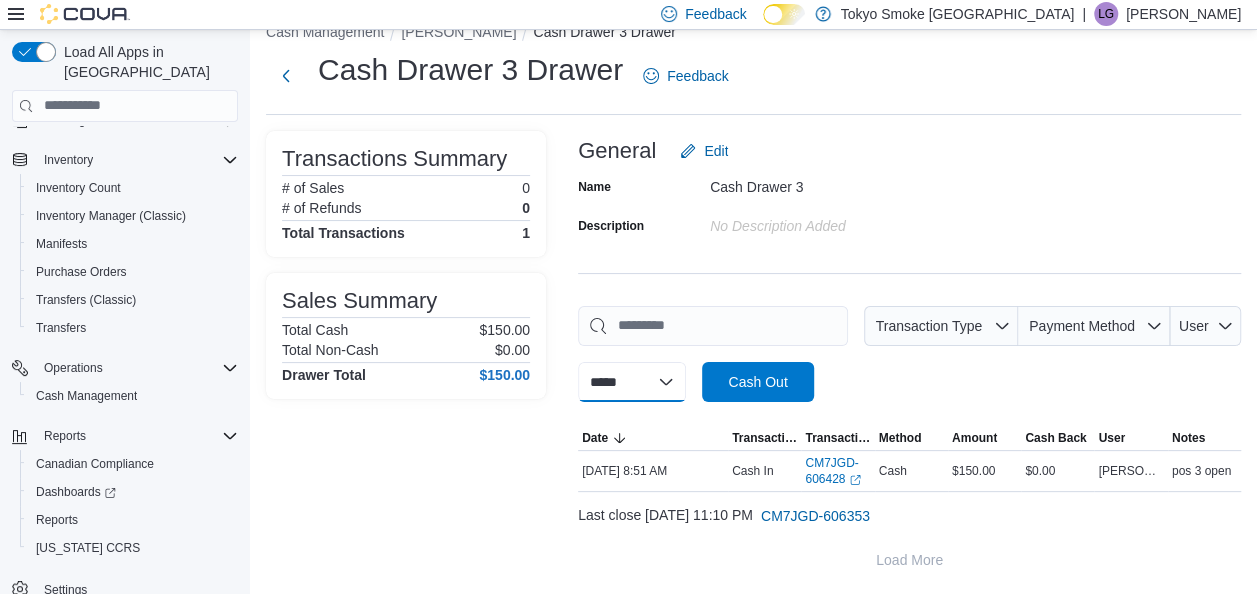 click on "**********" at bounding box center (632, 382) 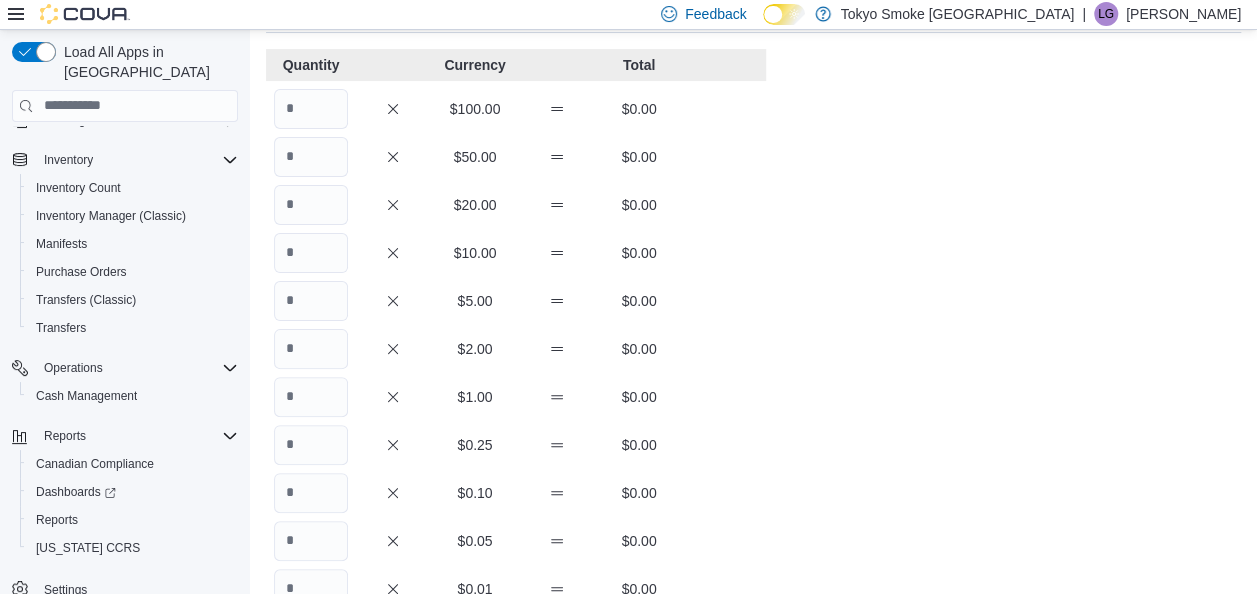 scroll, scrollTop: 200, scrollLeft: 0, axis: vertical 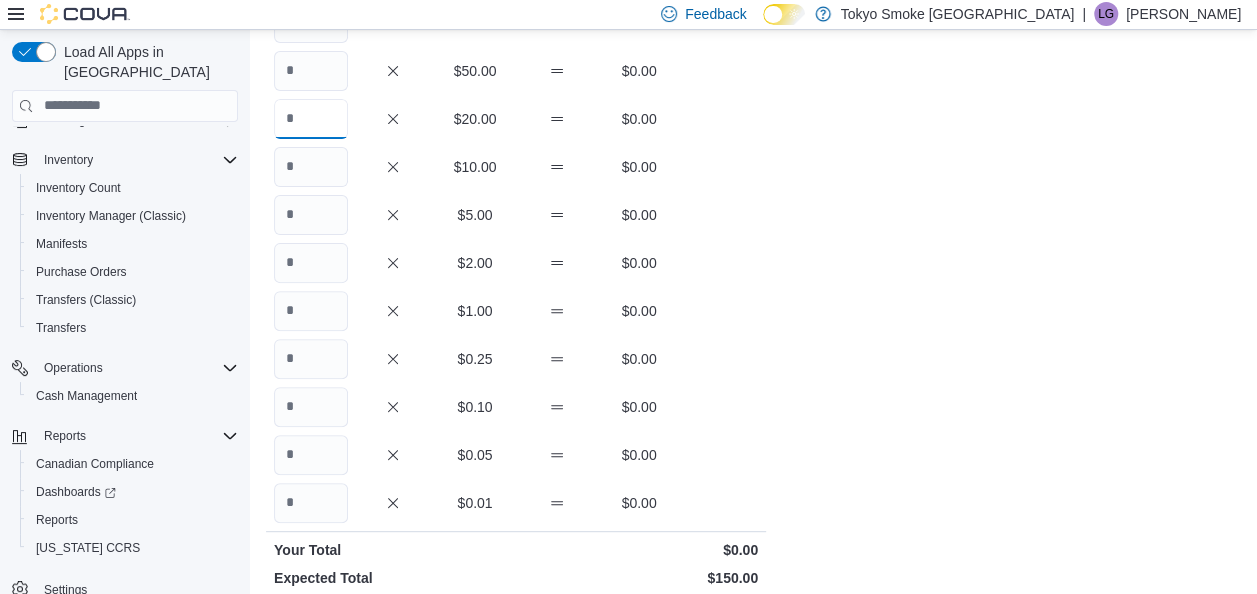 drag, startPoint x: 338, startPoint y: 136, endPoint x: 336, endPoint y: 122, distance: 14.142136 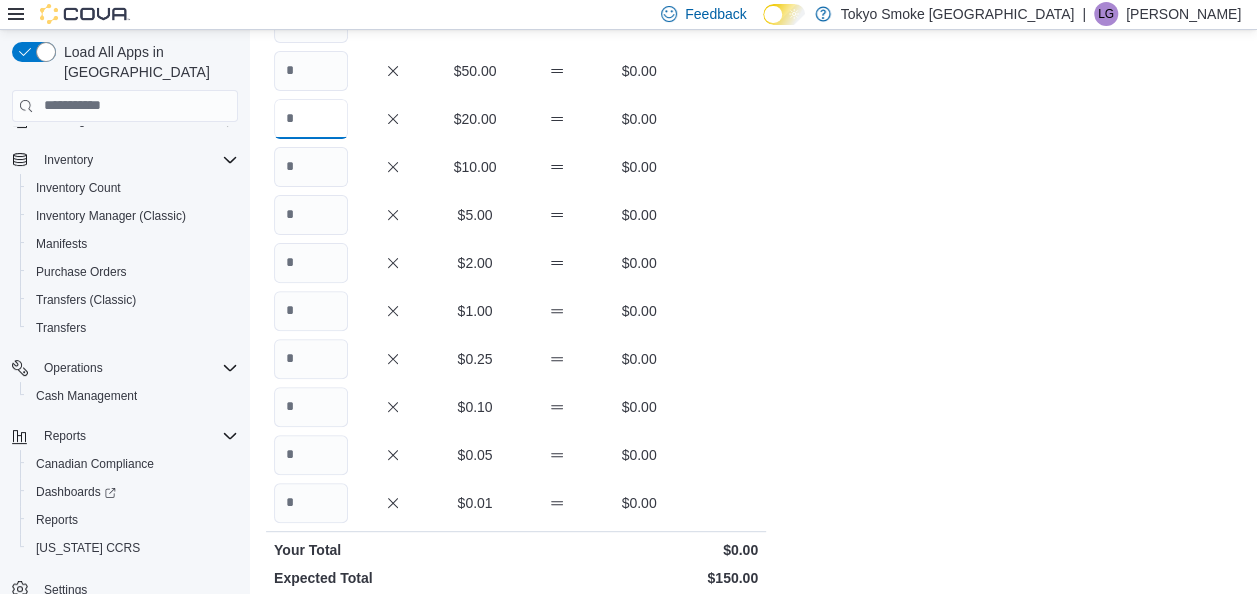click at bounding box center [311, 119] 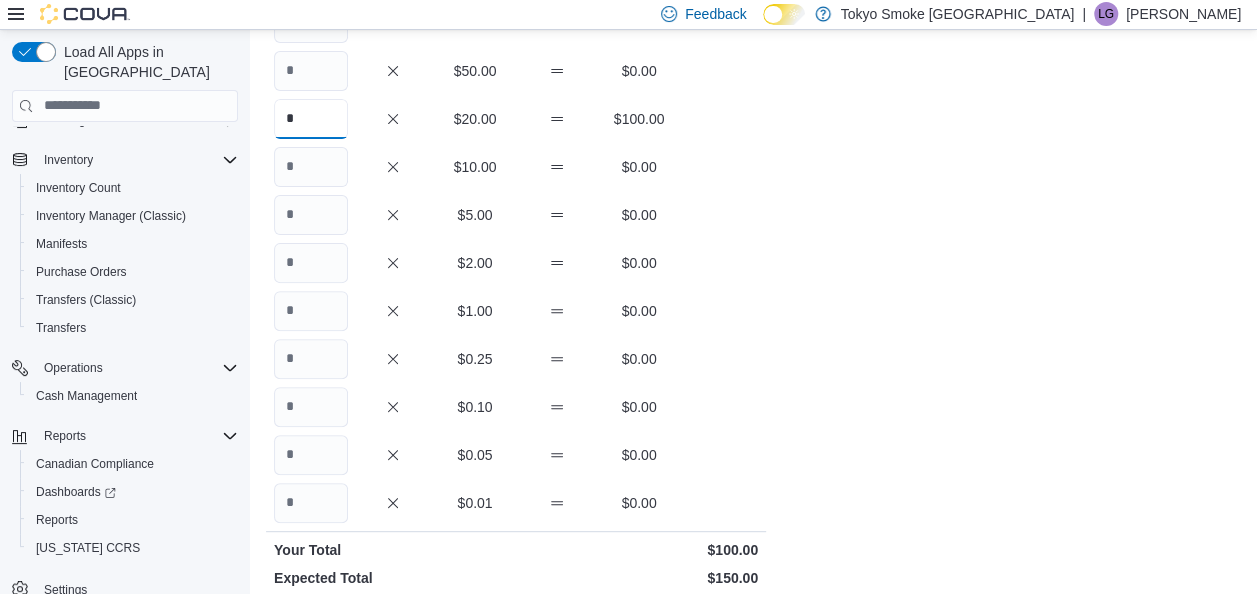 type on "*" 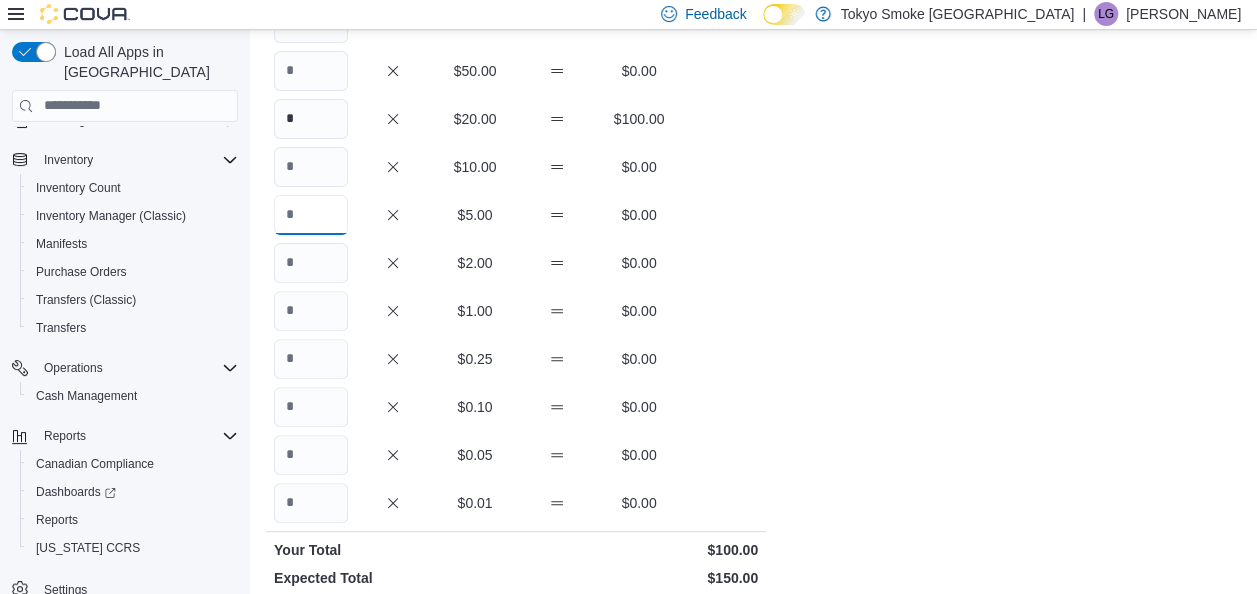 click at bounding box center (311, 215) 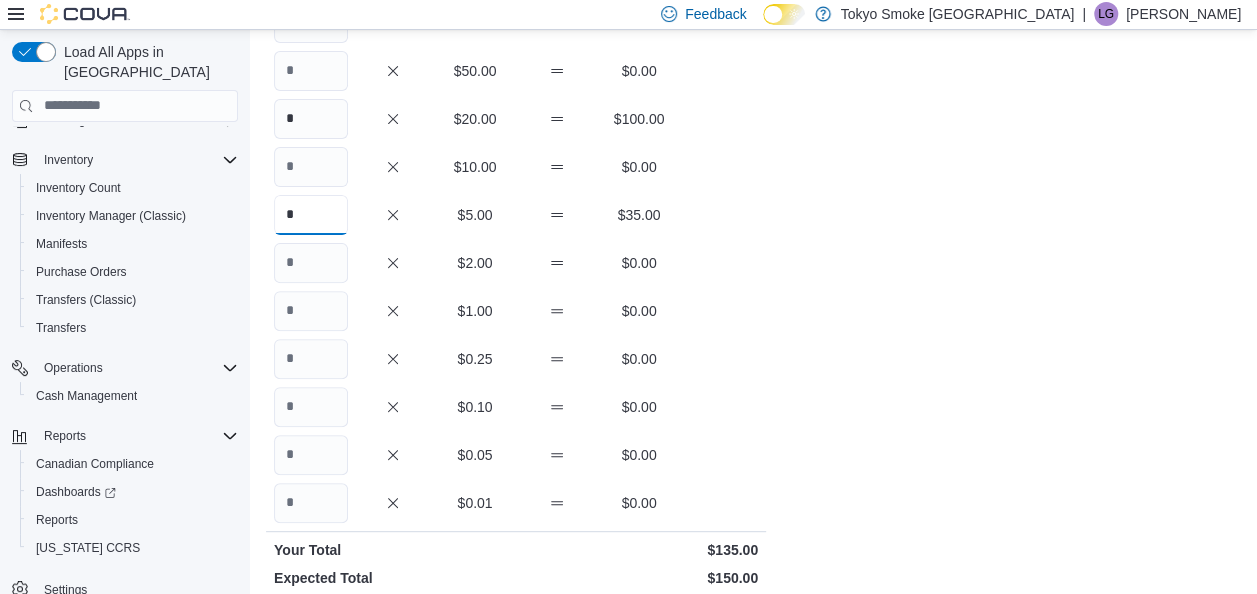 type on "*" 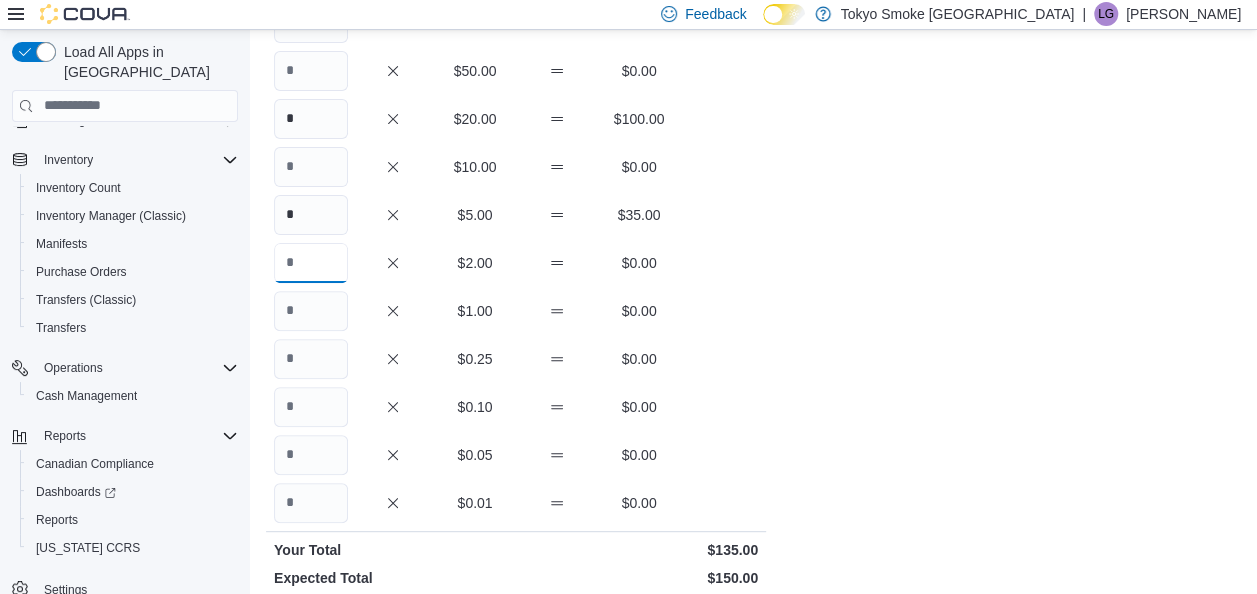 click at bounding box center [311, 263] 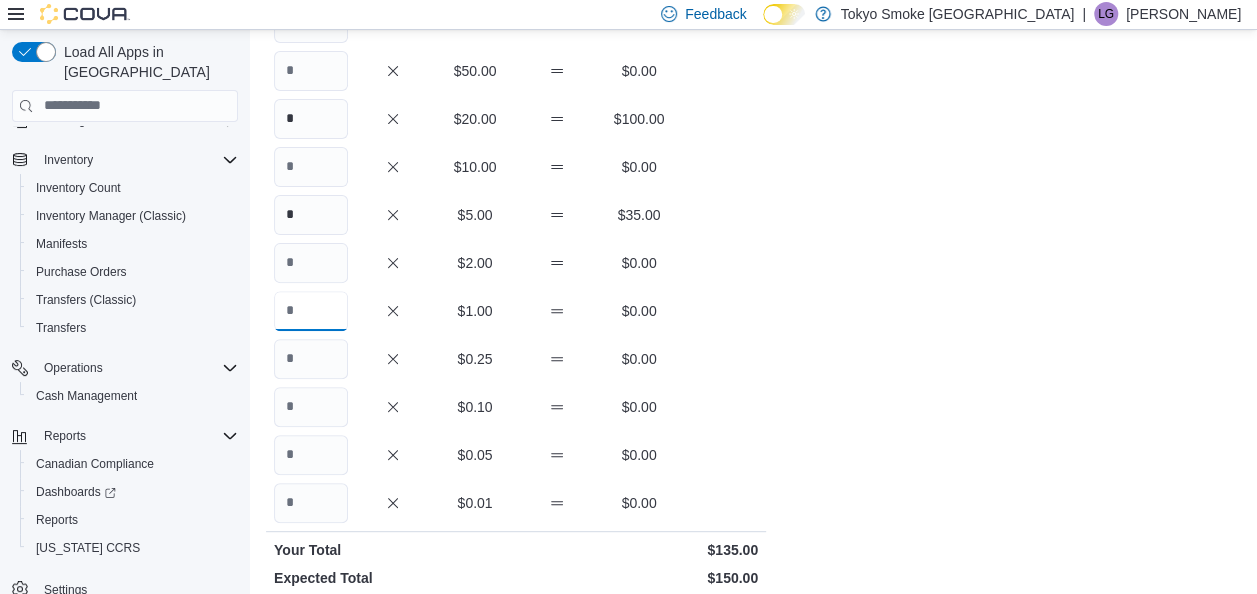 click at bounding box center [311, 311] 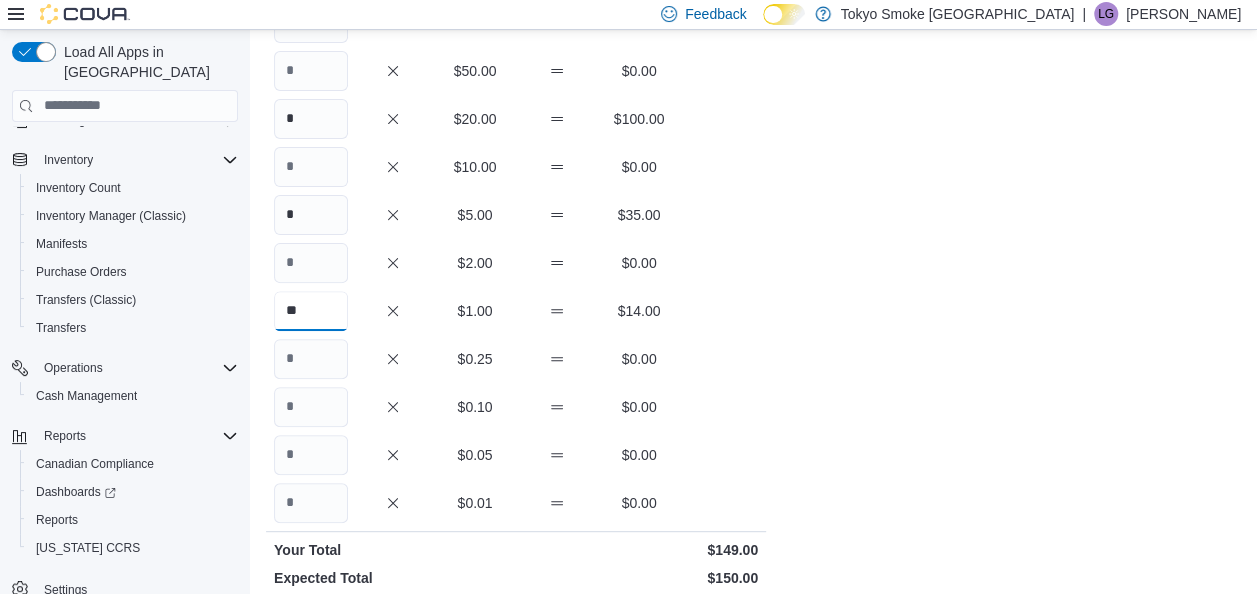 type on "**" 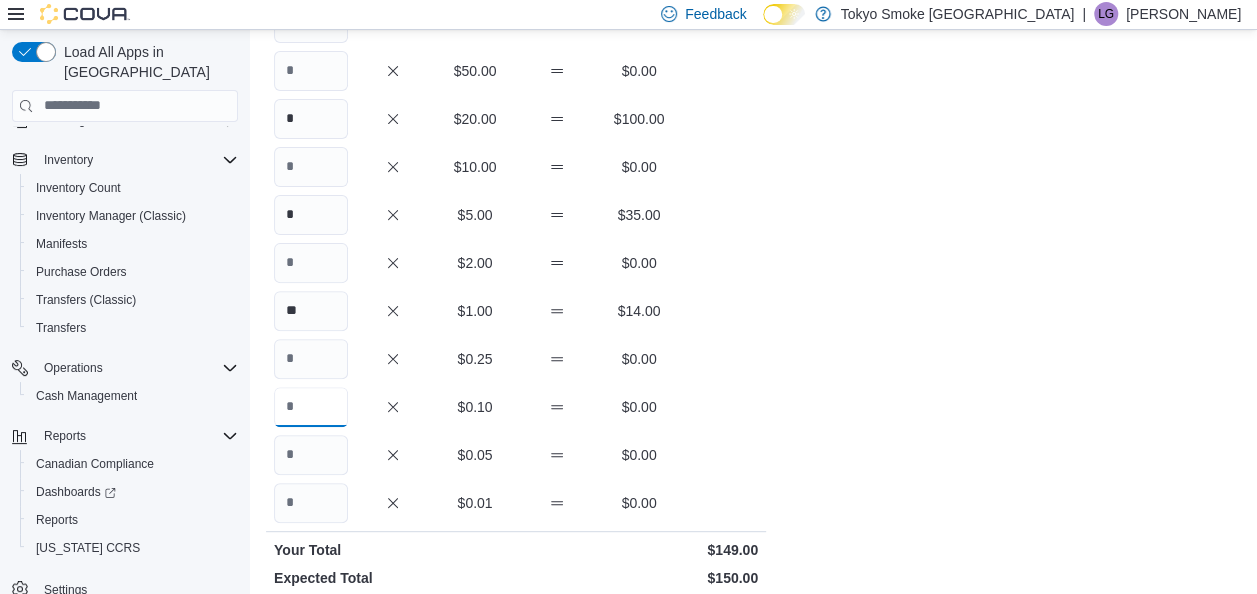 click at bounding box center [311, 407] 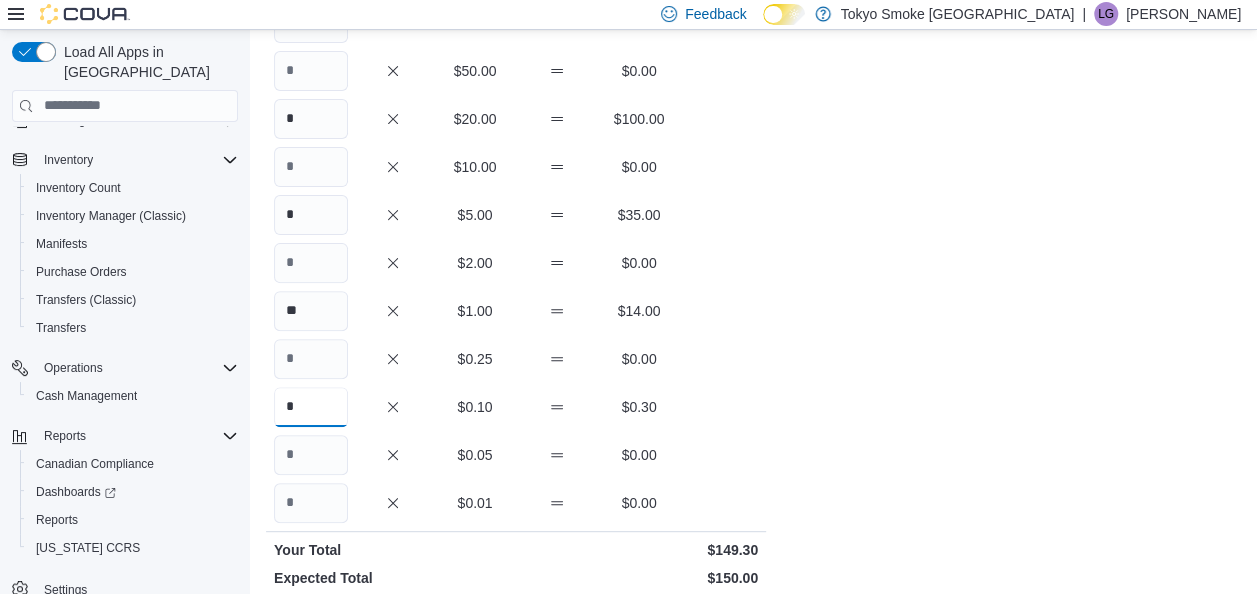 type on "*" 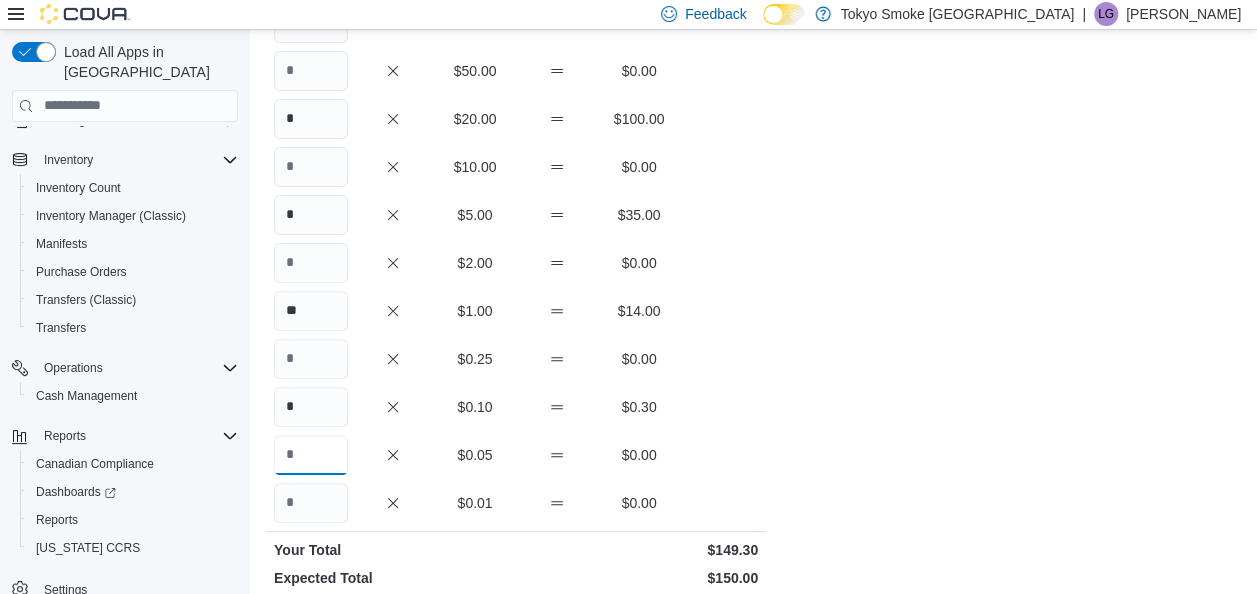 click at bounding box center (311, 455) 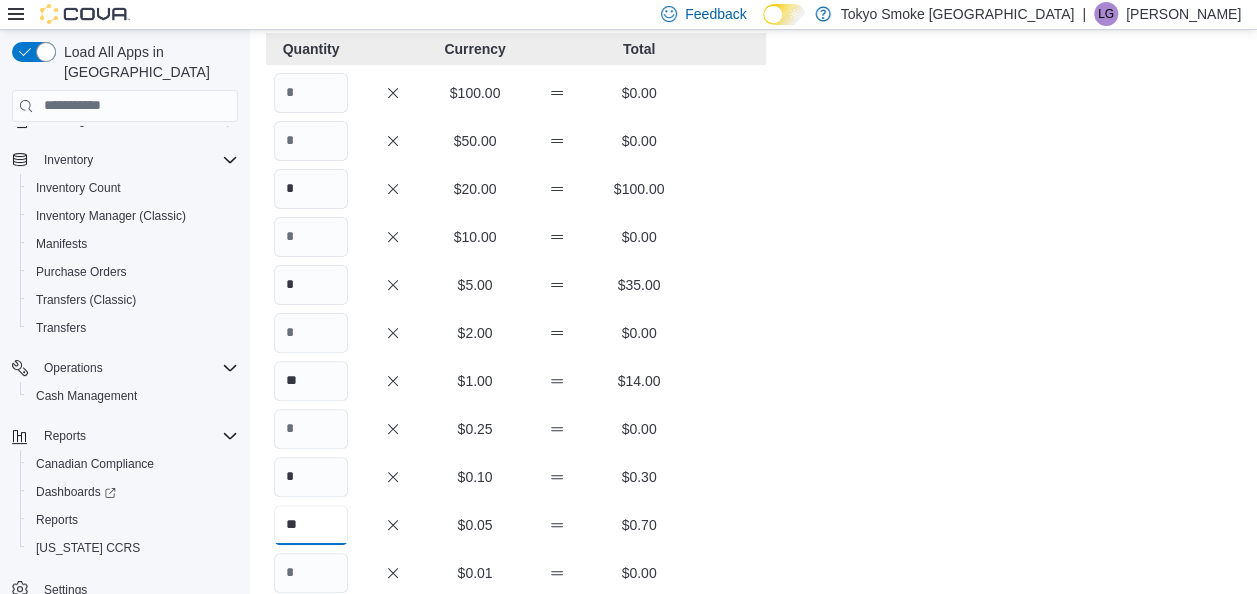 scroll, scrollTop: 100, scrollLeft: 0, axis: vertical 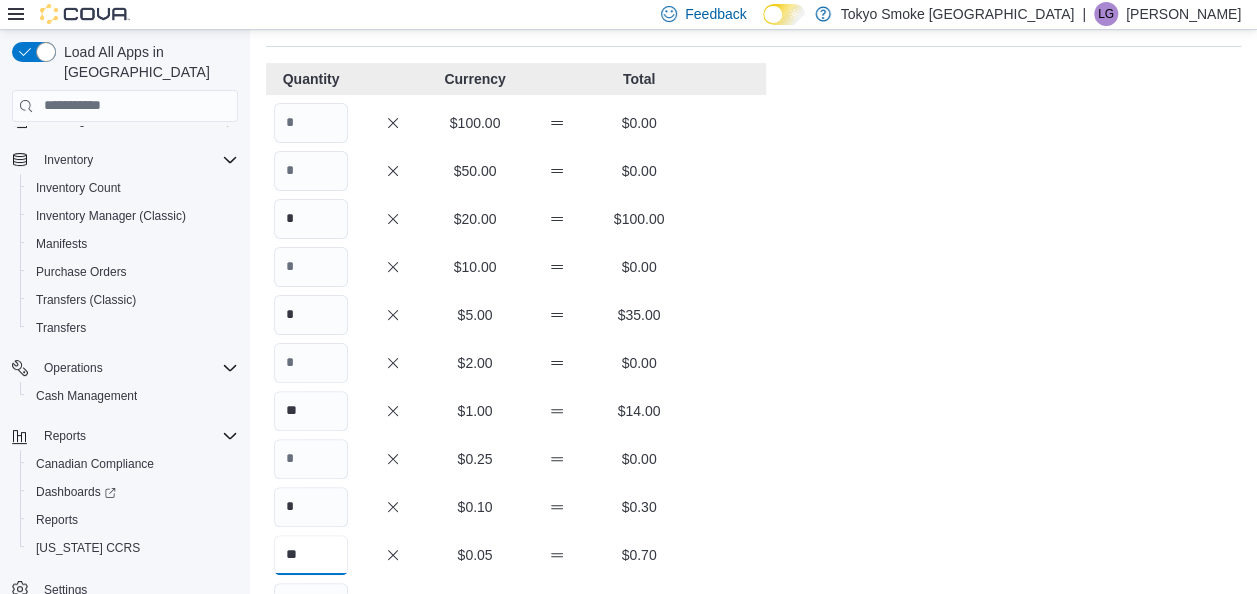 type on "**" 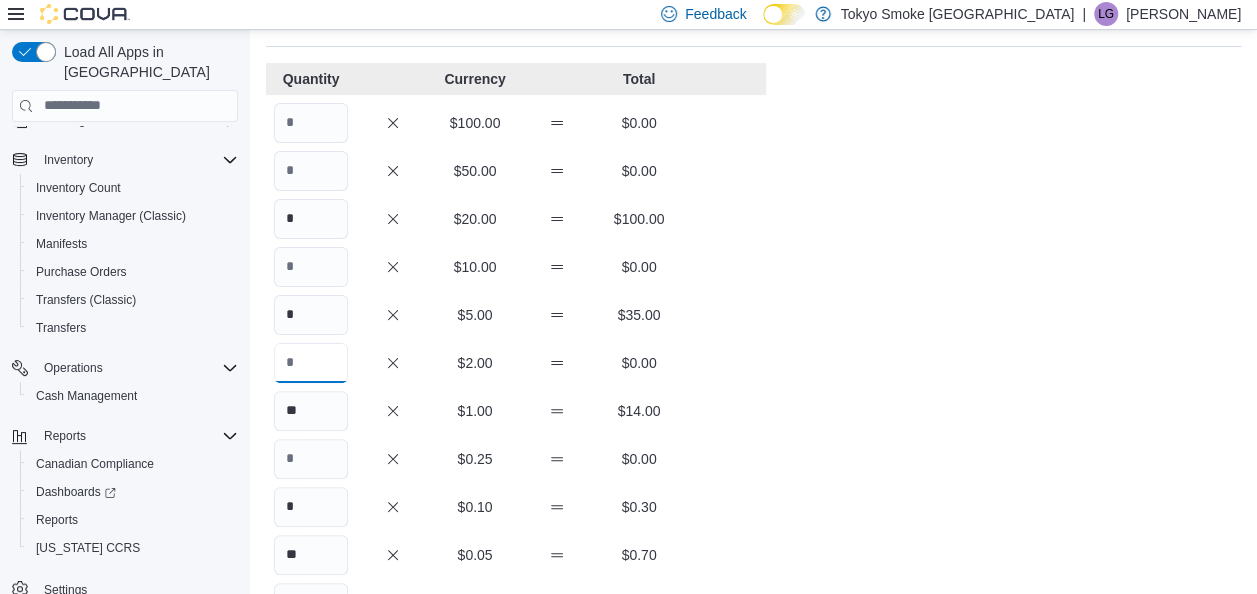 click at bounding box center (311, 363) 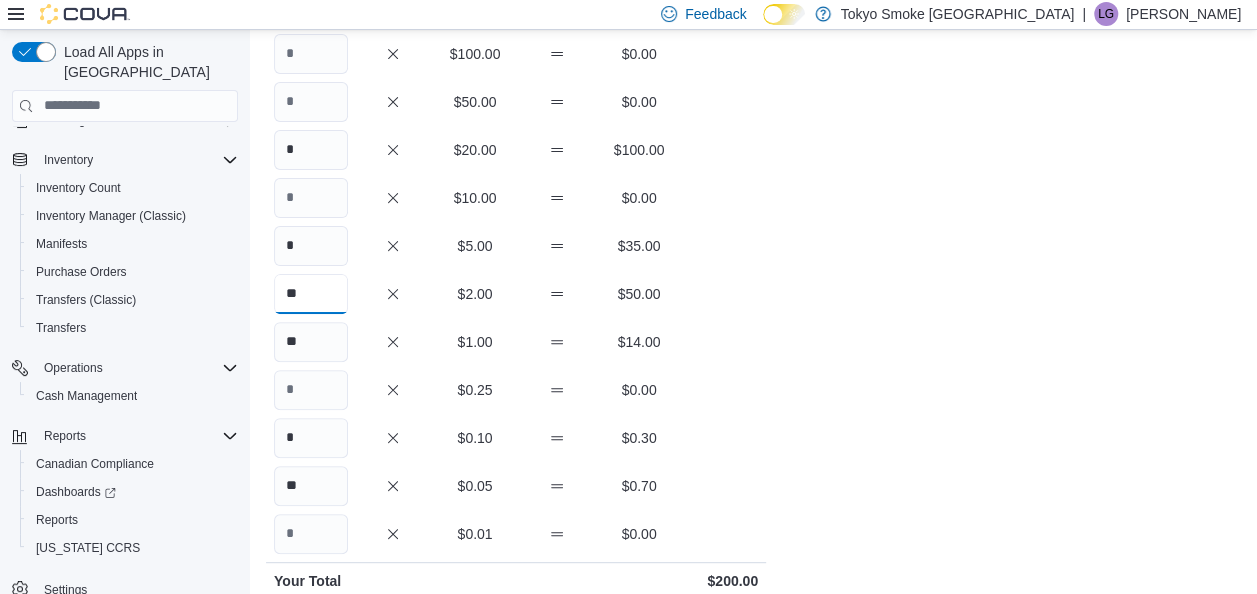 scroll, scrollTop: 200, scrollLeft: 0, axis: vertical 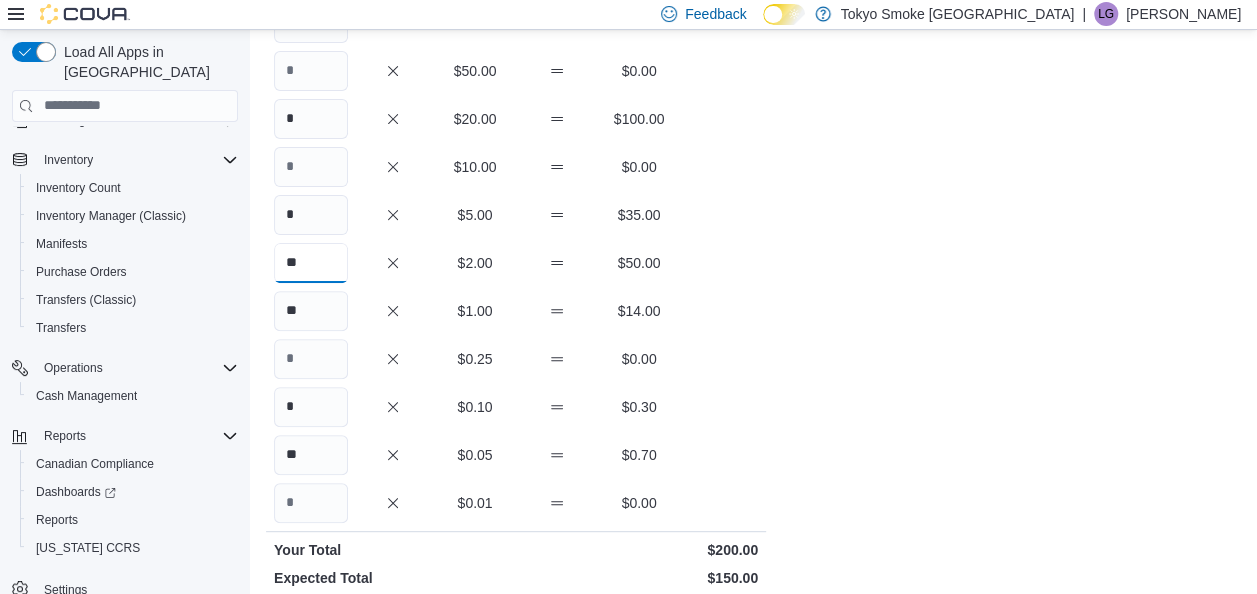 type on "**" 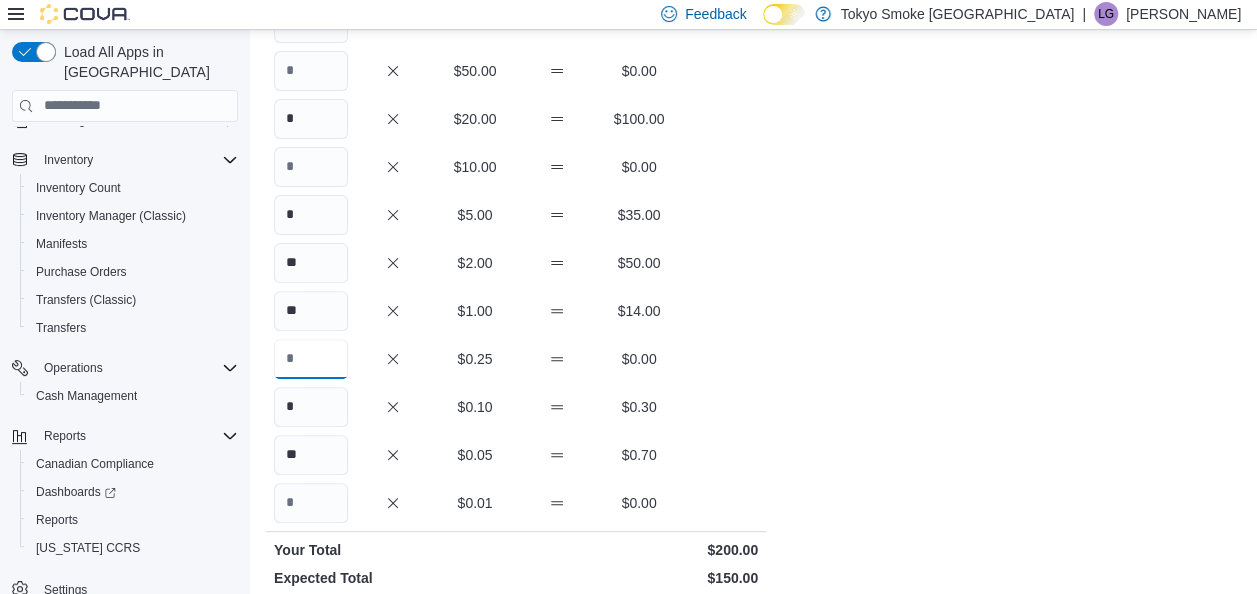 click at bounding box center (311, 359) 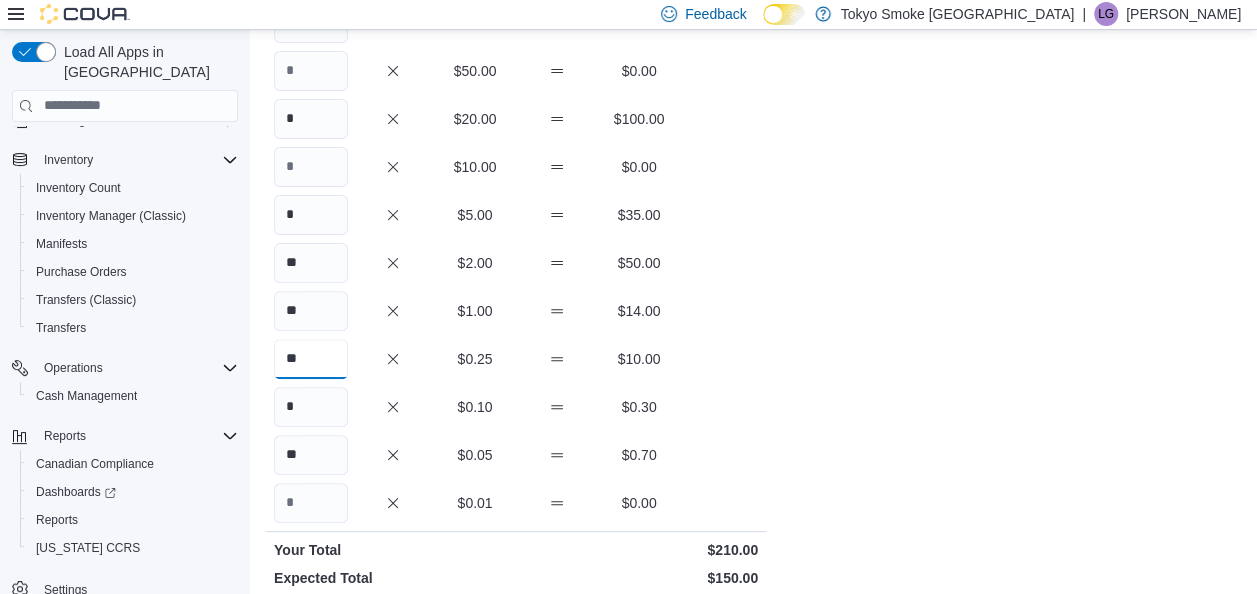 type on "**" 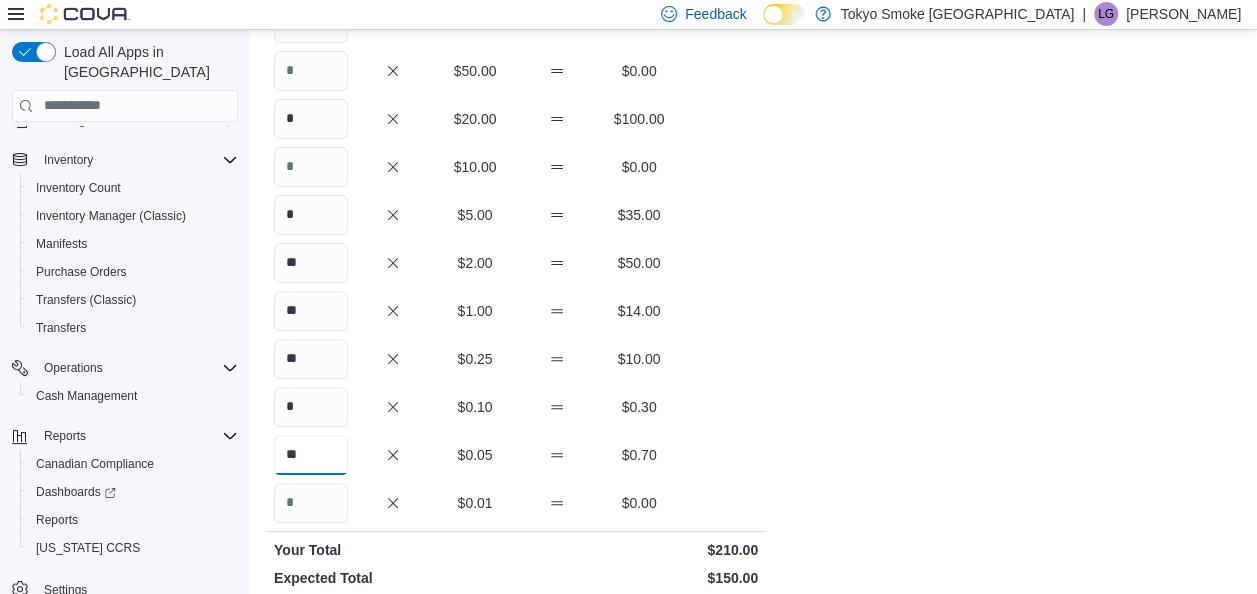 click on "**" at bounding box center [311, 455] 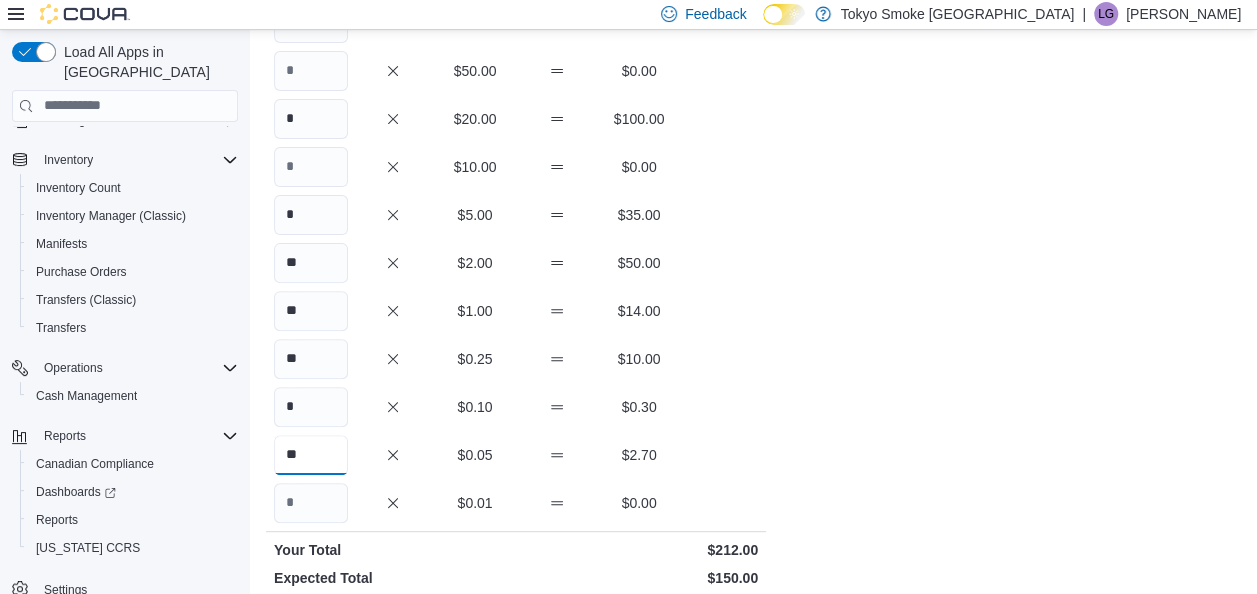 type on "**" 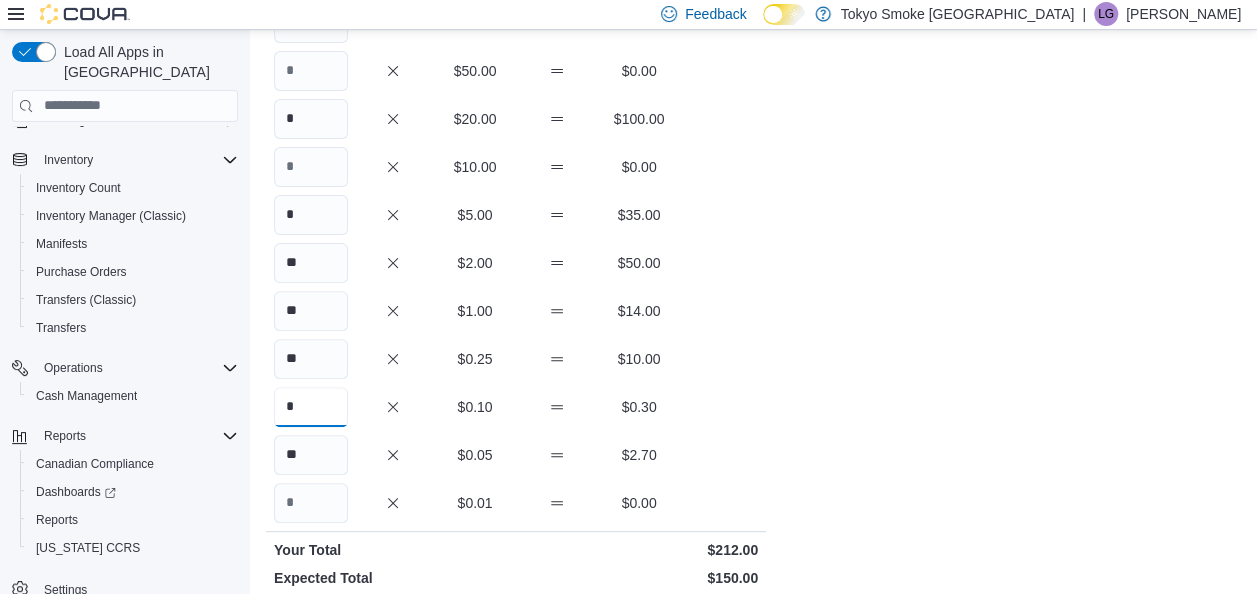 click on "*" at bounding box center [311, 407] 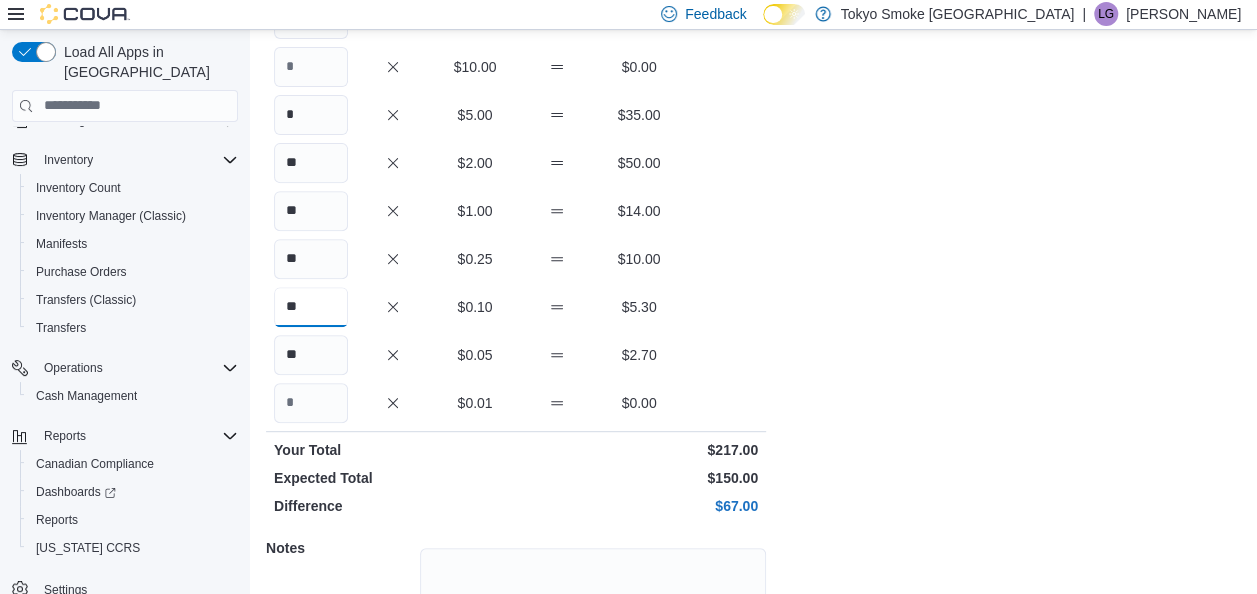 scroll, scrollTop: 479, scrollLeft: 0, axis: vertical 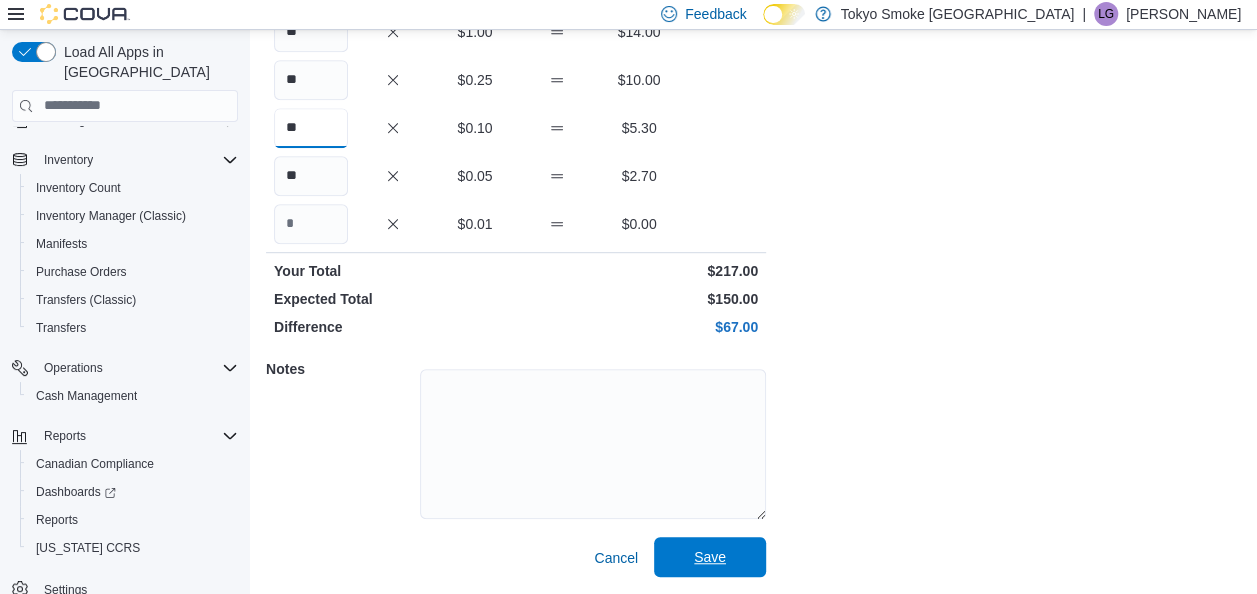 type on "**" 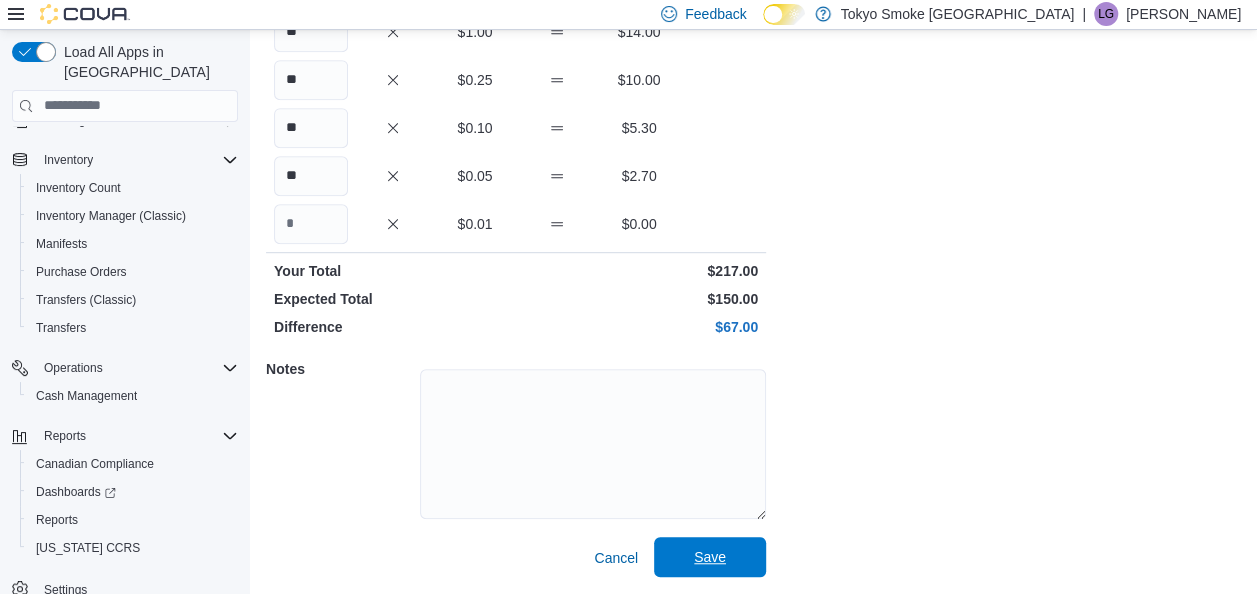 click on "Save" at bounding box center [710, 557] 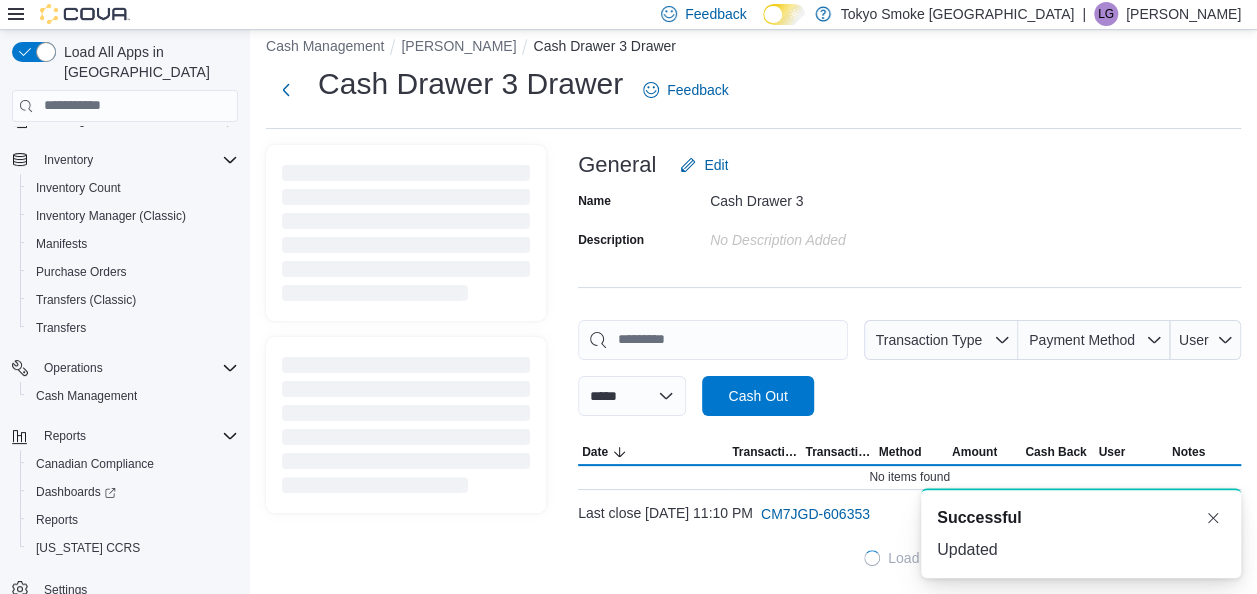 scroll, scrollTop: 16, scrollLeft: 0, axis: vertical 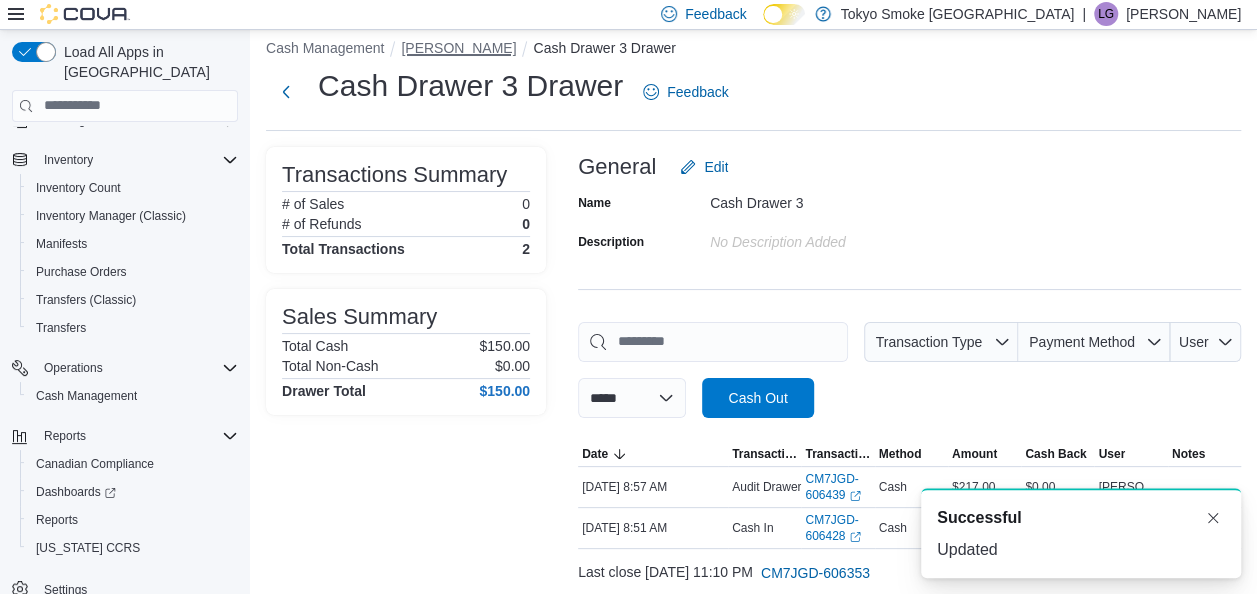 click on "[PERSON_NAME]" at bounding box center (458, 48) 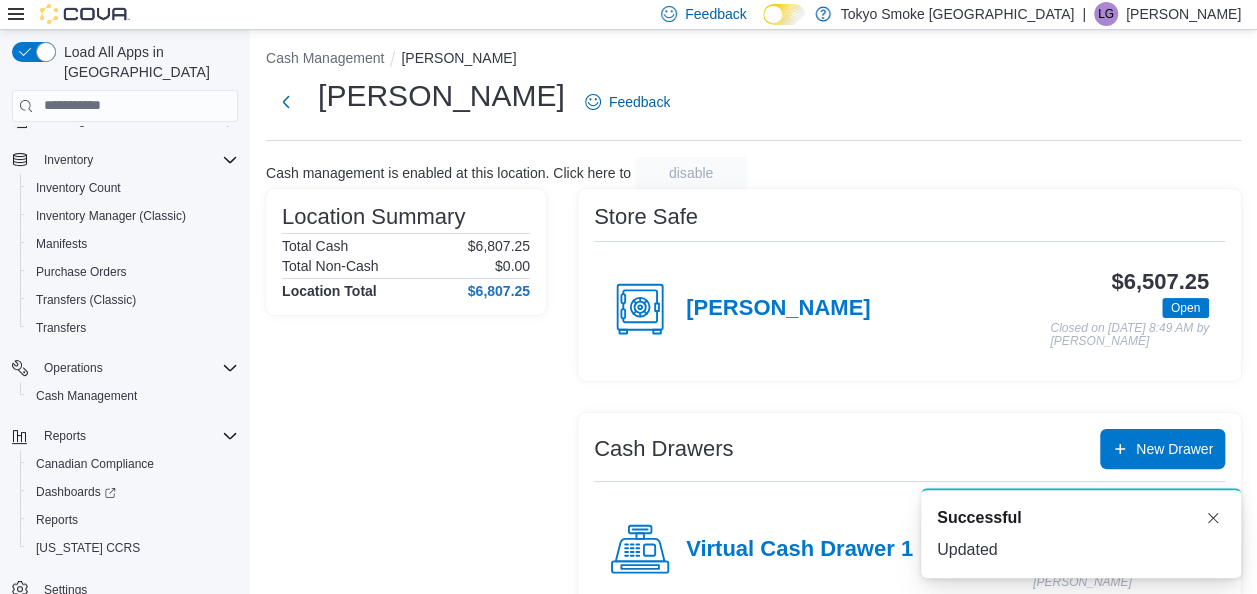 scroll, scrollTop: 16, scrollLeft: 0, axis: vertical 